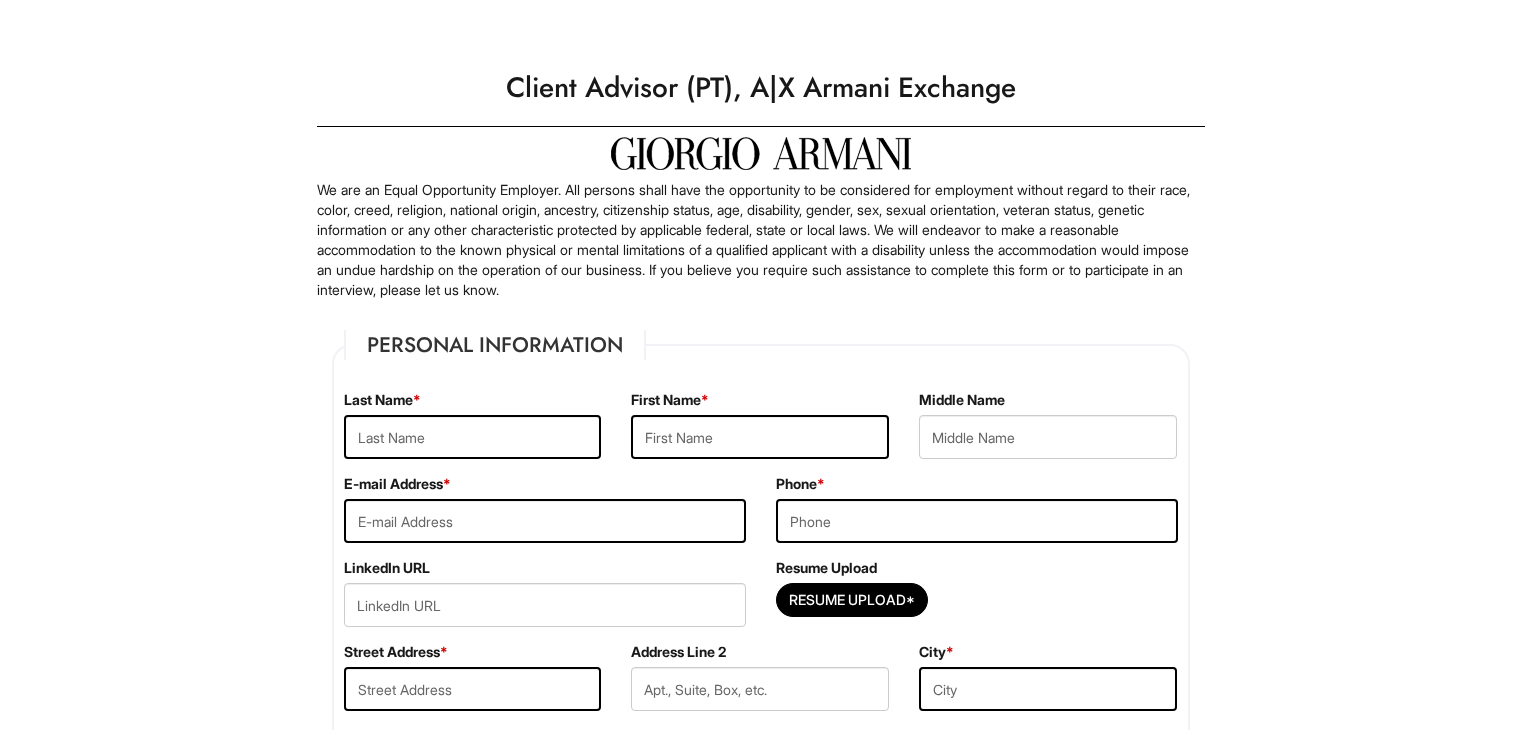 scroll, scrollTop: 0, scrollLeft: 0, axis: both 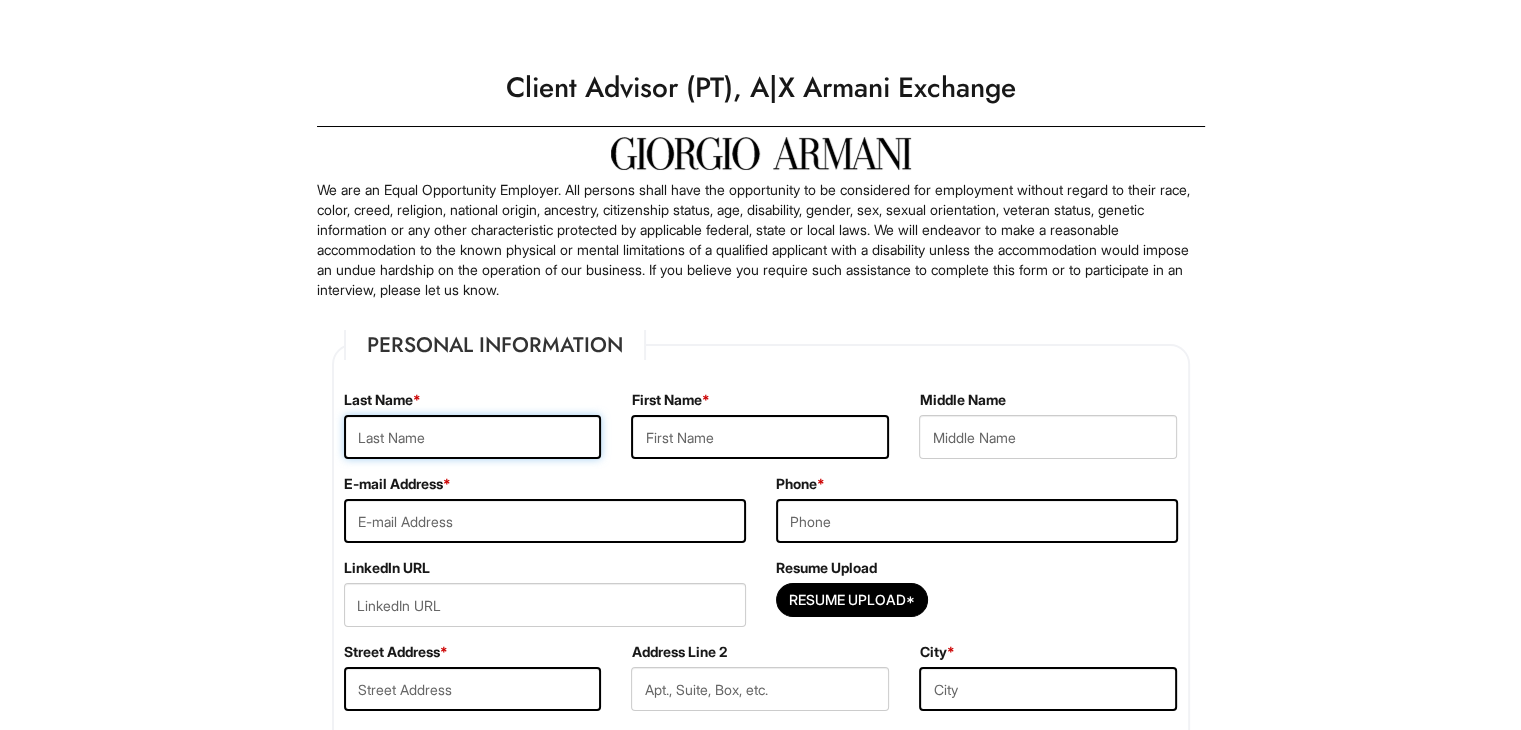 click at bounding box center (473, 437) 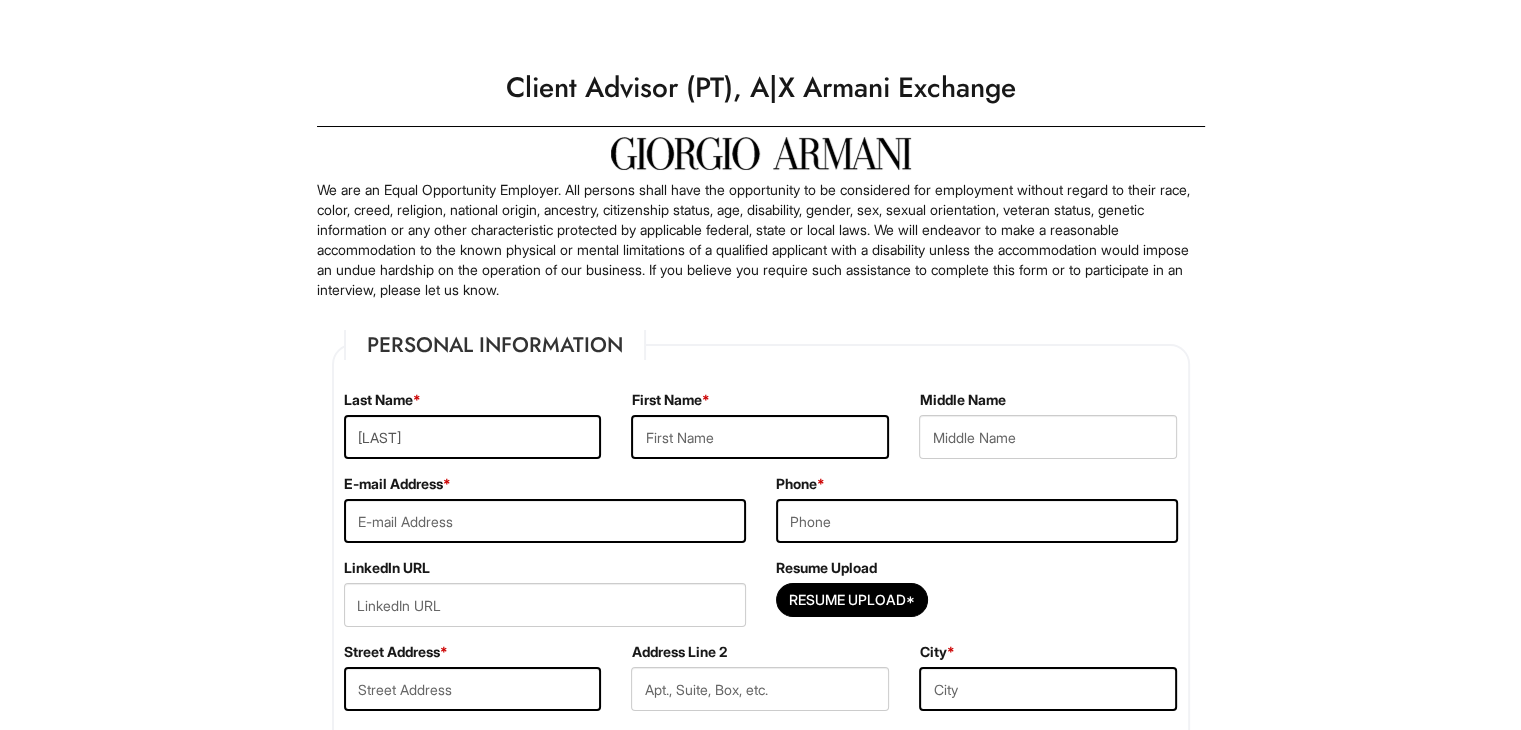 type on "[FIRST]" 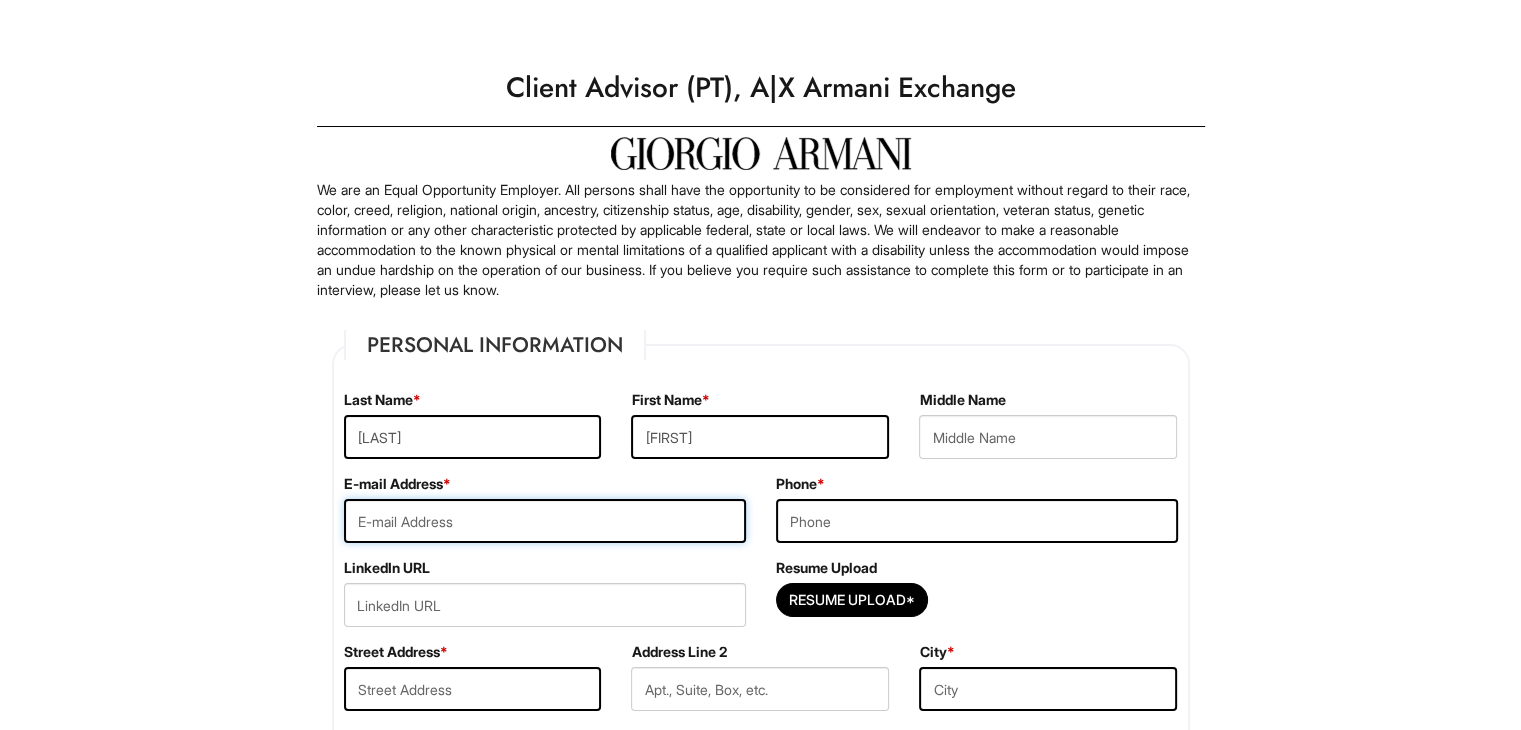 type on "[EMAIL]" 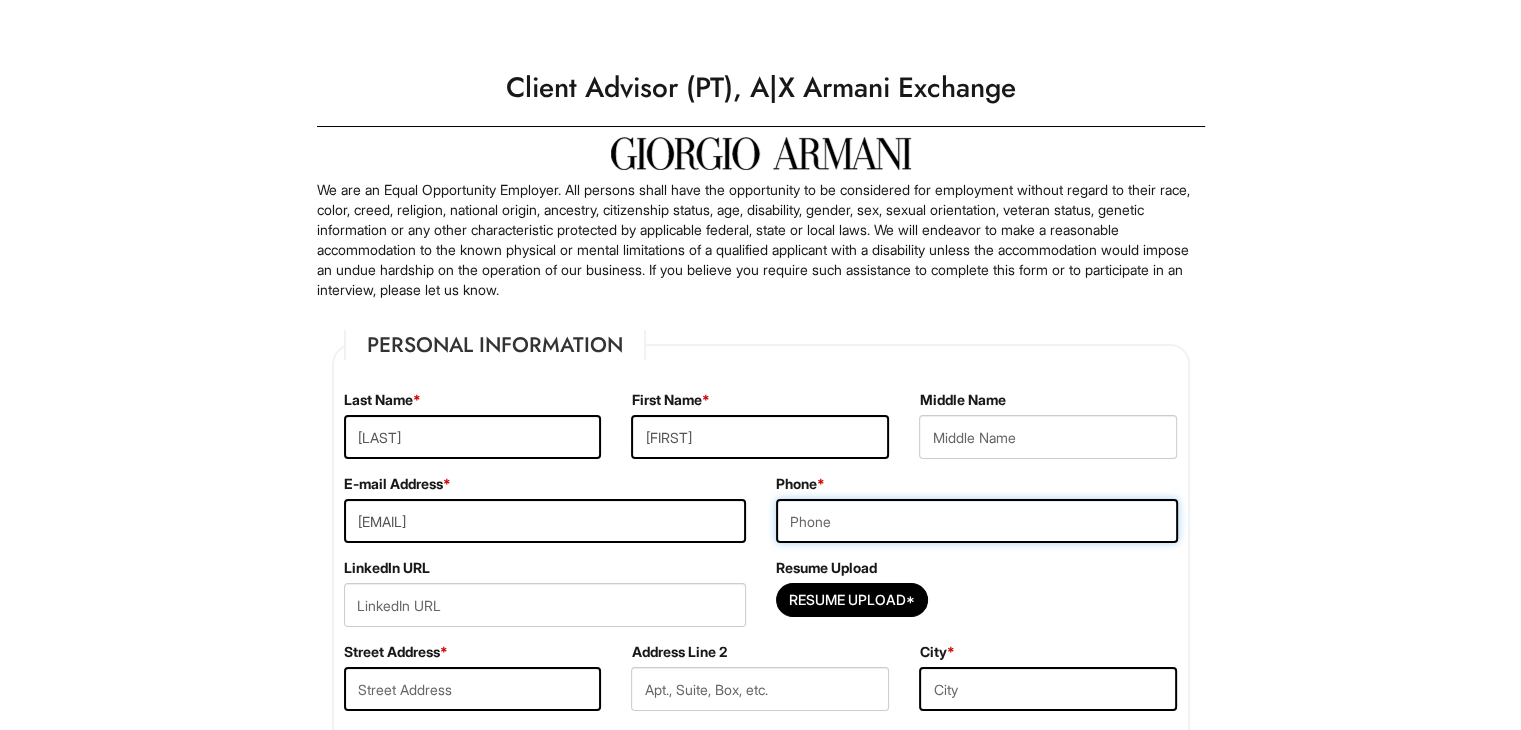 type on "[PHONE]" 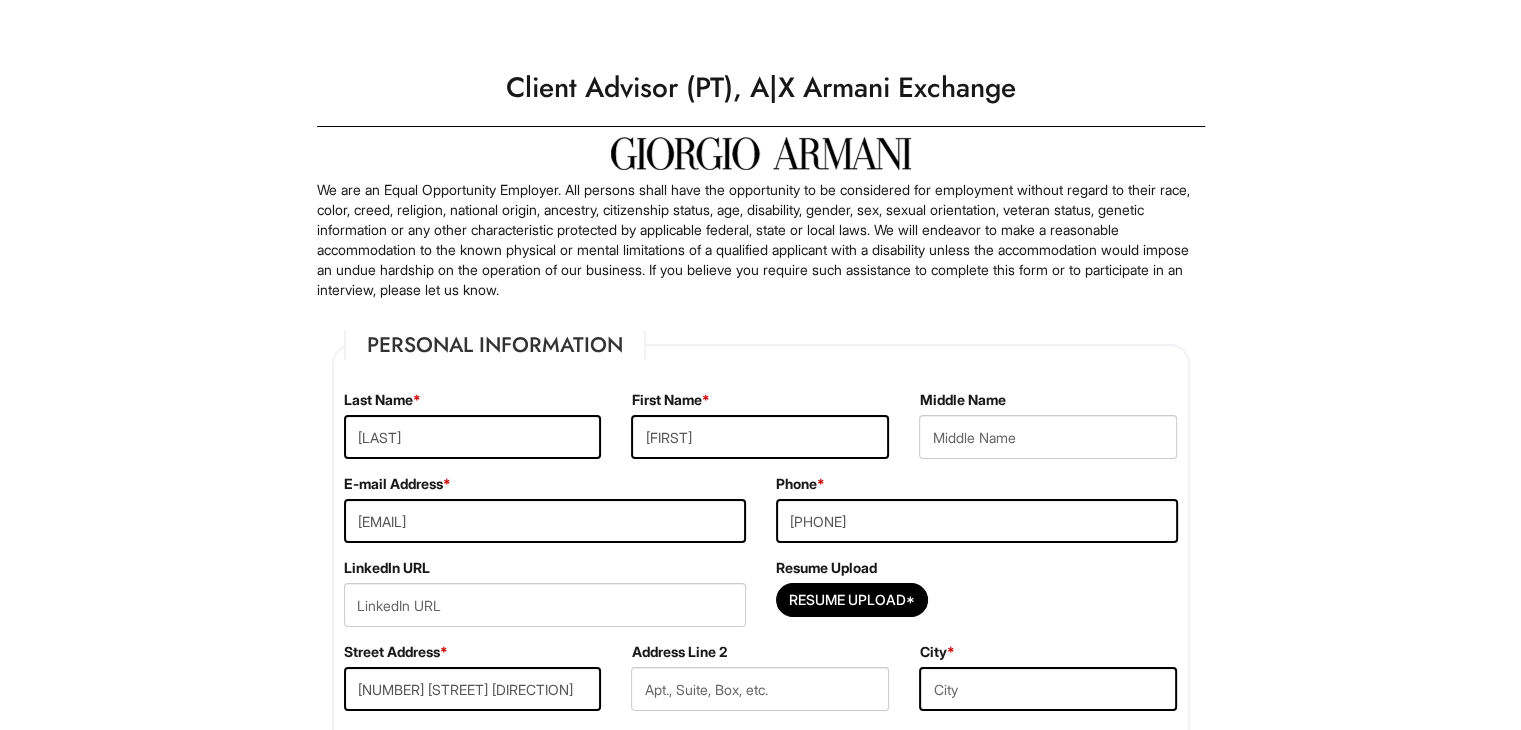 type on "[CITY]" 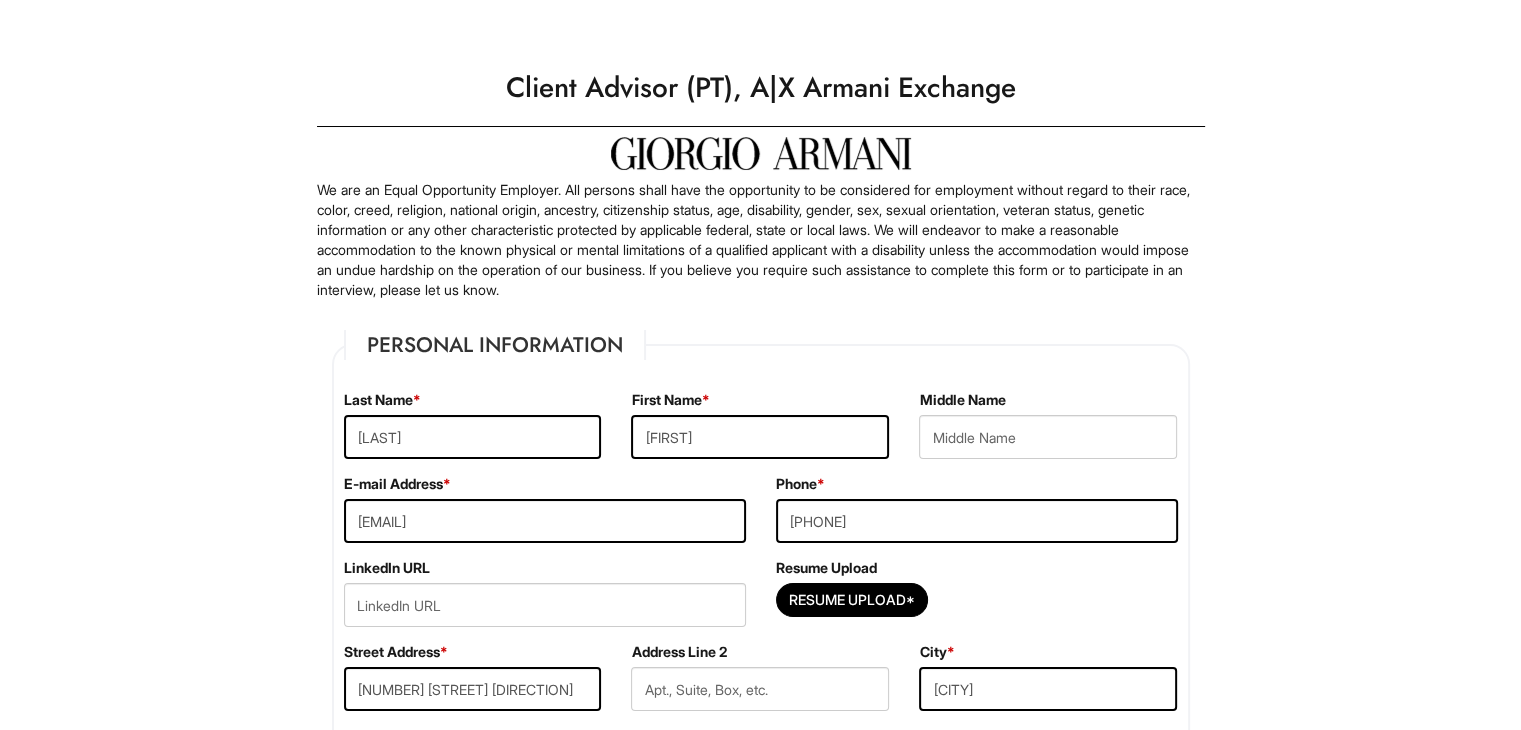 select on "NY" 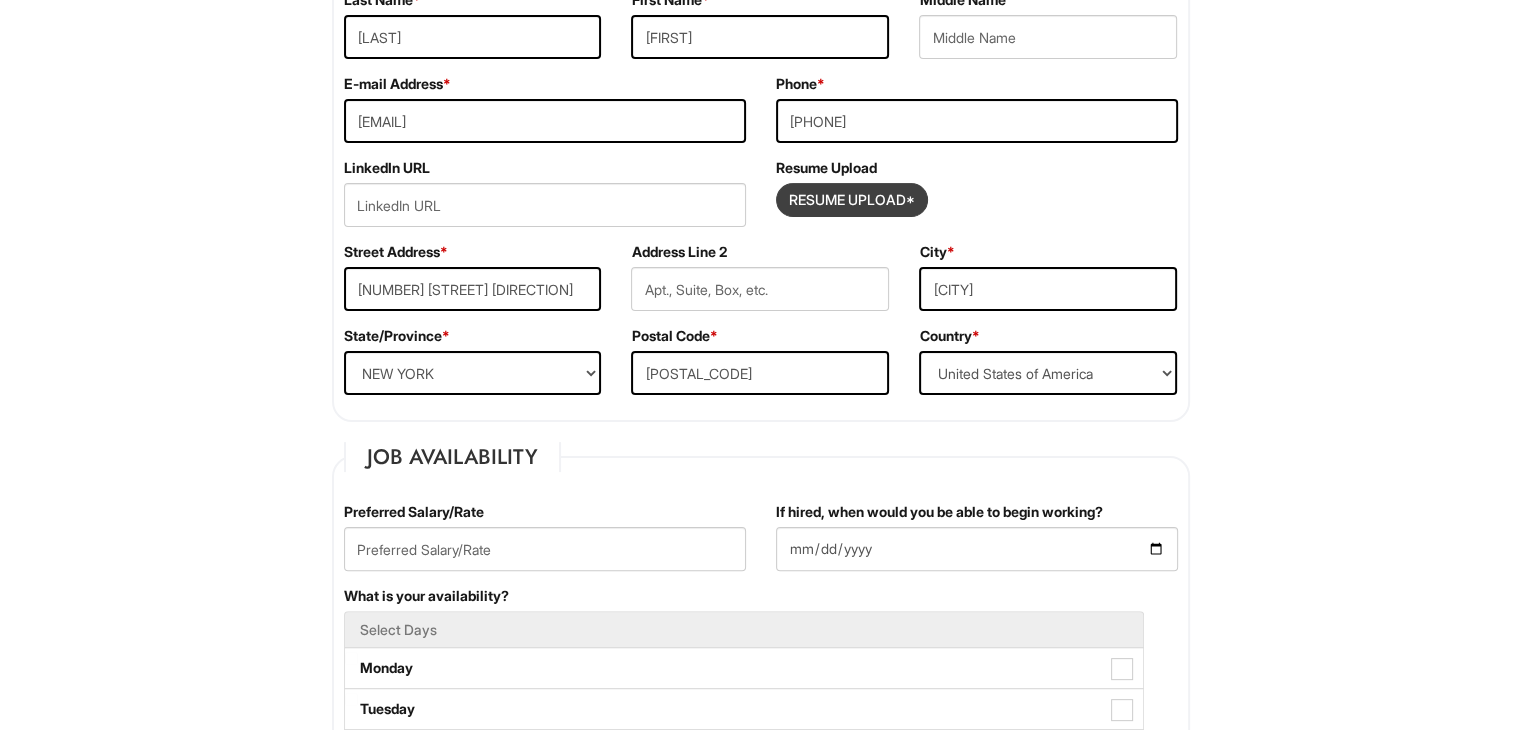 click at bounding box center [852, 200] 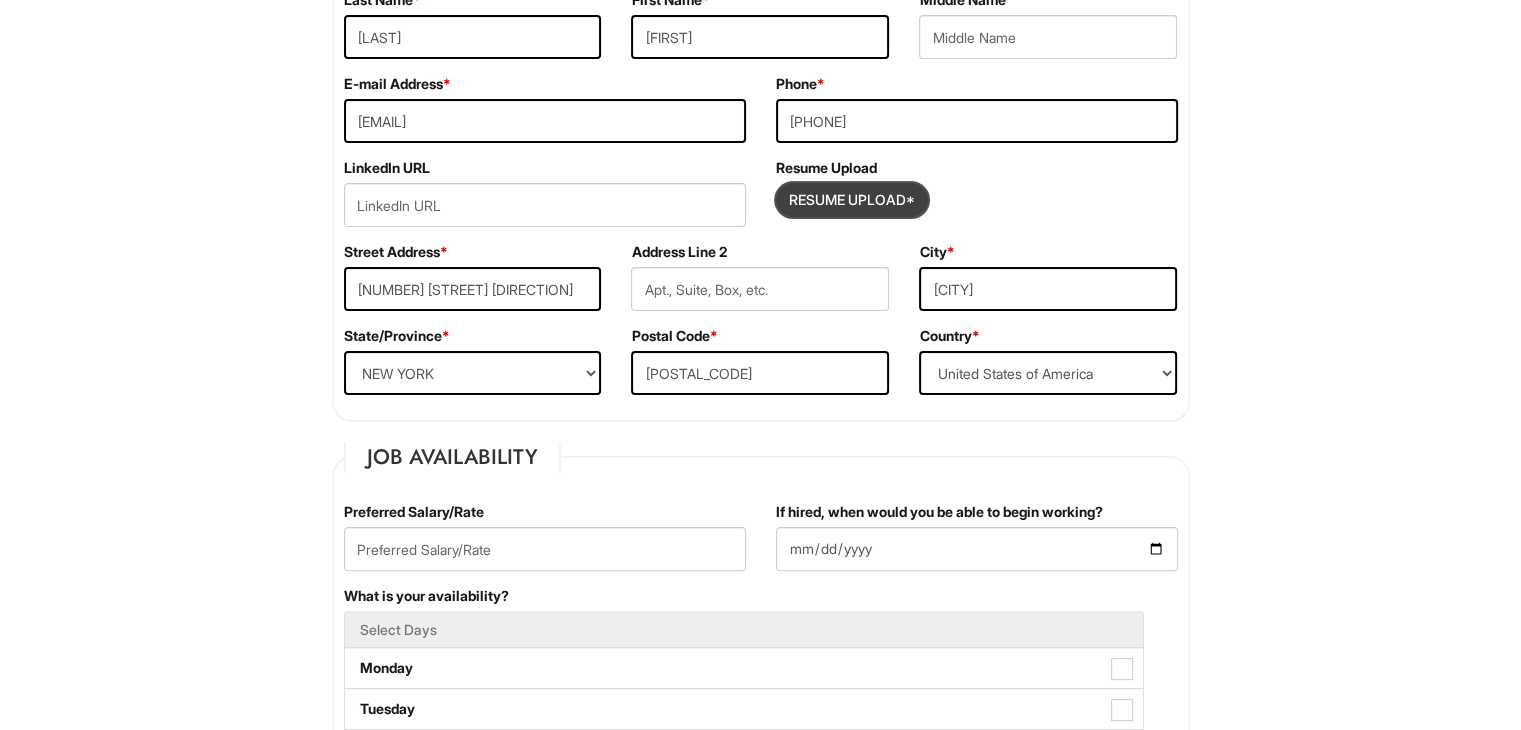 type on "C:\fakepath\[FIRST] [LAST] Updated Resume [YEAR].pdf" 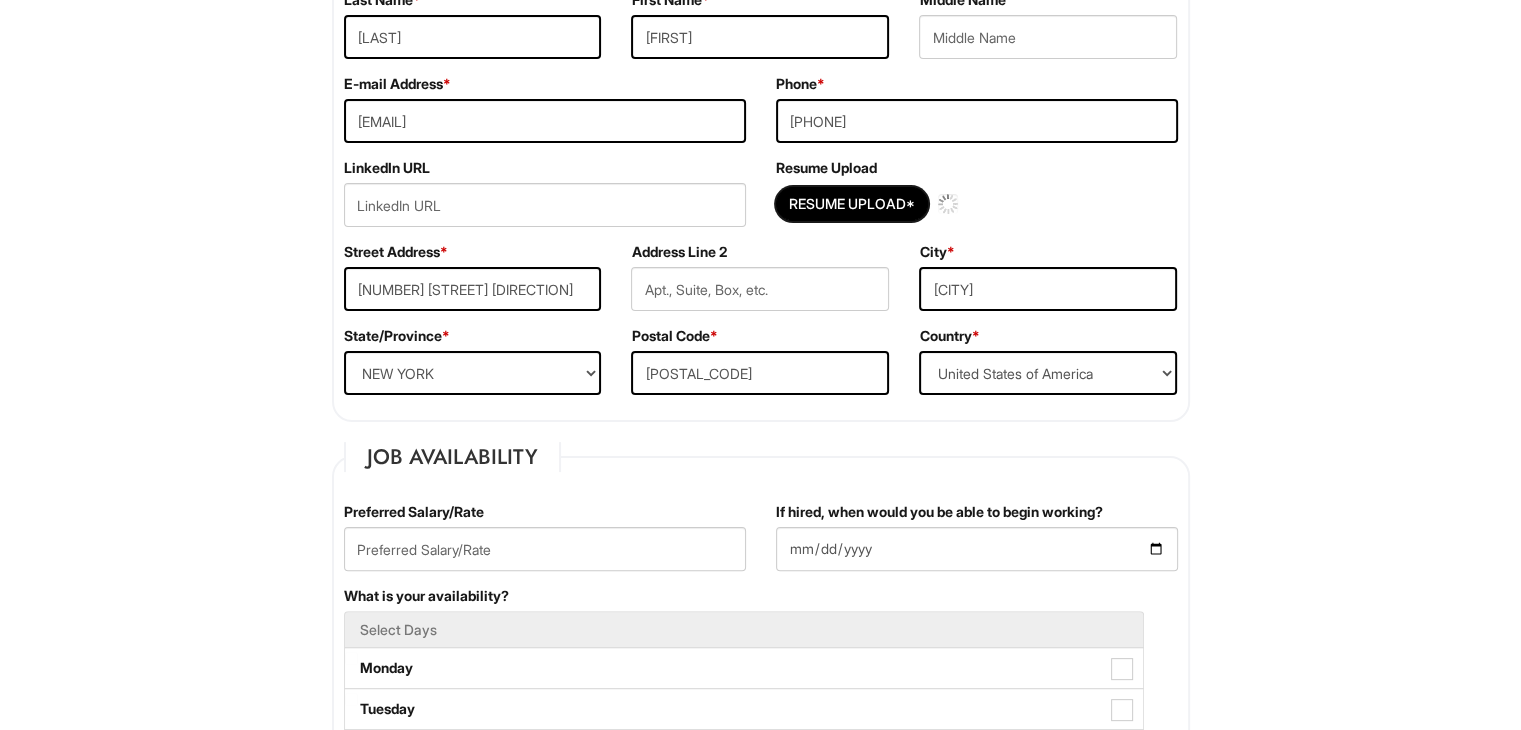 type 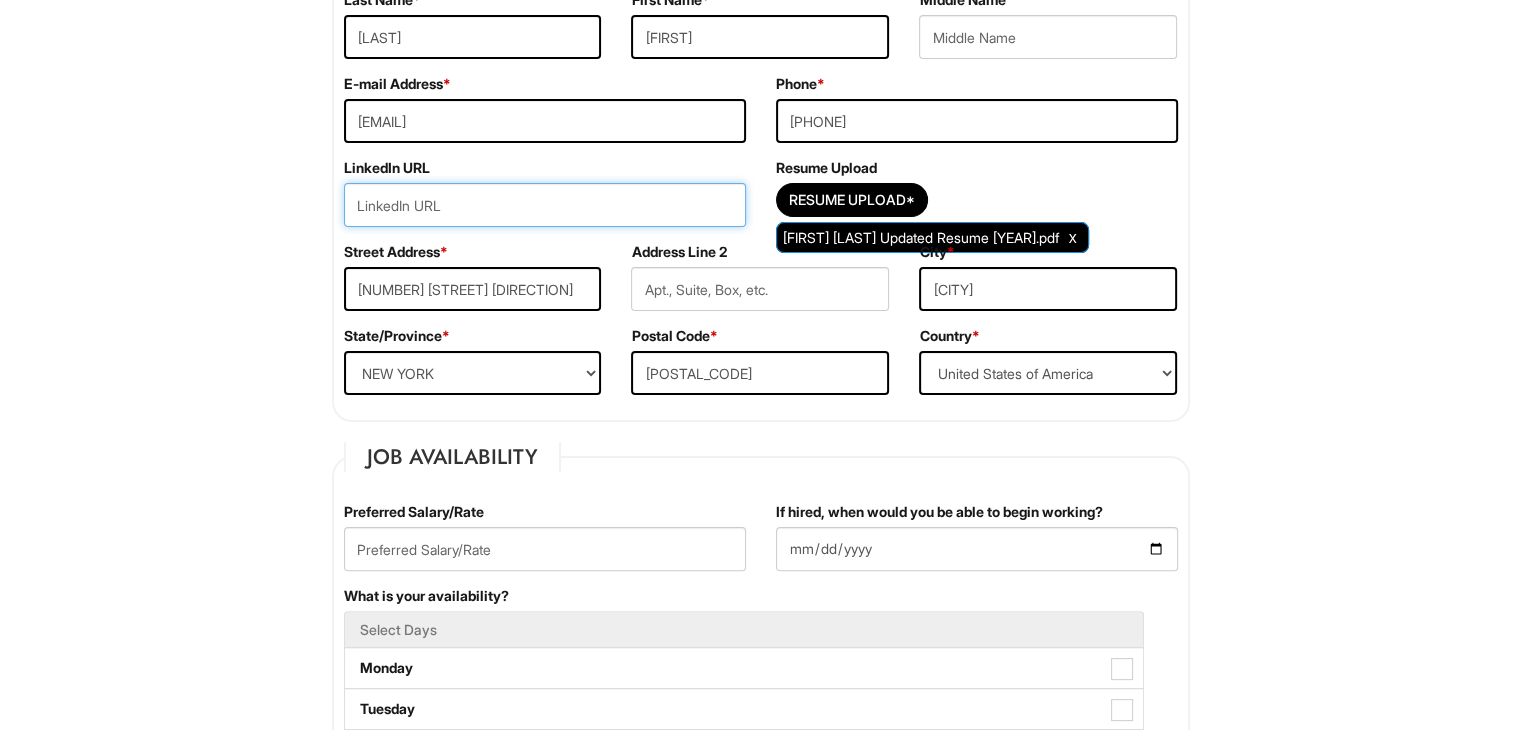 paste on "https://www.[domain]/in/[name]-[id]/" 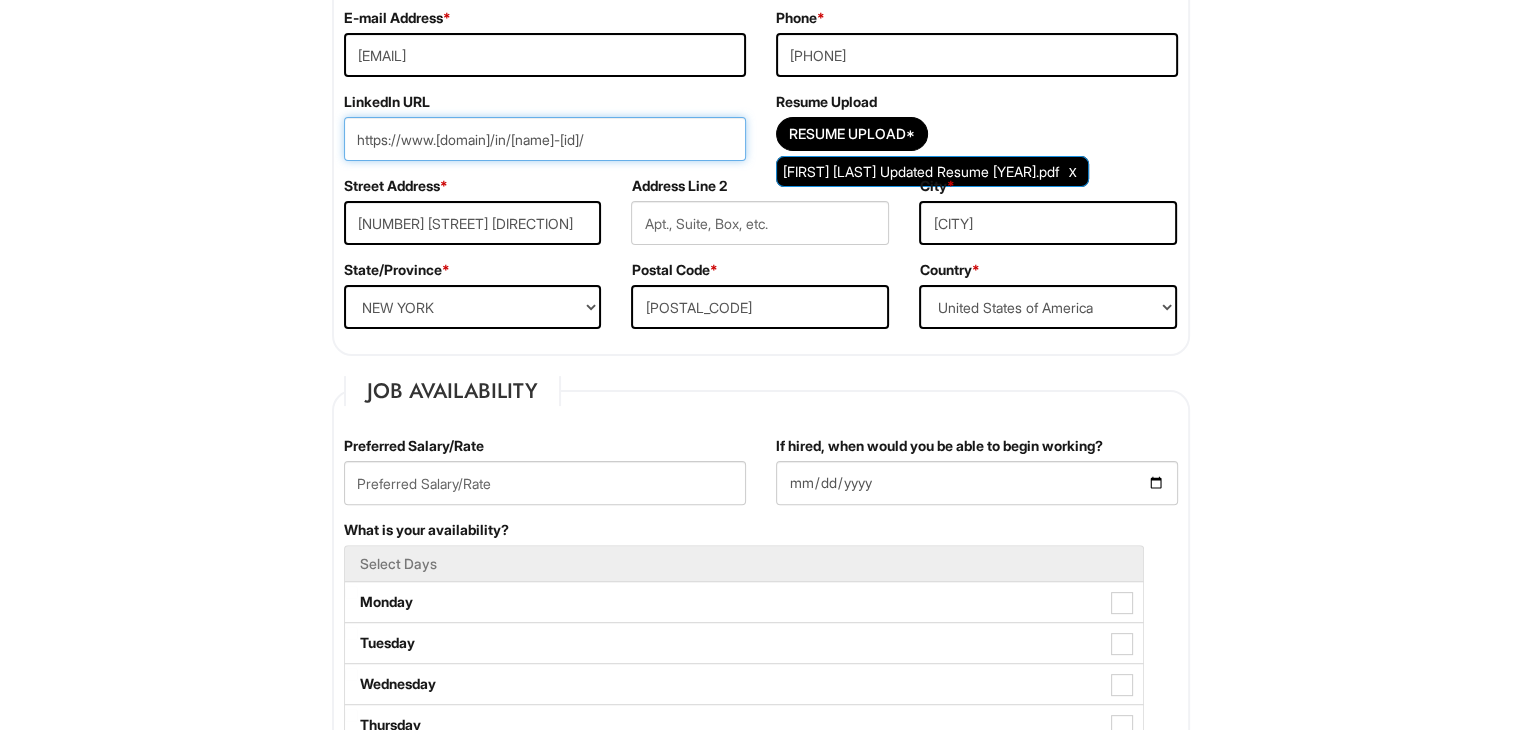 scroll, scrollTop: 600, scrollLeft: 0, axis: vertical 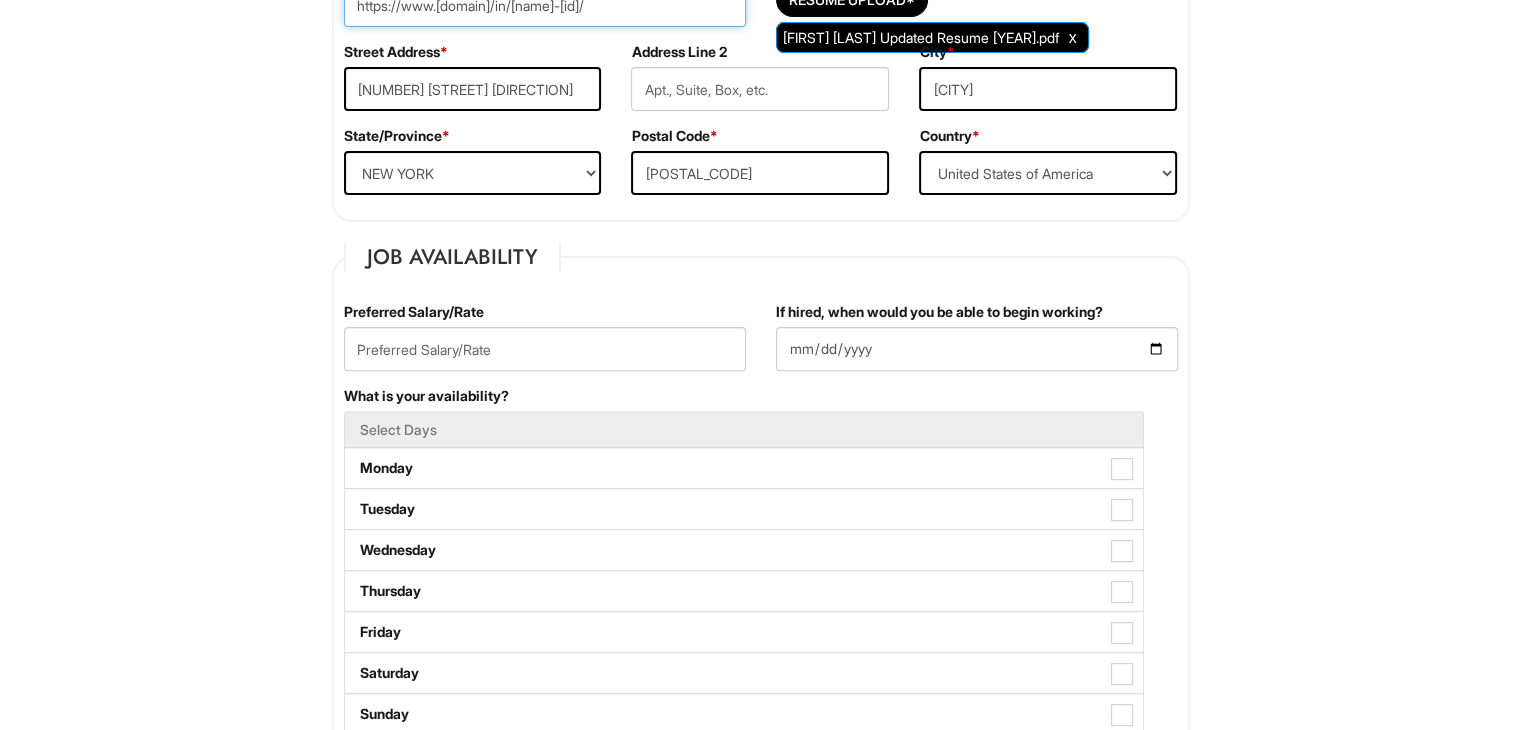 type on "https://www.[domain]/in/[name]-[id]/" 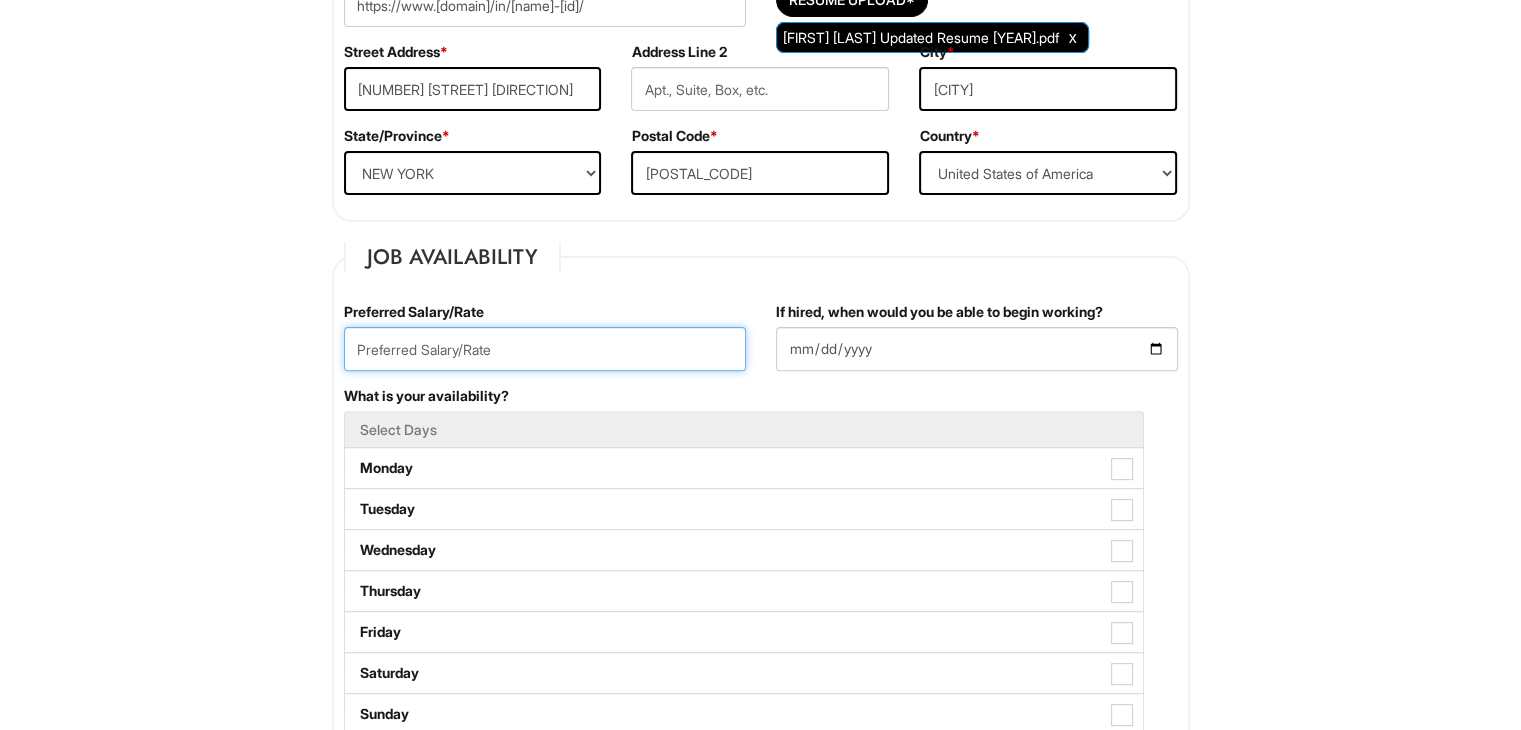 click at bounding box center (545, 349) 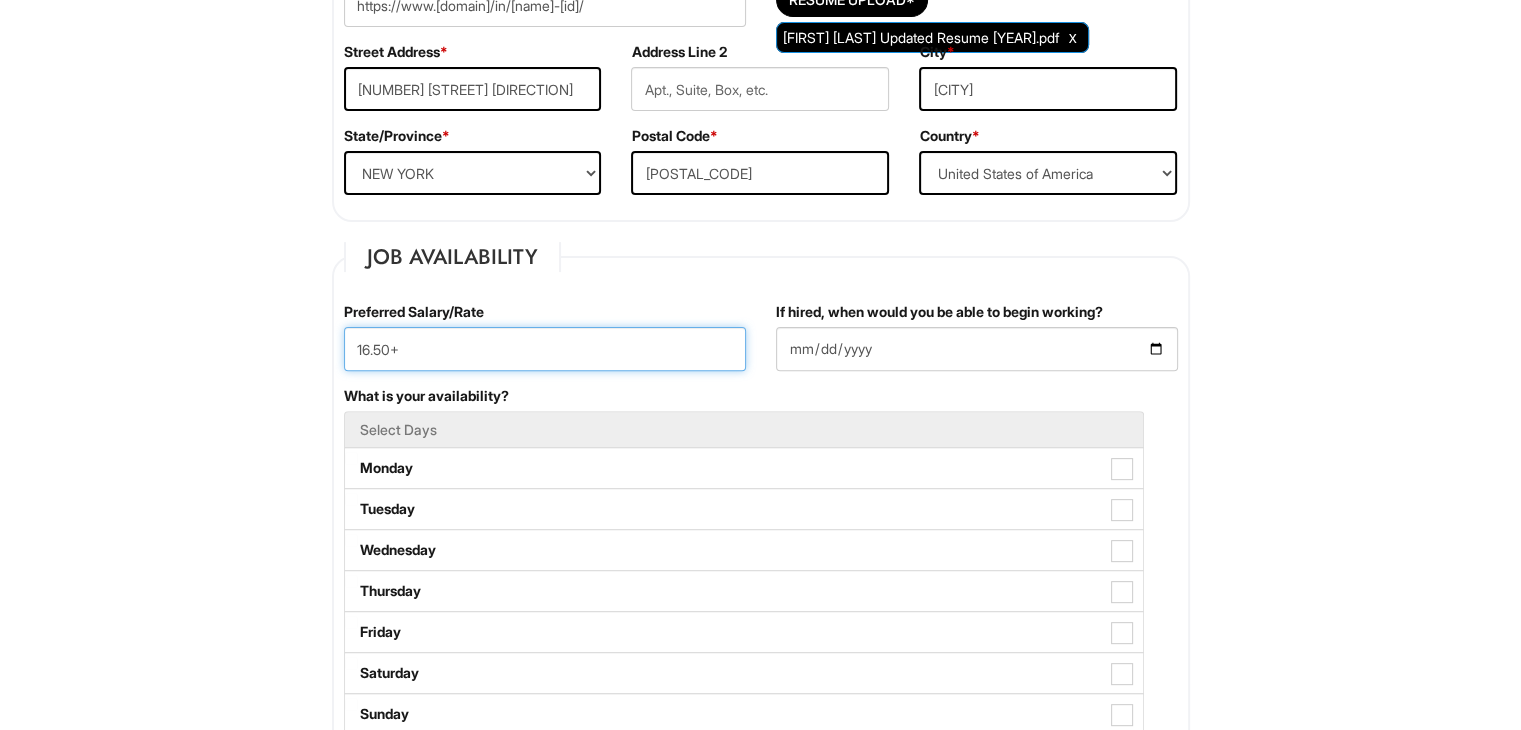 type on "16.50+" 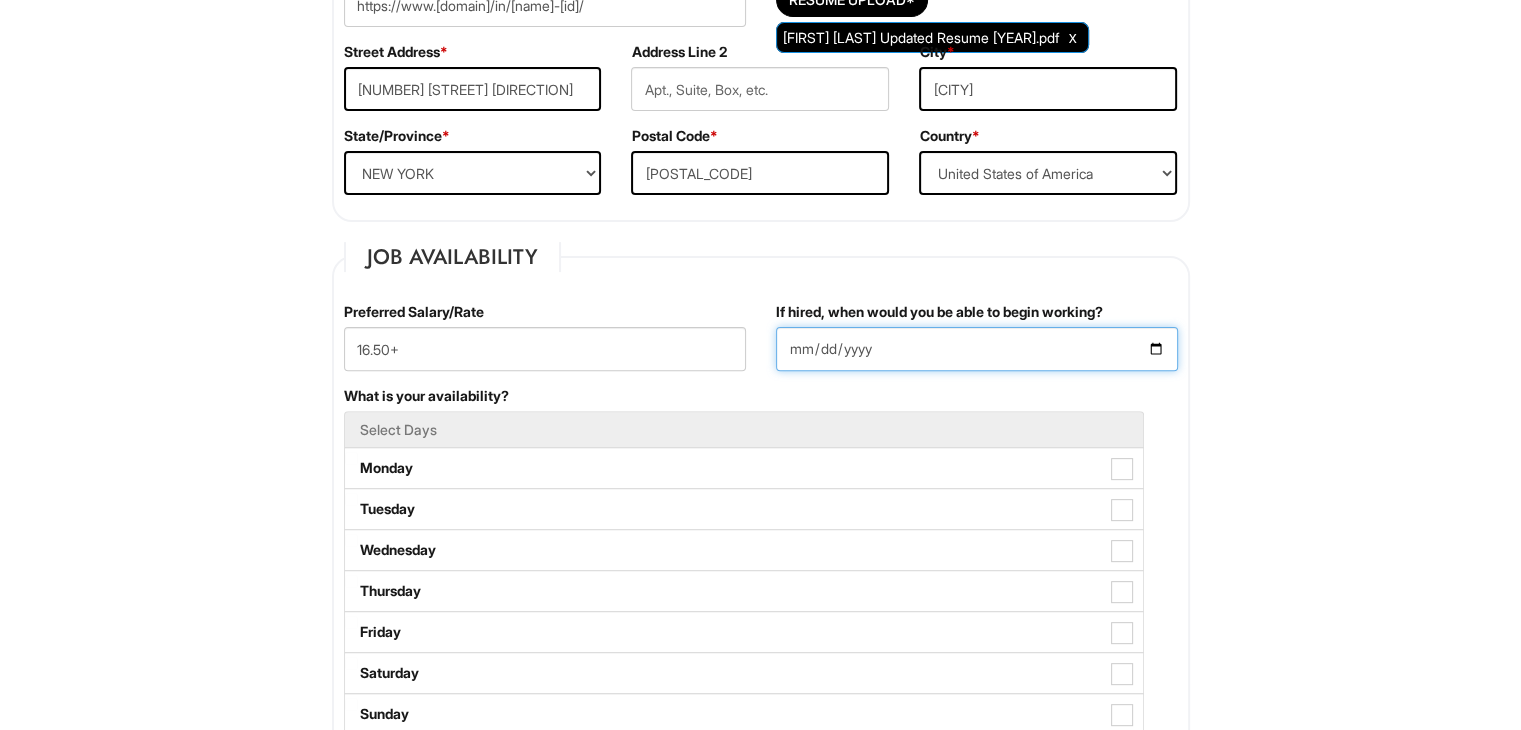 click on "If hired, when would you be able to begin working?" at bounding box center [977, 349] 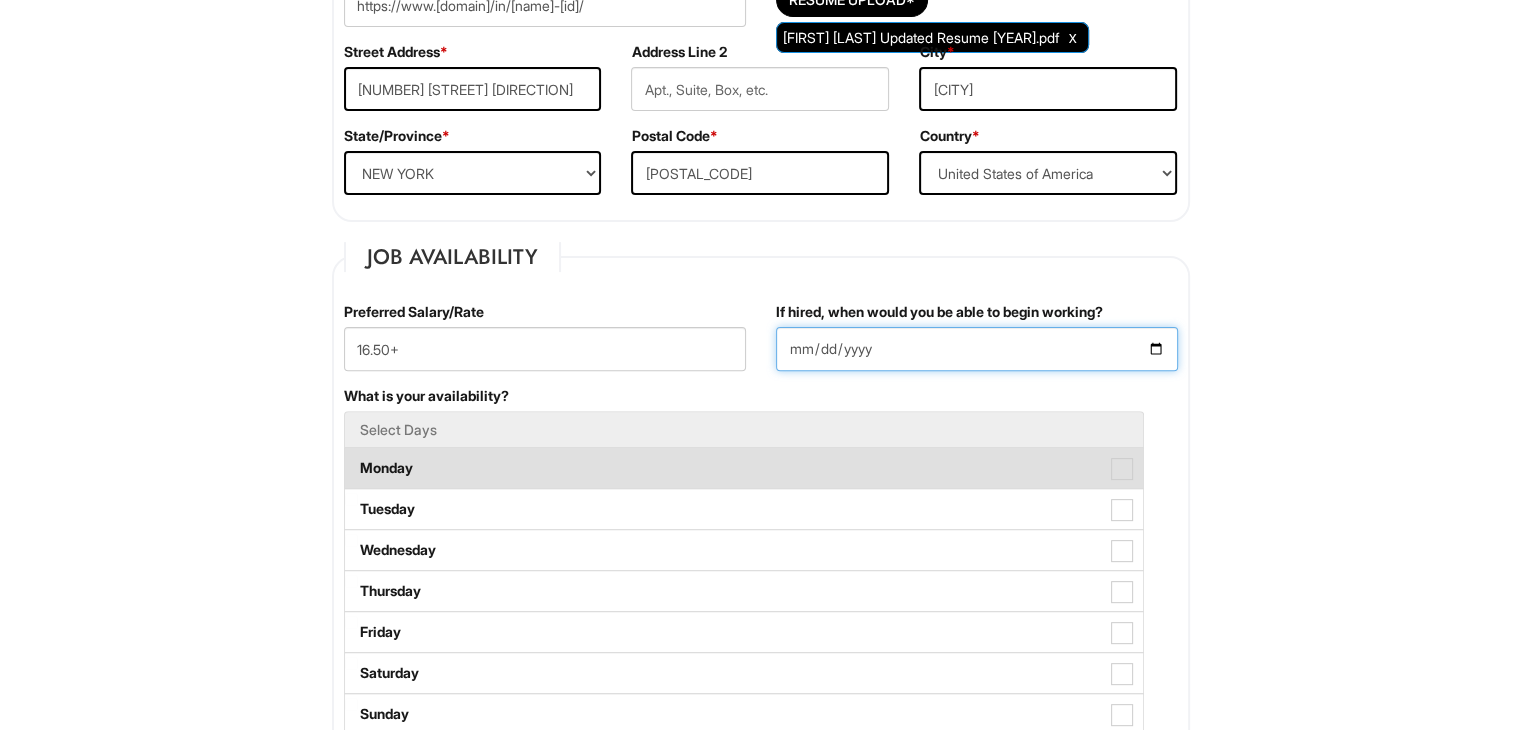 type on "[DATE]" 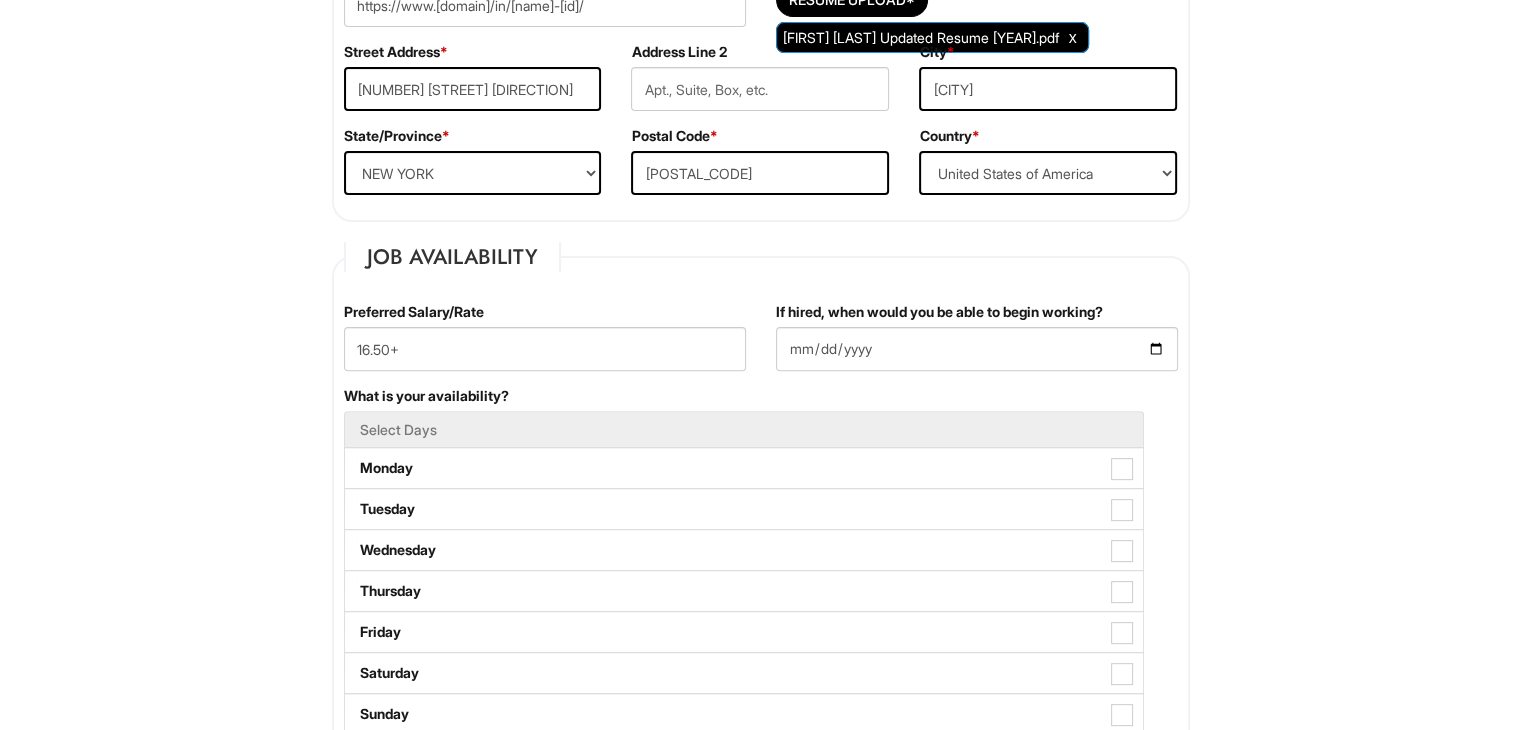 click on "Personal Information
Last Name  *   [LAST]
First Name  *   [FIRST]
Middle Name
E-mail Address  *   [EMAIL]
Phone  *   [PHONE]
LinkedIn URL   https://www.[domain]/in/[name]-[id]/
Resume Upload   Resume Upload* [FIRST] [LAST] Updated Resume [YEAR].pdf
Street Address  *   [NUMBER] [STREET] [DIRECTION]
Address Line 2
City  *   [CITY]
State/Province  *   State/Province ALABAMA ALASKA ARIZONA ARKANSAS CALIFORNIA COLORADO CONNECTICUT DELAWARE DISTRICT OF COLUMBIA FLORIDA GEORGIA HAWAII IDAHO ILLINOIS INDIANA IOWA KANSAS KENTUCKY LOUISIANA MAINE MARYLAND MASSACHUSETTS MICHIGAN MINNESOTA MISSISSIPPI MISSOURI MONTANA NEBRASKA NEVADA NEW HAMPSHIRE NEW JERSEY NEW MEXICO NEW YORK NORTH CAROLINA NORTH DAKOTA OHIO OKLAHOMA OREGON PENNSYLVANIA RHODE ISLAND SOUTH CAROLINA SOUTH DAKOTA TENNESSEE TEXAS UTAH VERMONT VIRGINIA WASHINGTON WEST VIRGINIA WISCONSIN WYOMING CA-ALBERTA CA-BRITISH COLUMBIA CA-MANITOBA CA-NEW BRUNSWICK CA-NEWFOUNDLAND US-GUAM" at bounding box center [760, 1353] 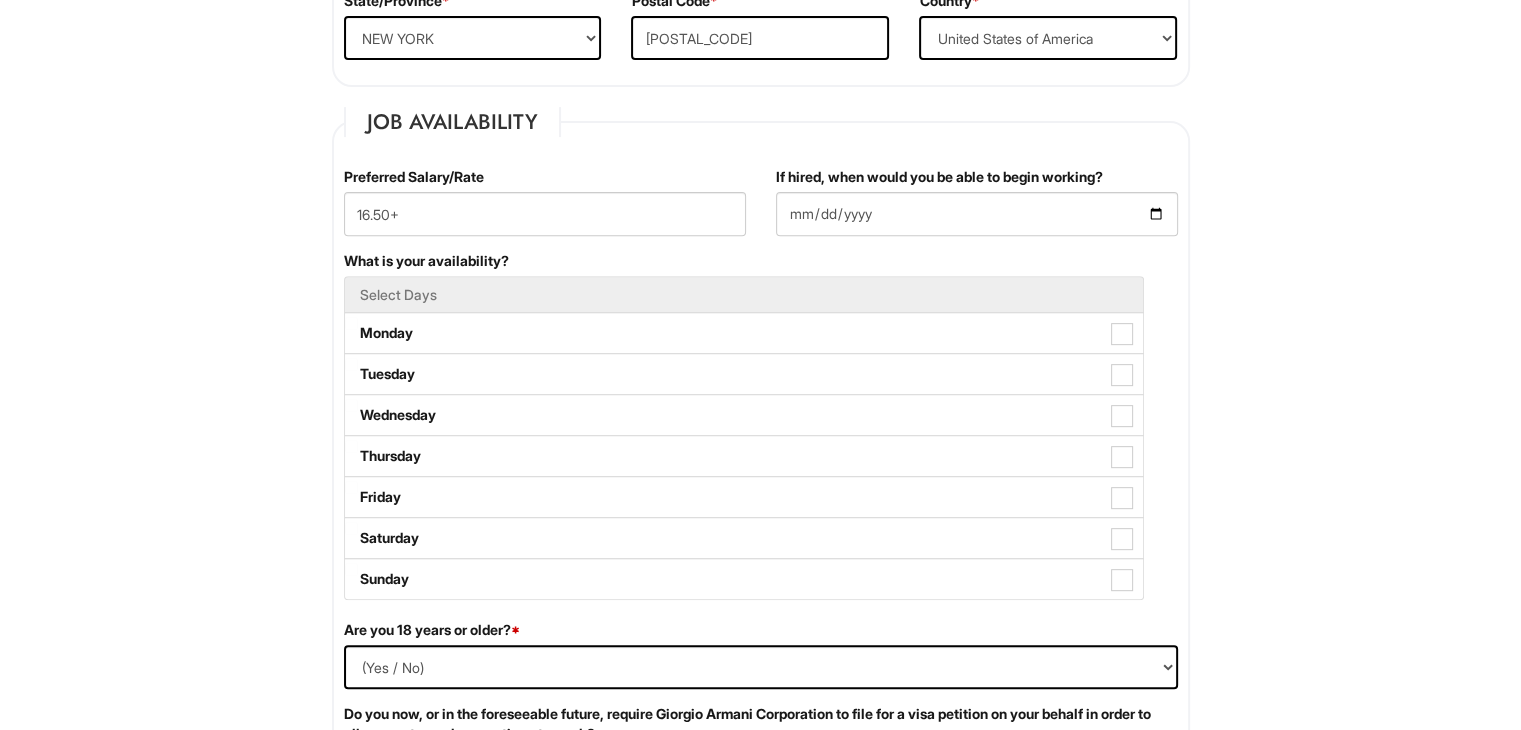scroll, scrollTop: 900, scrollLeft: 0, axis: vertical 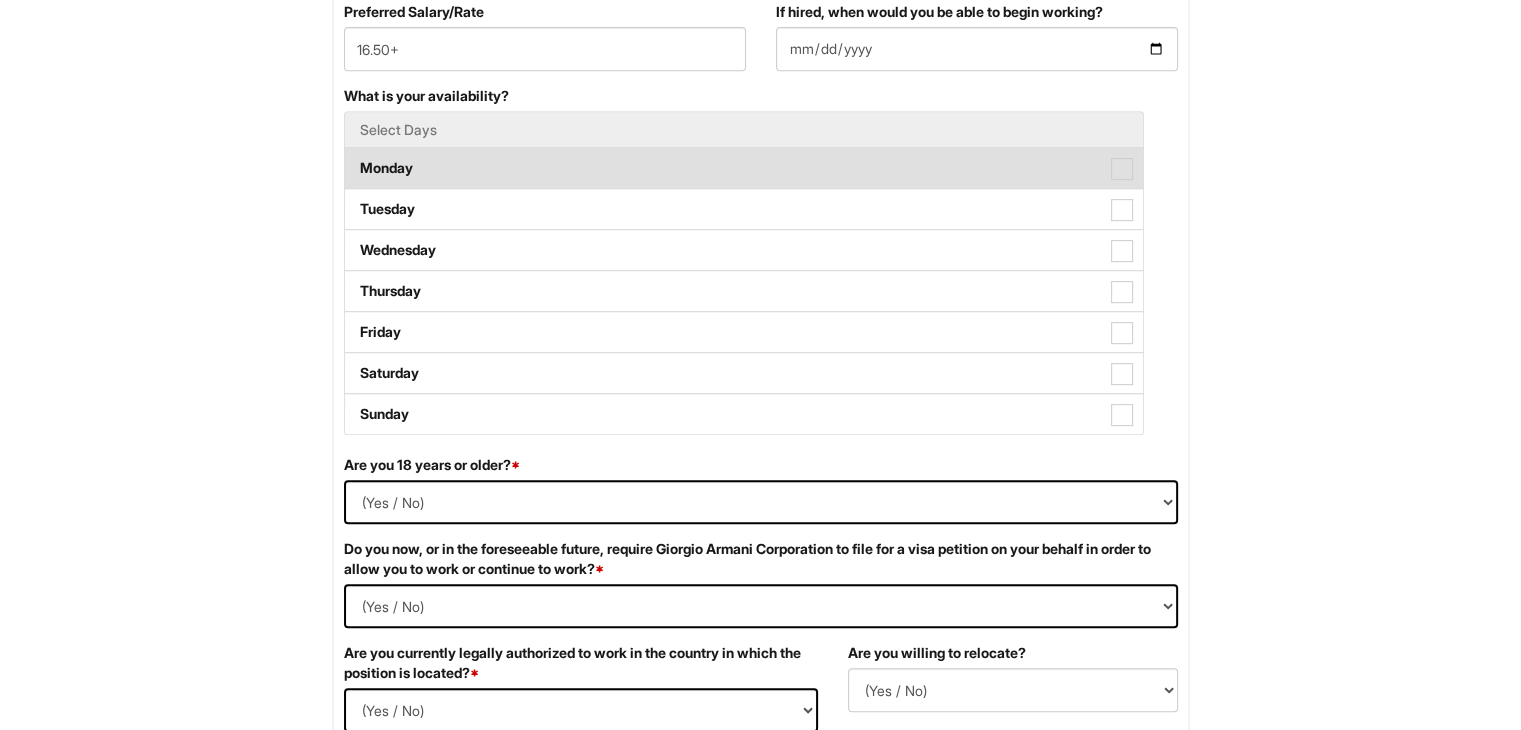 click at bounding box center (1122, 169) 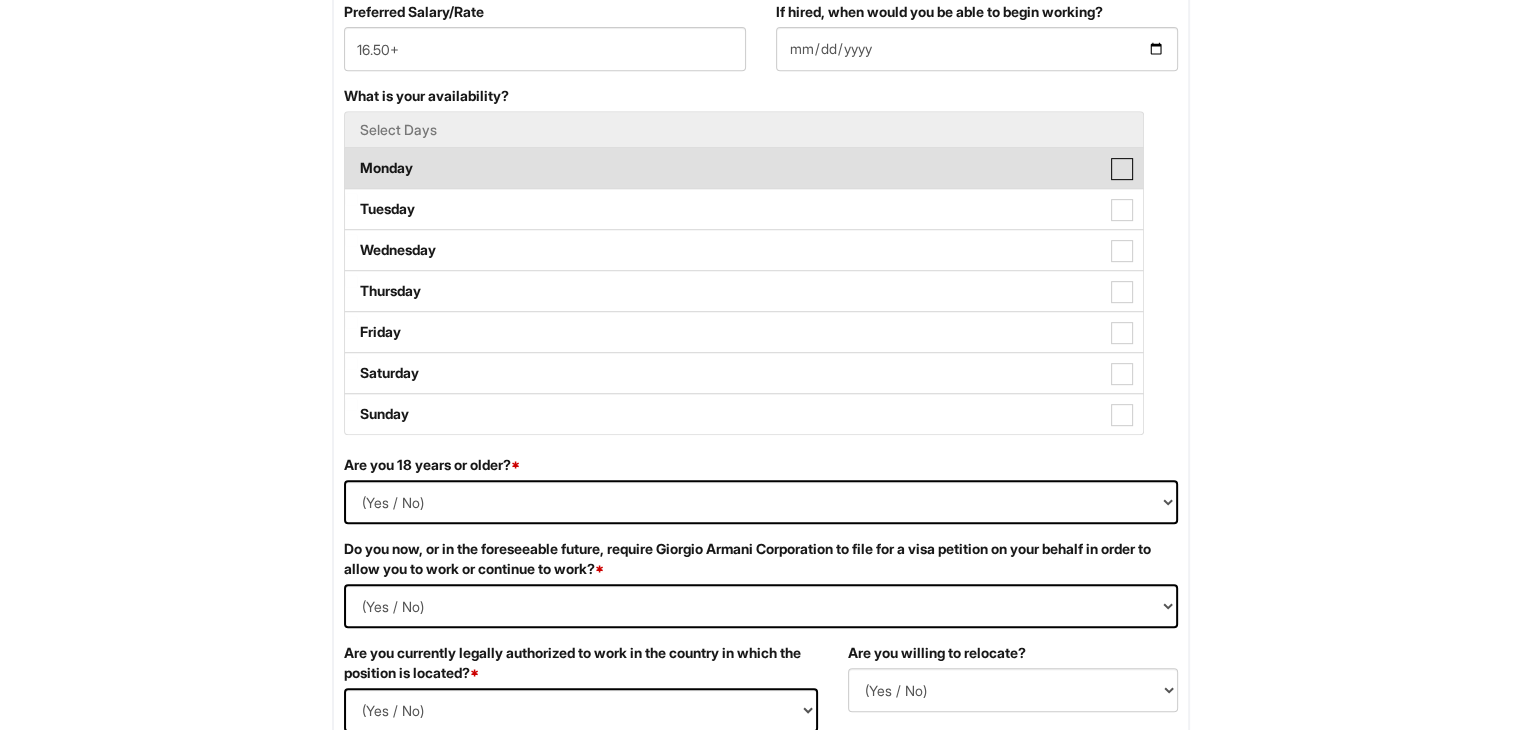 click on "Monday" at bounding box center (351, 158) 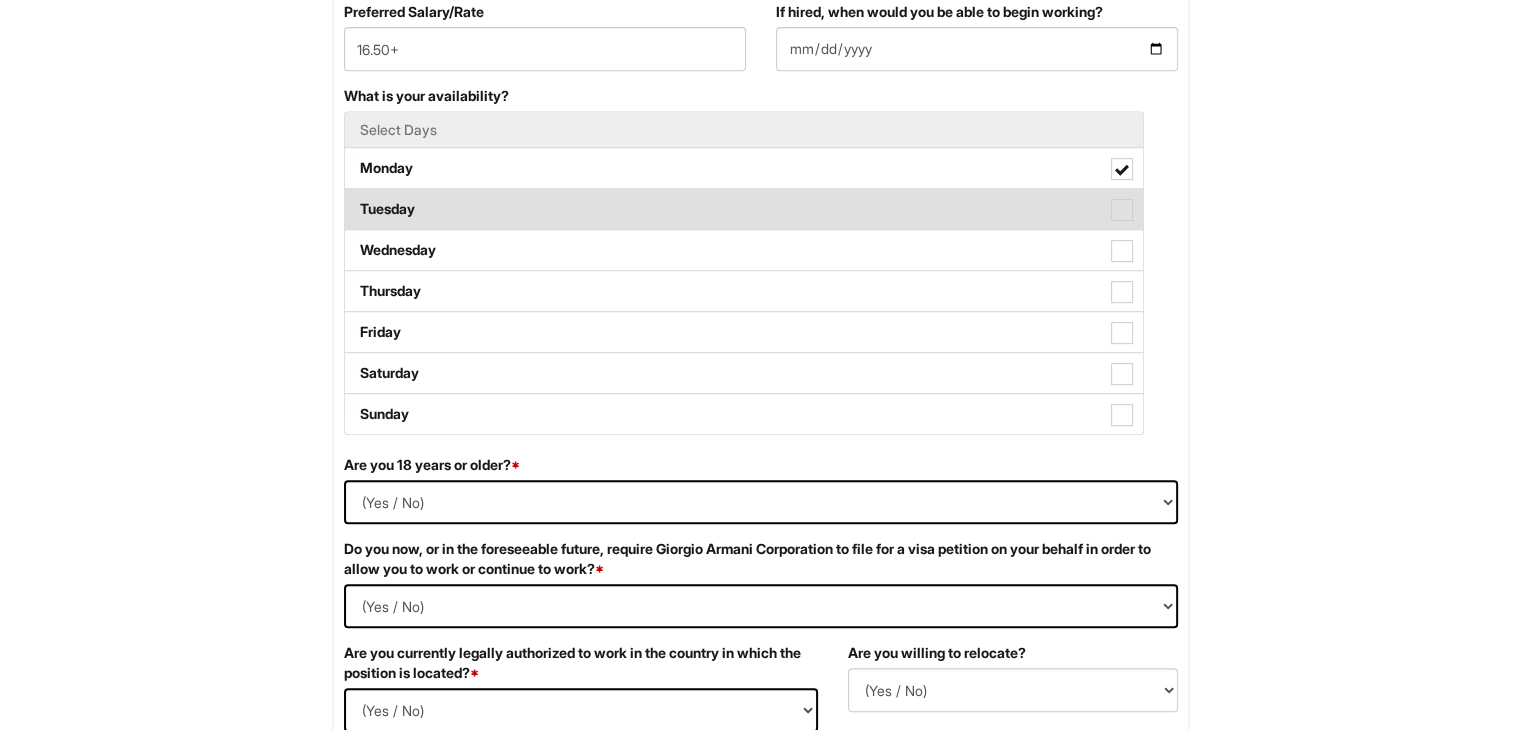 click at bounding box center (1122, 210) 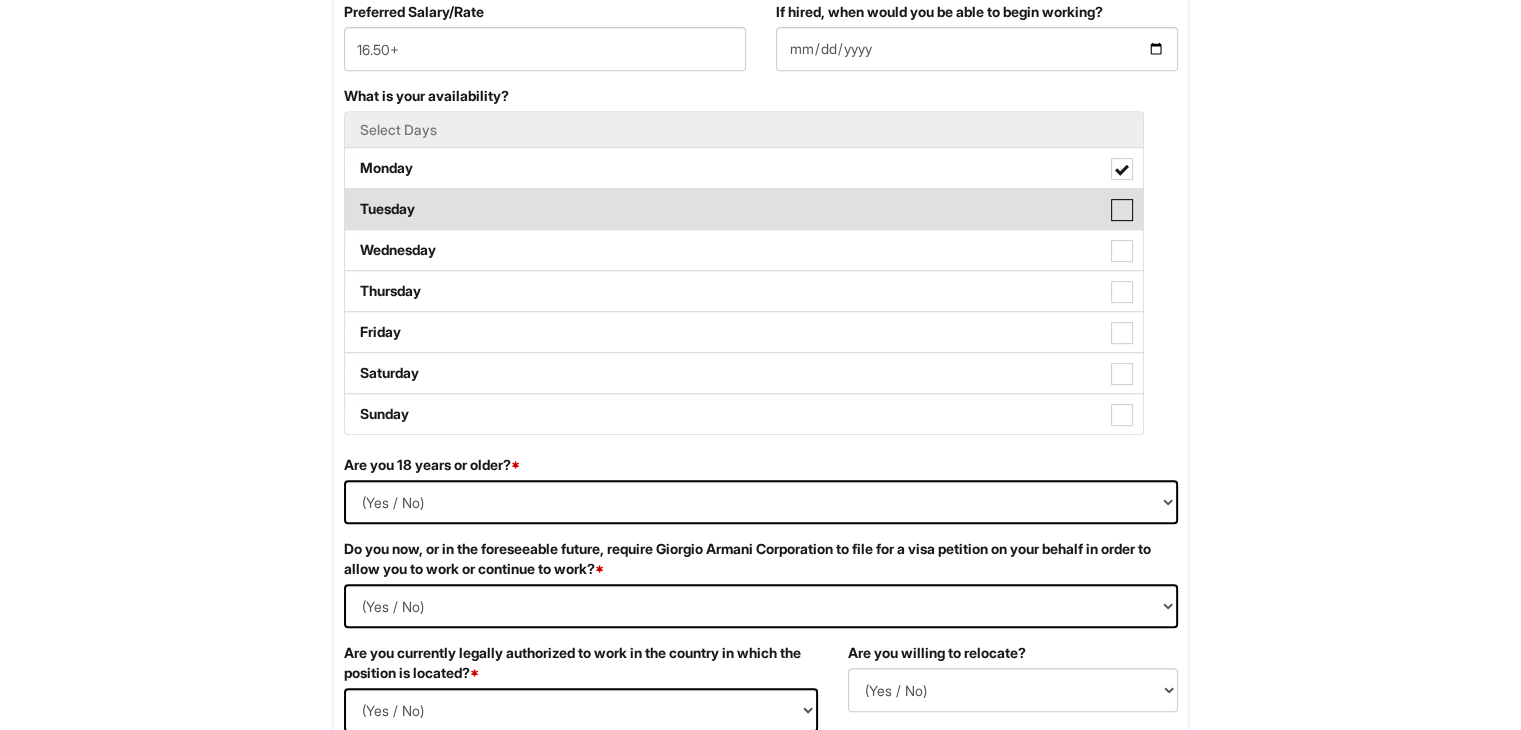 click on "Tuesday" at bounding box center [351, 199] 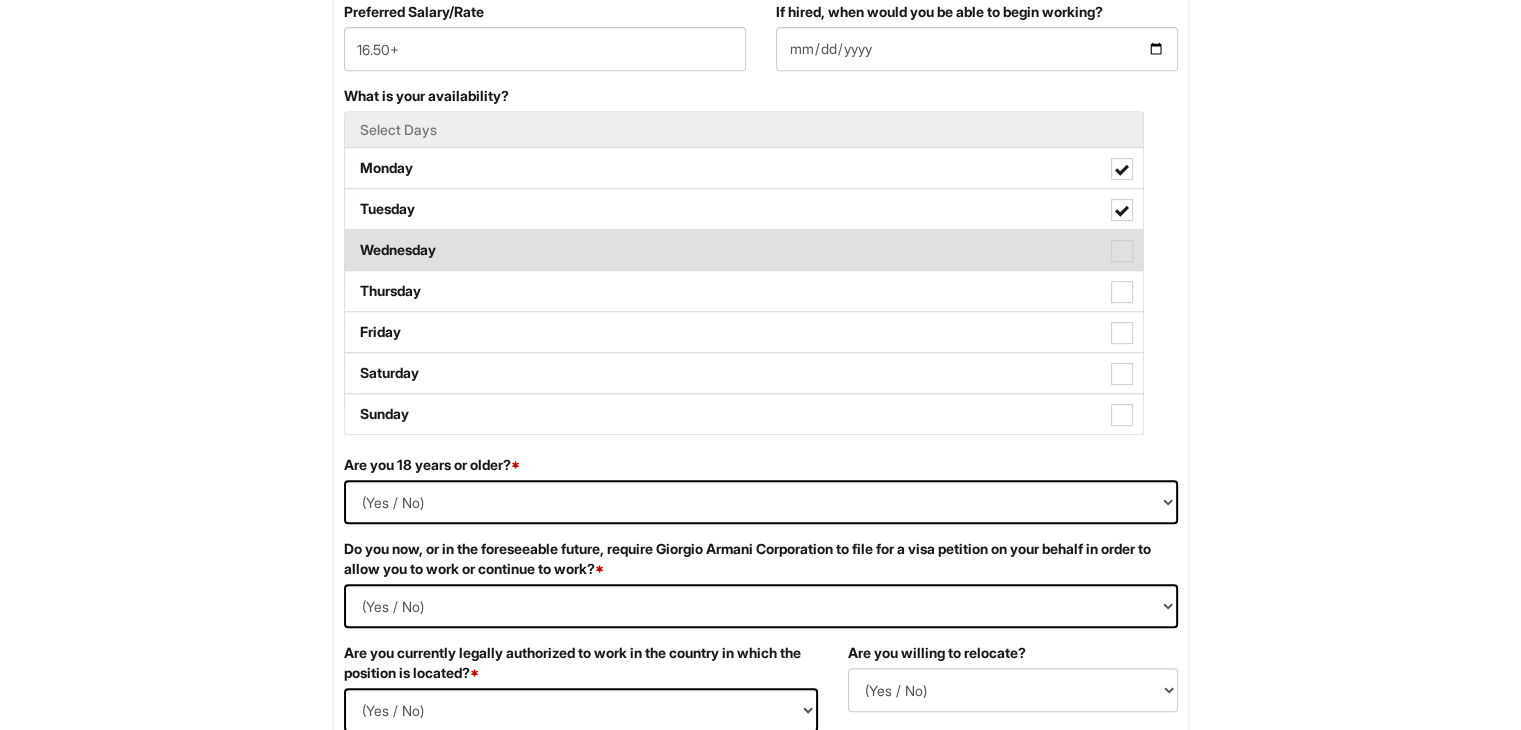 click at bounding box center (1122, 251) 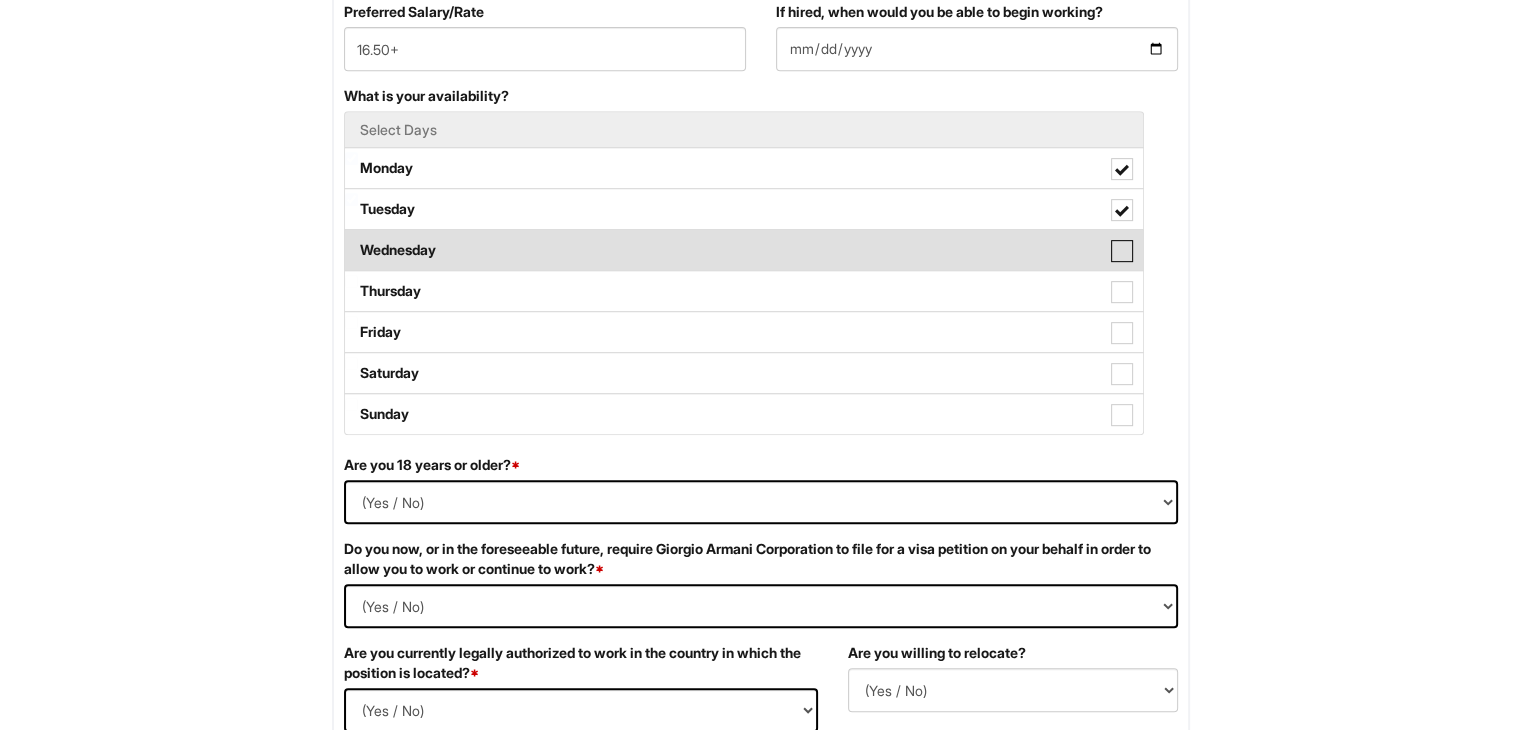 click on "Wednesday" at bounding box center [351, 240] 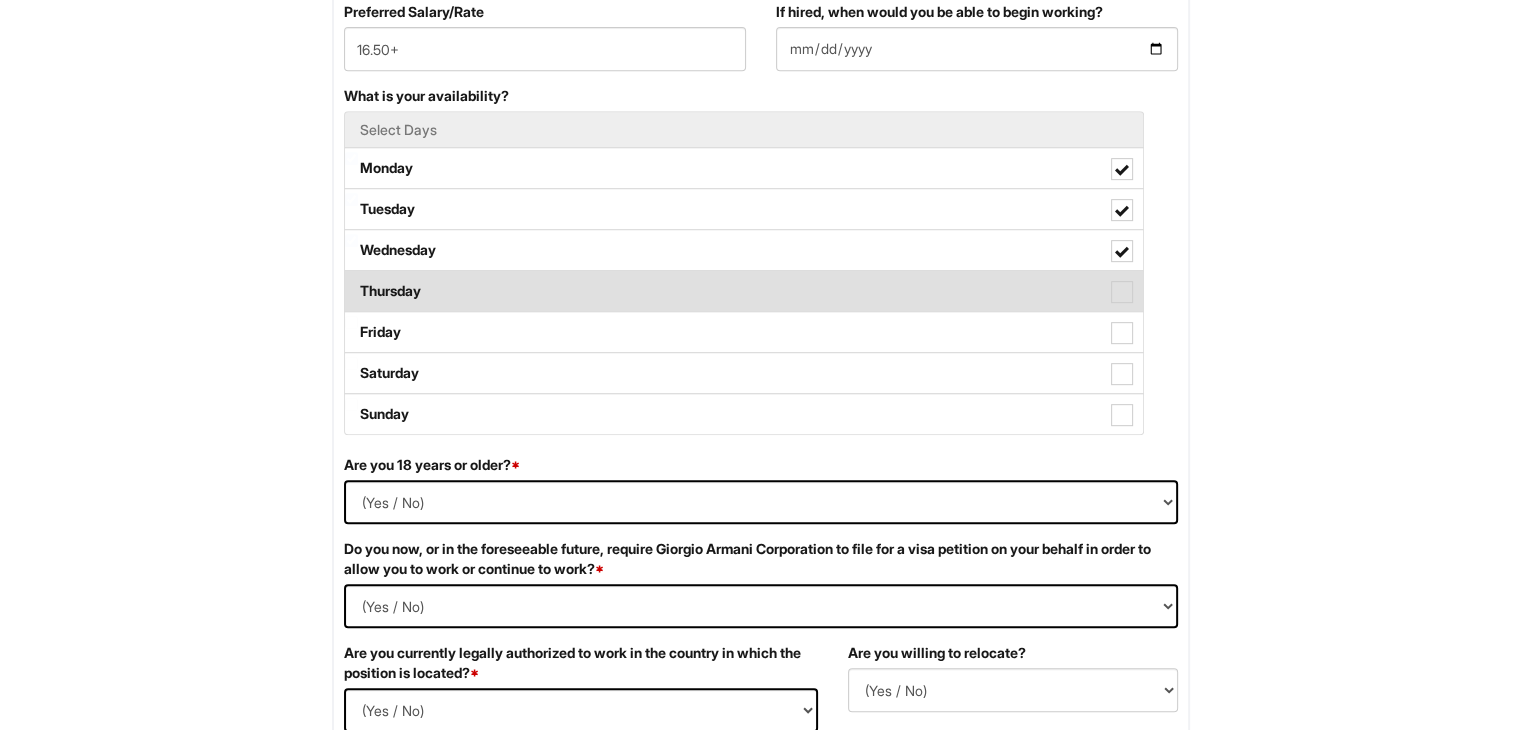 click on "Thursday" at bounding box center (744, 291) 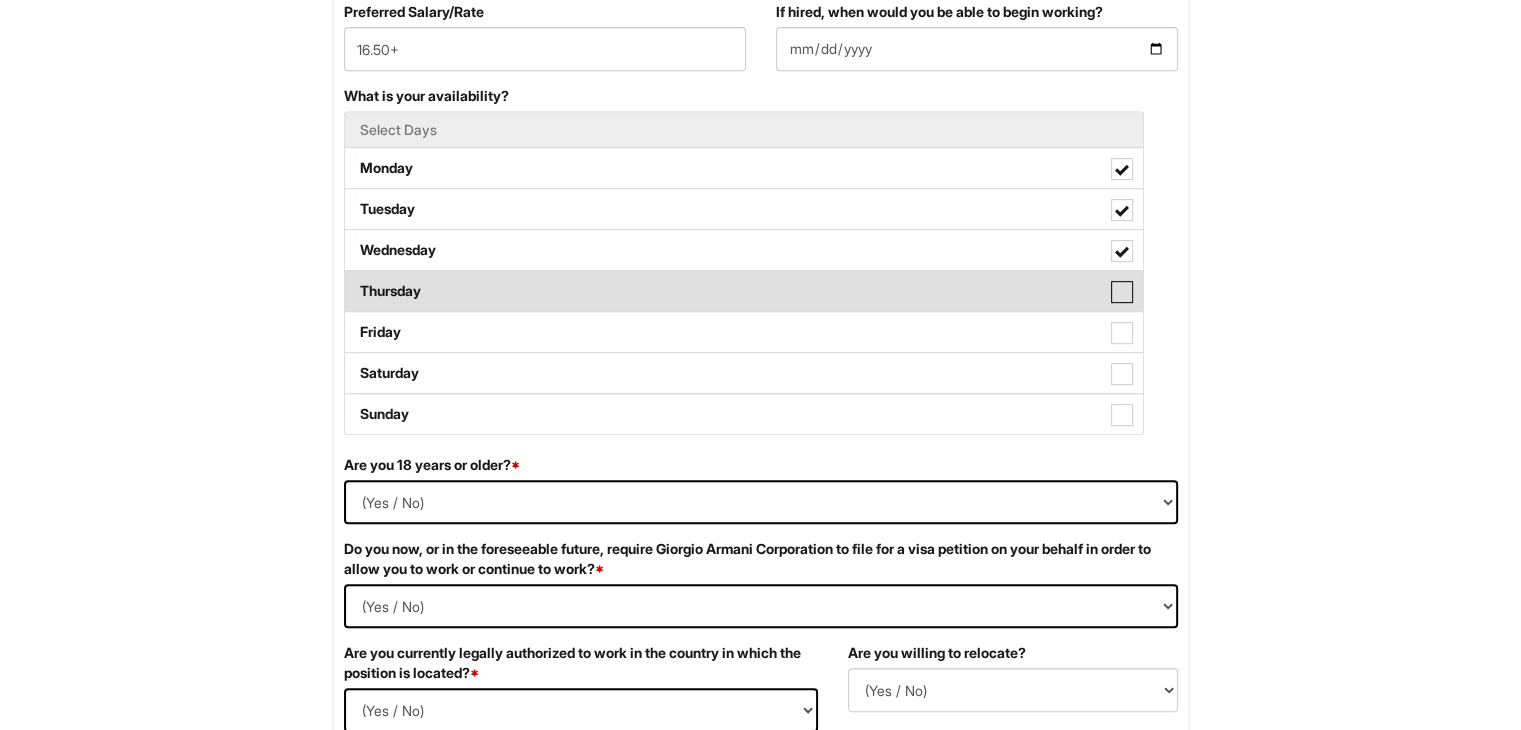 click on "Thursday" at bounding box center (351, 281) 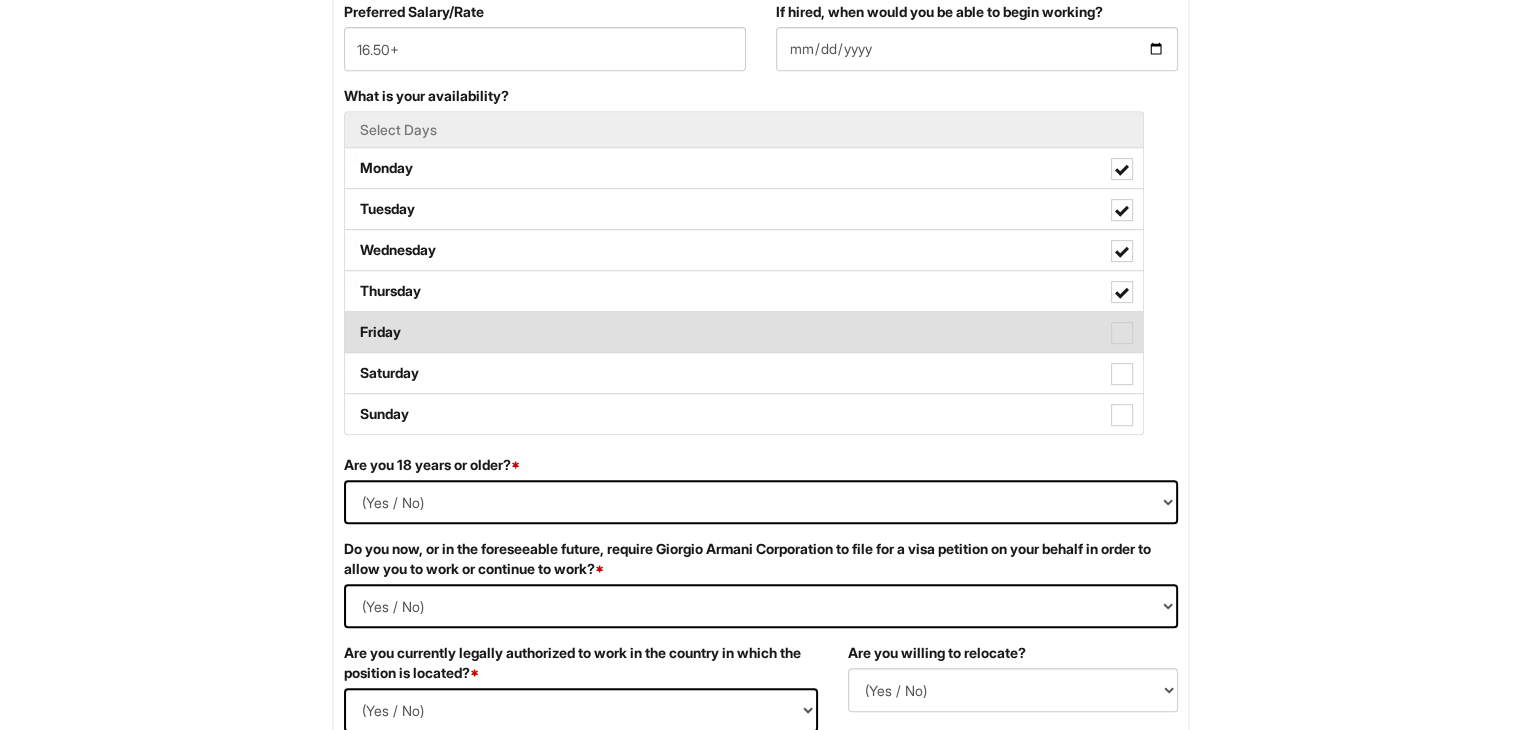drag, startPoint x: 1115, startPoint y: 330, endPoint x: 1122, endPoint y: 348, distance: 19.313208 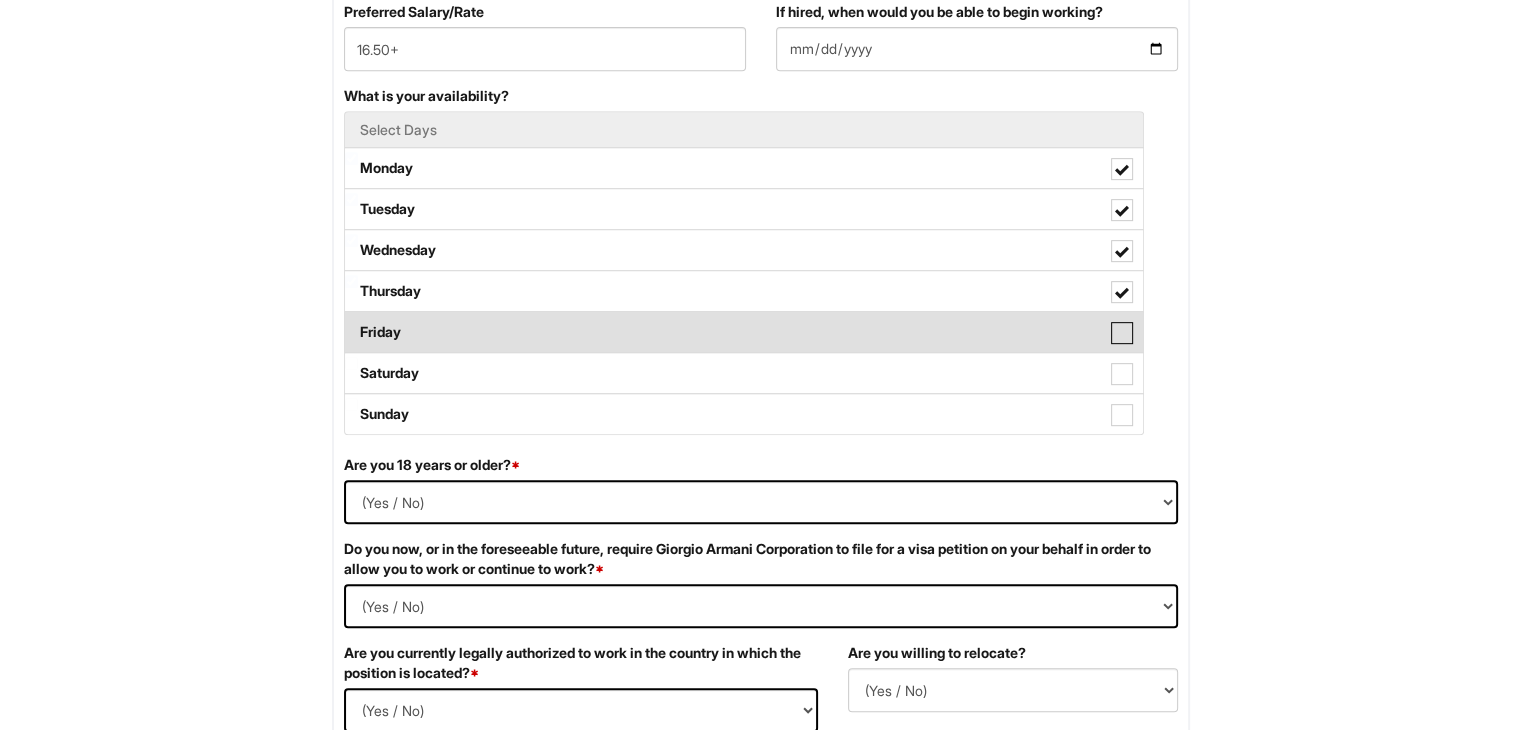click on "Friday" at bounding box center (351, 322) 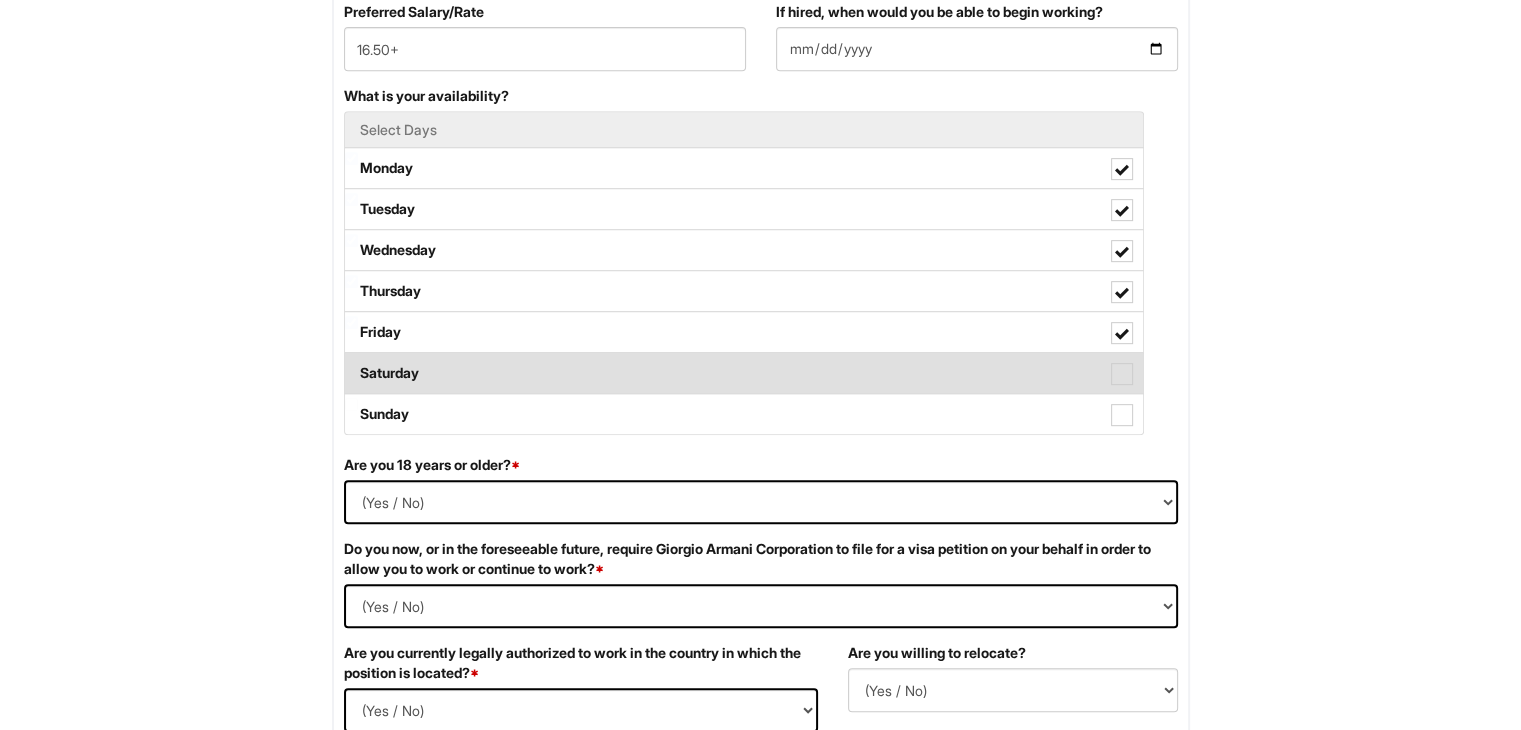 click on "Saturday" at bounding box center [744, 373] 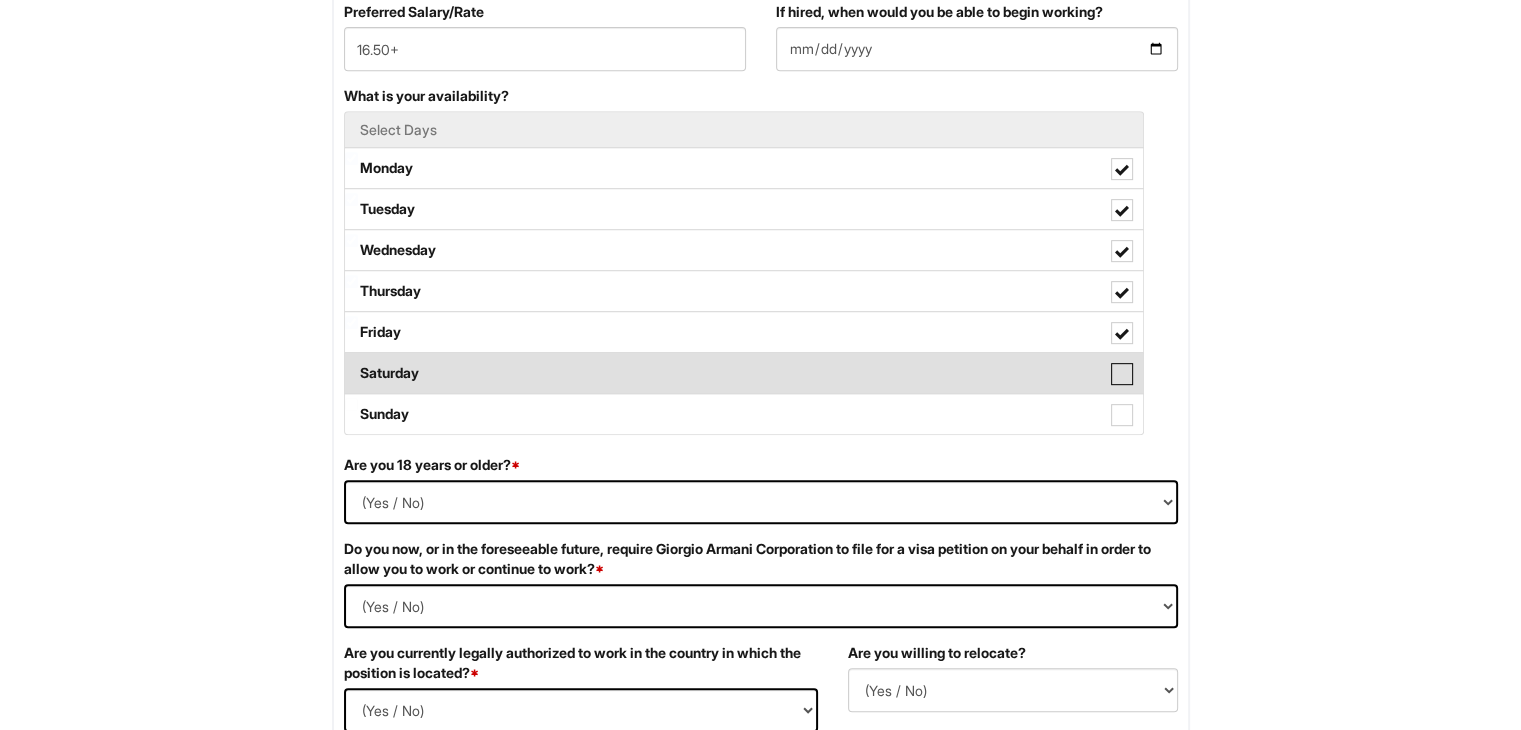 click on "Saturday" at bounding box center [351, 363] 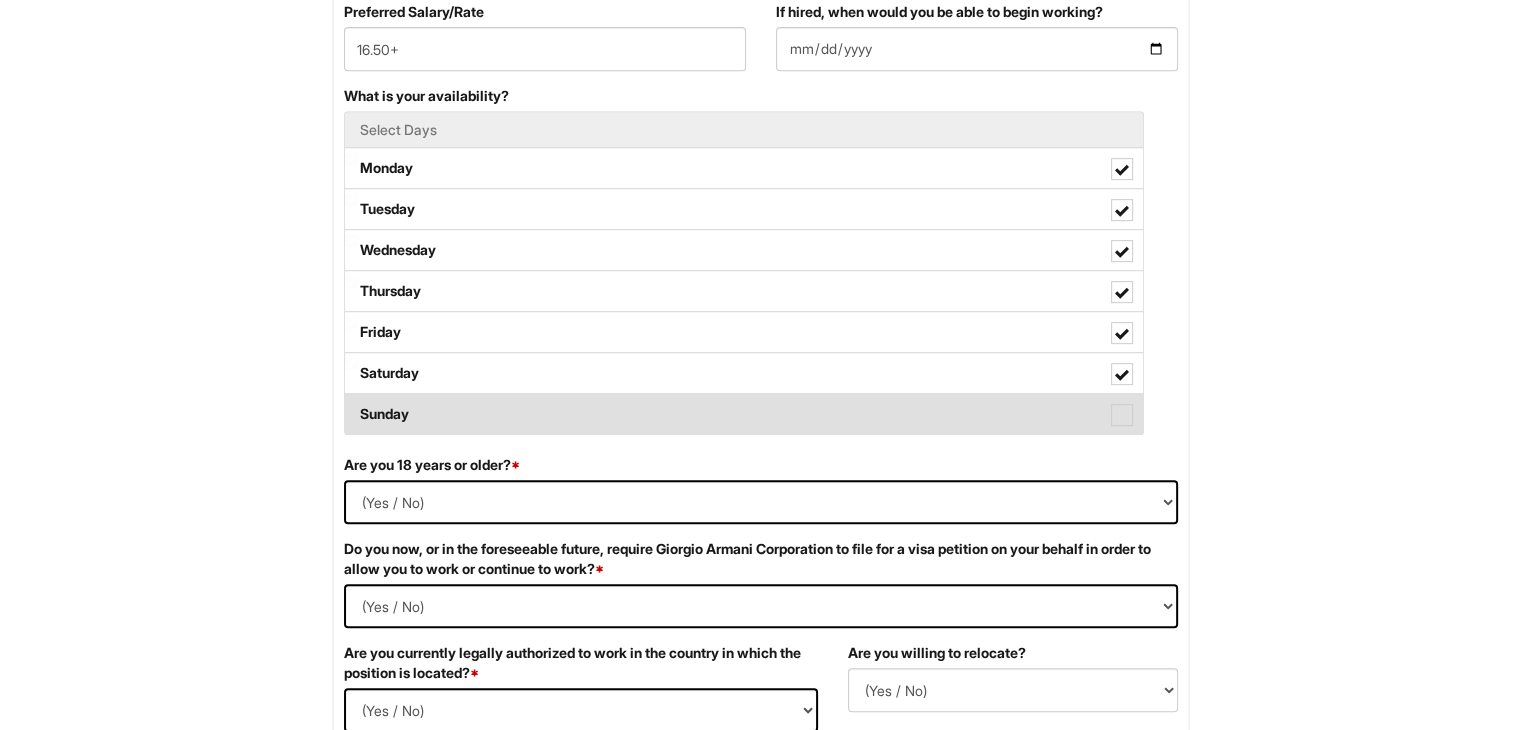 click at bounding box center (1122, 415) 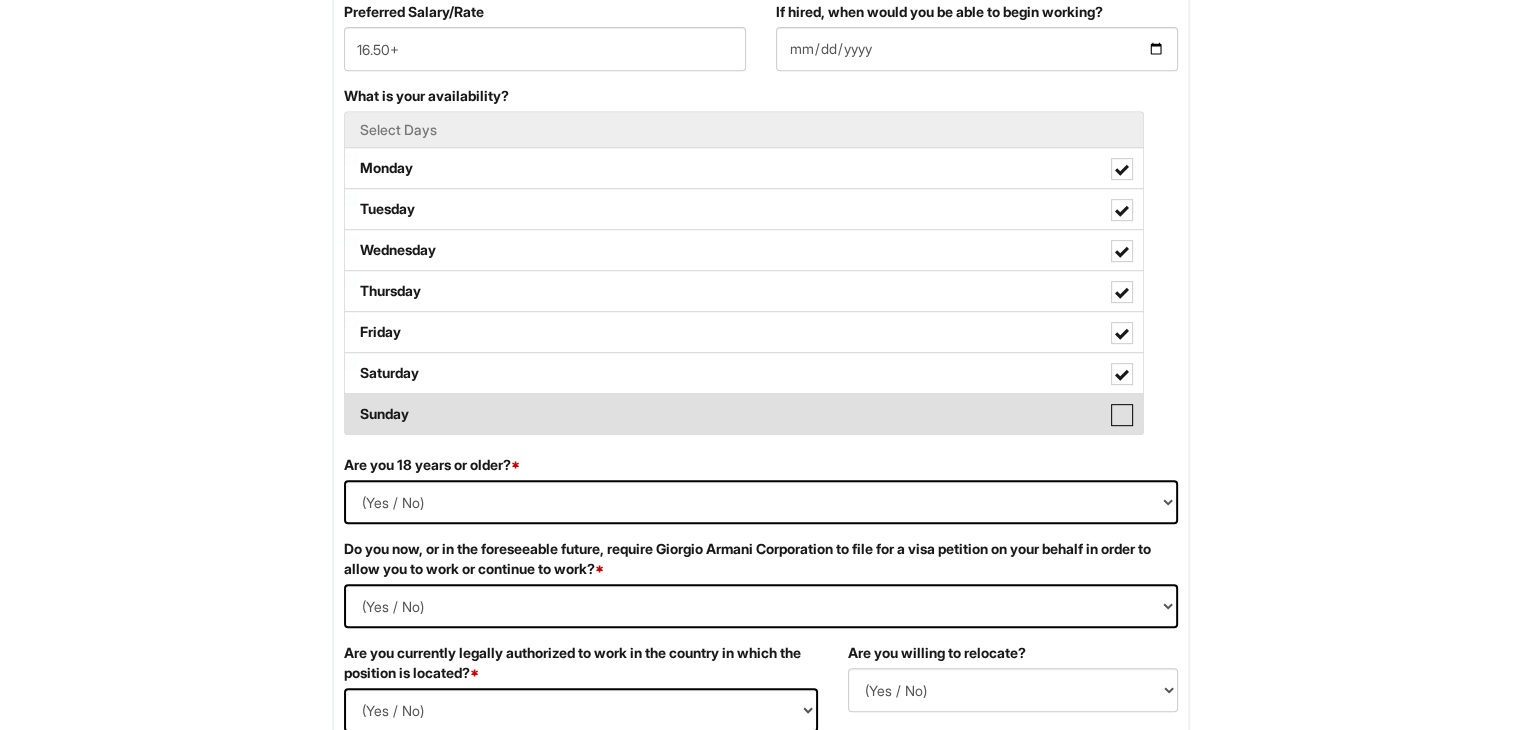 click on "Sunday" at bounding box center [351, 404] 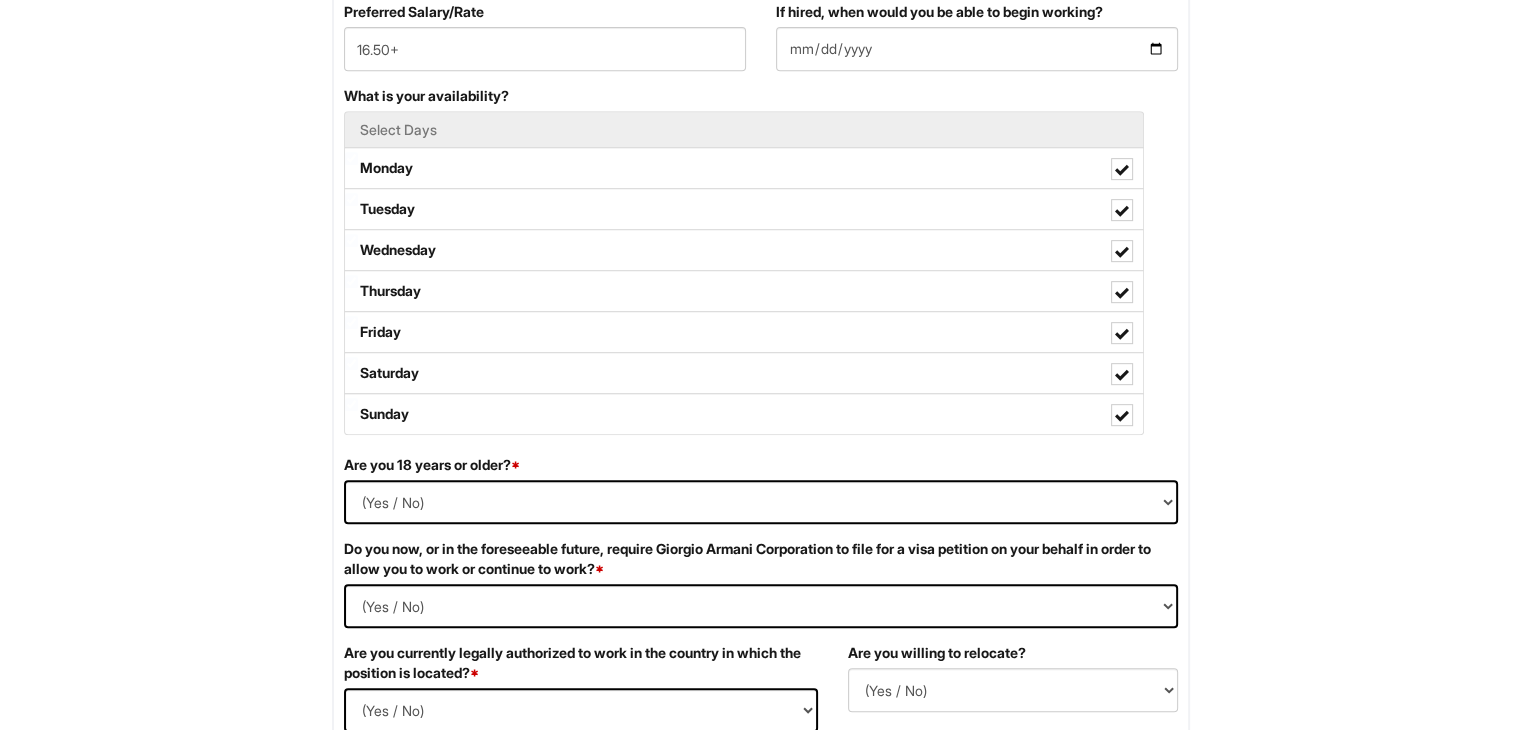 click on "Personal Information
Last Name  *   [LAST]
First Name  *   [FIRST]
Middle Name
E-mail Address  *   [EMAIL]
Phone  *   [PHONE]
LinkedIn URL   https://www.[domain]/in/[name]-[id]/
Resume Upload   Resume Upload* [FIRST] [LAST] Updated Resume [YEAR].pdf
Street Address  *   [NUMBER] [STREET] [DIRECTION]
Address Line 2
City  *   [CITY]
State/Province  *   State/Province ALABAMA ALASKA ARIZONA ARKANSAS CALIFORNIA COLORADO CONNECTICUT DELAWARE DISTRICT OF COLUMBIA FLORIDA GEORGIA HAWAII IDAHO ILLINOIS INDIANA IOWA KANSAS KENTUCKY LOUISIANA MAINE MARYLAND MASSACHUSETTS MICHIGAN MINNESOTA MISSISSIPPI MISSOURI MONTANA NEBRASKA NEVADA NEW HAMPSHIRE NEW JERSEY NEW MEXICO NEW YORK NORTH CAROLINA NORTH DAKOTA OHIO OKLAHOMA OREGON PENNSYLVANIA RHODE ISLAND SOUTH CAROLINA SOUTH DAKOTA TENNESSEE TEXAS UTAH VERMONT VIRGINIA WASHINGTON WEST VIRGINIA WISCONSIN WYOMING CA-ALBERTA CA-BRITISH COLUMBIA CA-MANITOBA CA-NEW BRUNSWICK CA-NEWFOUNDLAND US-GUAM" at bounding box center (760, 1053) 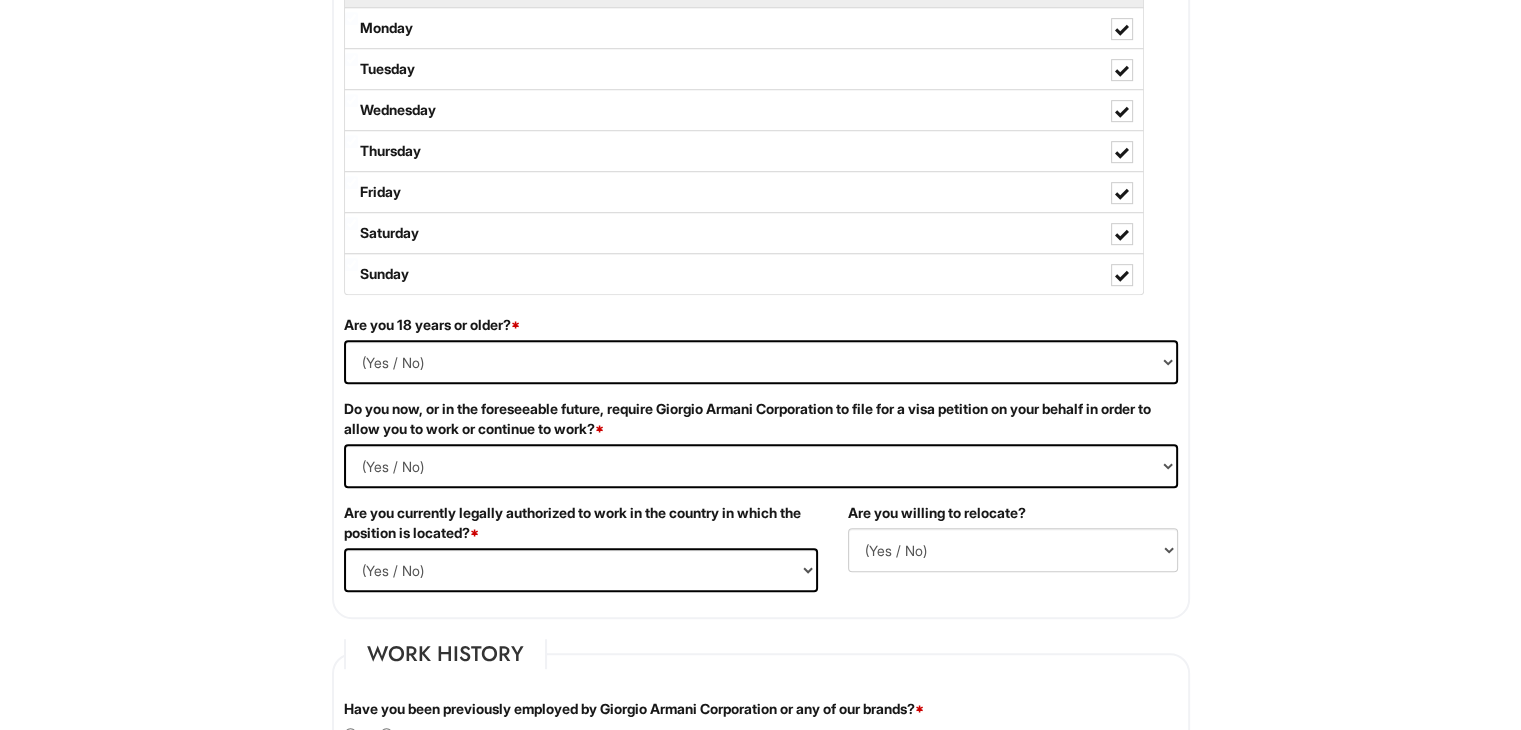 scroll, scrollTop: 1100, scrollLeft: 0, axis: vertical 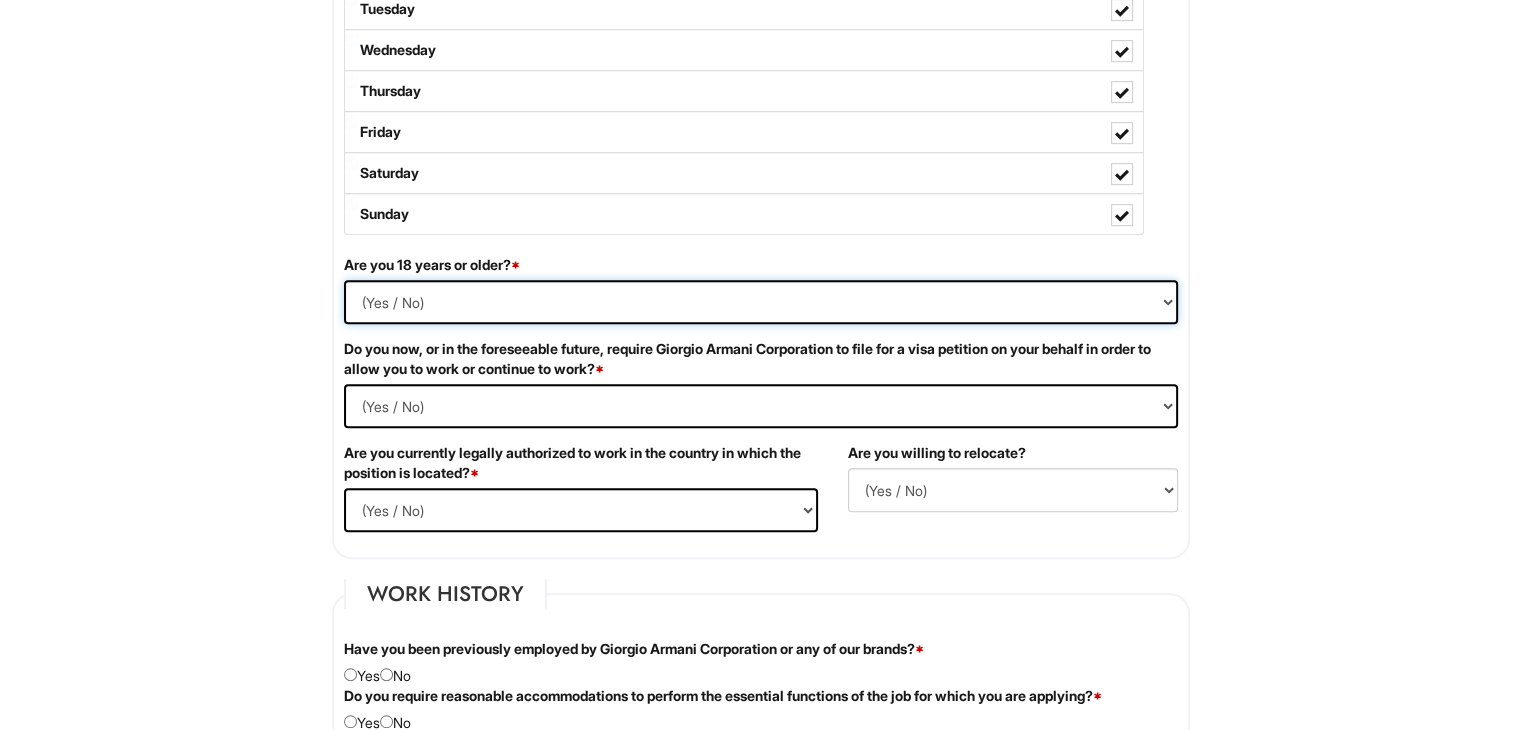 click on "(Yes / No) Yes No" at bounding box center [761, 302] 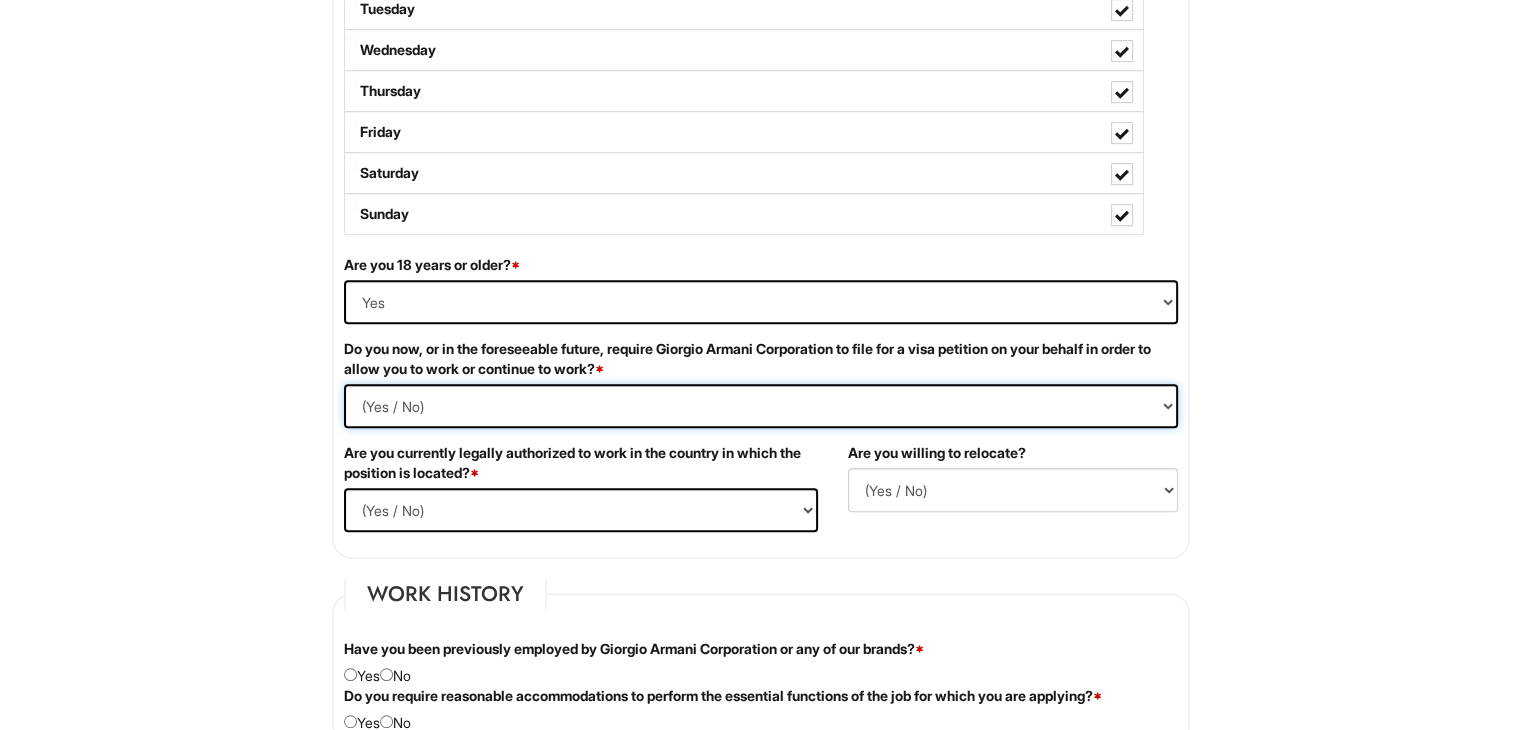 click on "(Yes / No) Yes No" at bounding box center [761, 406] 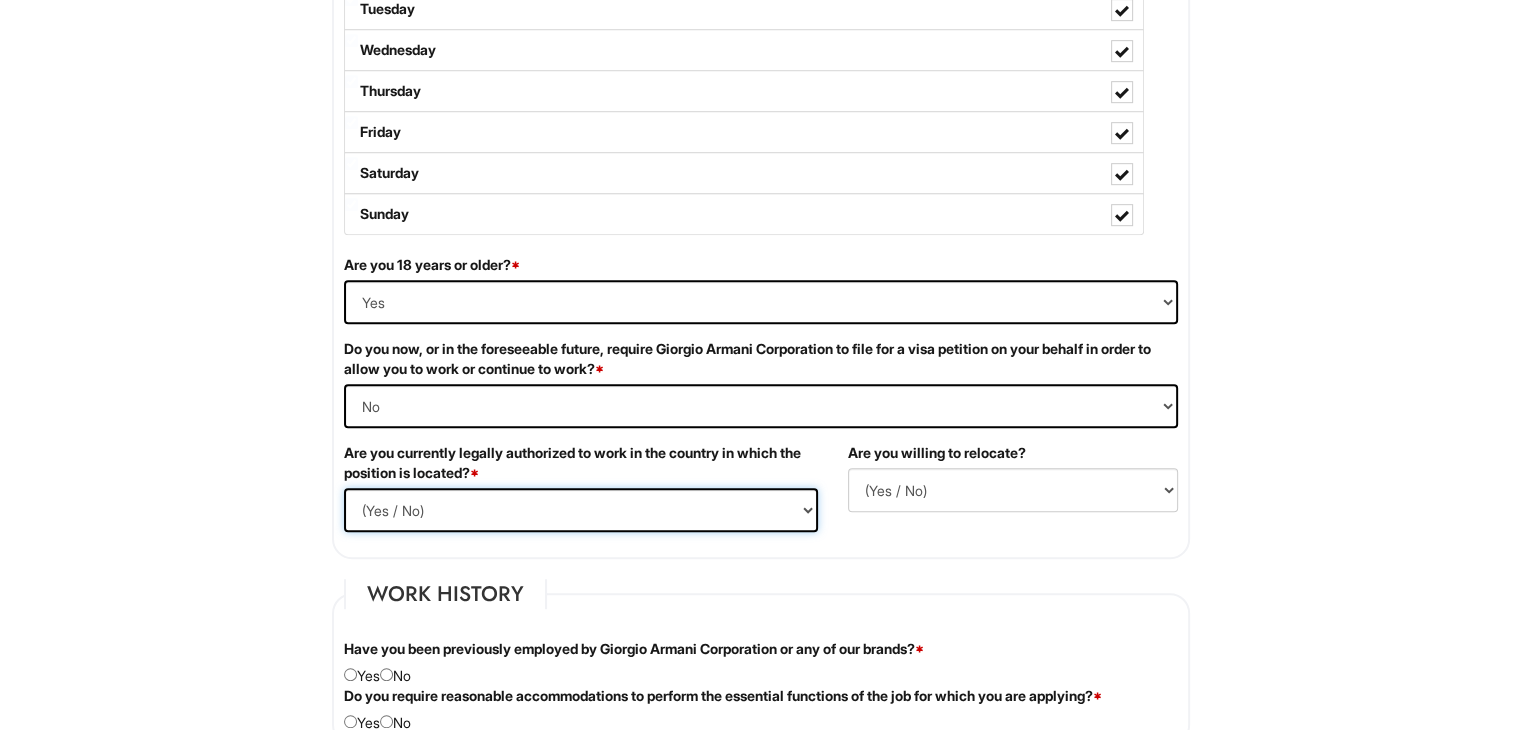click on "(Yes / No) Yes No" at bounding box center [581, 510] 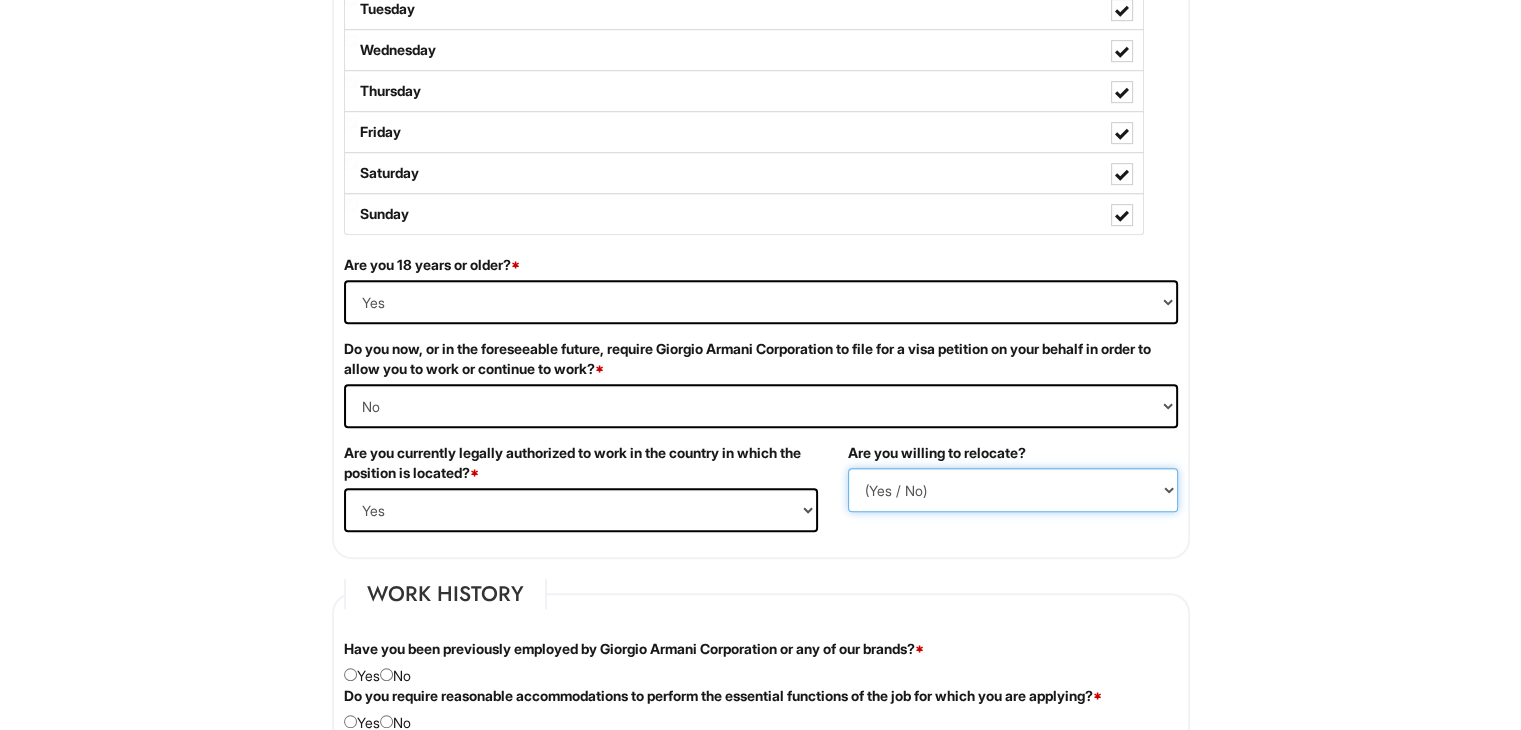 click on "(Yes / No) No Yes" at bounding box center [1013, 490] 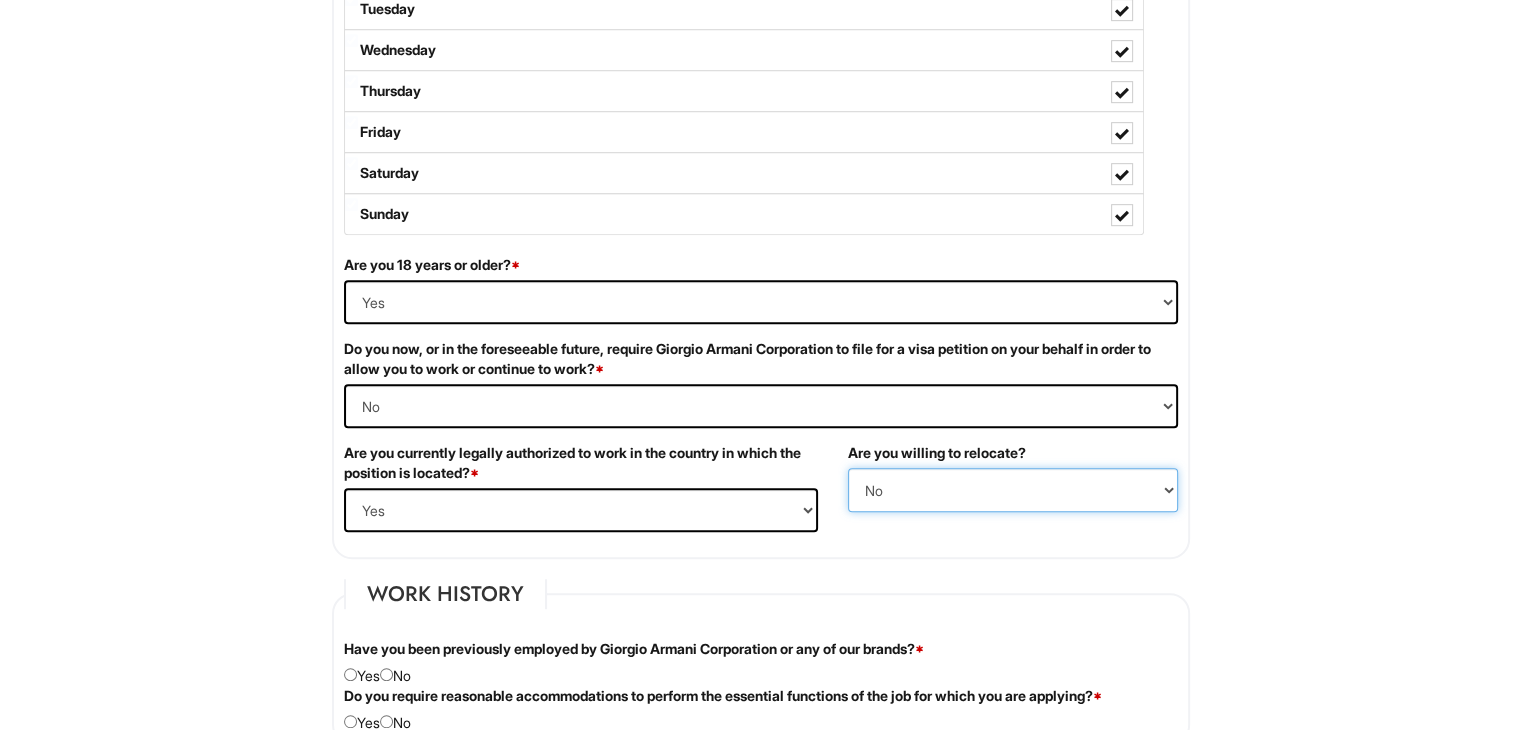 click on "(Yes / No) No Yes" at bounding box center [1013, 490] 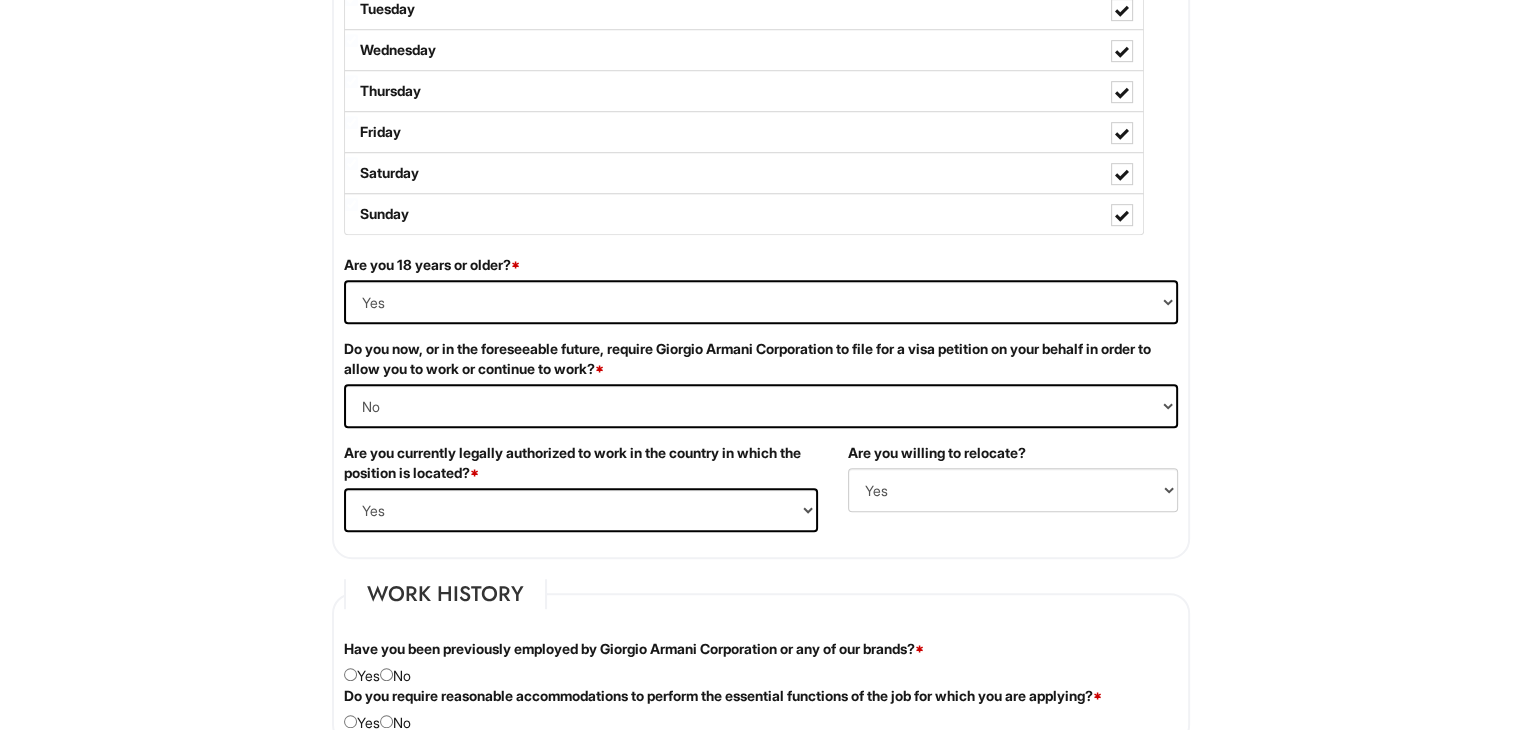 click on "Personal Information
Last Name  *   [LAST]
First Name  *   [FIRST]
Middle Name
E-mail Address  *   [EMAIL]
Phone  *   [PHONE]
LinkedIn URL   https://www.[domain]/in/[name]-[id]/
Resume Upload   Resume Upload* [FIRST] [LAST] Updated Resume [YEAR].pdf
Street Address  *   [NUMBER] [STREET] [DIRECTION]
Address Line 2
City  *   [CITY]
State/Province  *   State/Province ALABAMA ALASKA ARIZONA ARKANSAS CALIFORNIA COLORADO CONNECTICUT DELAWARE DISTRICT OF COLUMBIA FLORIDA GEORGIA HAWAII IDAHO ILLINOIS INDIANA IOWA KANSAS KENTUCKY LOUISIANA MAINE MARYLAND MASSACHUSETTS MICHIGAN MINNESOTA MISSISSIPPI MISSOURI MONTANA NEBRASKA NEVADA NEW HAMPSHIRE NEW JERSEY NEW MEXICO NEW YORK NORTH CAROLINA NORTH DAKOTA OHIO OKLAHOMA OREGON PENNSYLVANIA RHODE ISLAND SOUTH CAROLINA SOUTH DAKOTA TENNESSEE TEXAS UTAH VERMONT VIRGINIA WASHINGTON WEST VIRGINIA WISCONSIN WYOMING CA-ALBERTA CA-BRITISH COLUMBIA CA-MANITOBA CA-NEW BRUNSWICK CA-NEWFOUNDLAND US-GUAM" at bounding box center [760, 853] 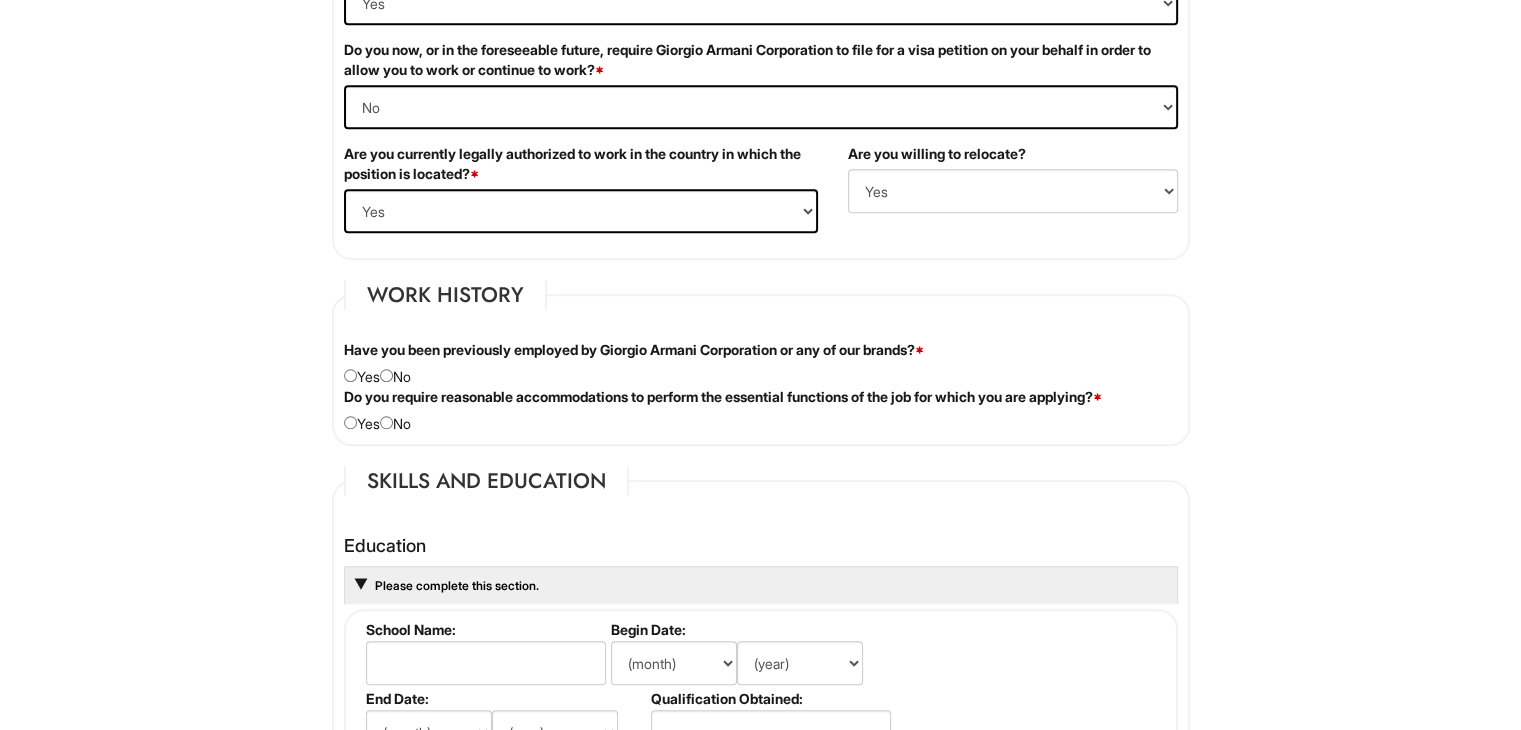 scroll, scrollTop: 1400, scrollLeft: 0, axis: vertical 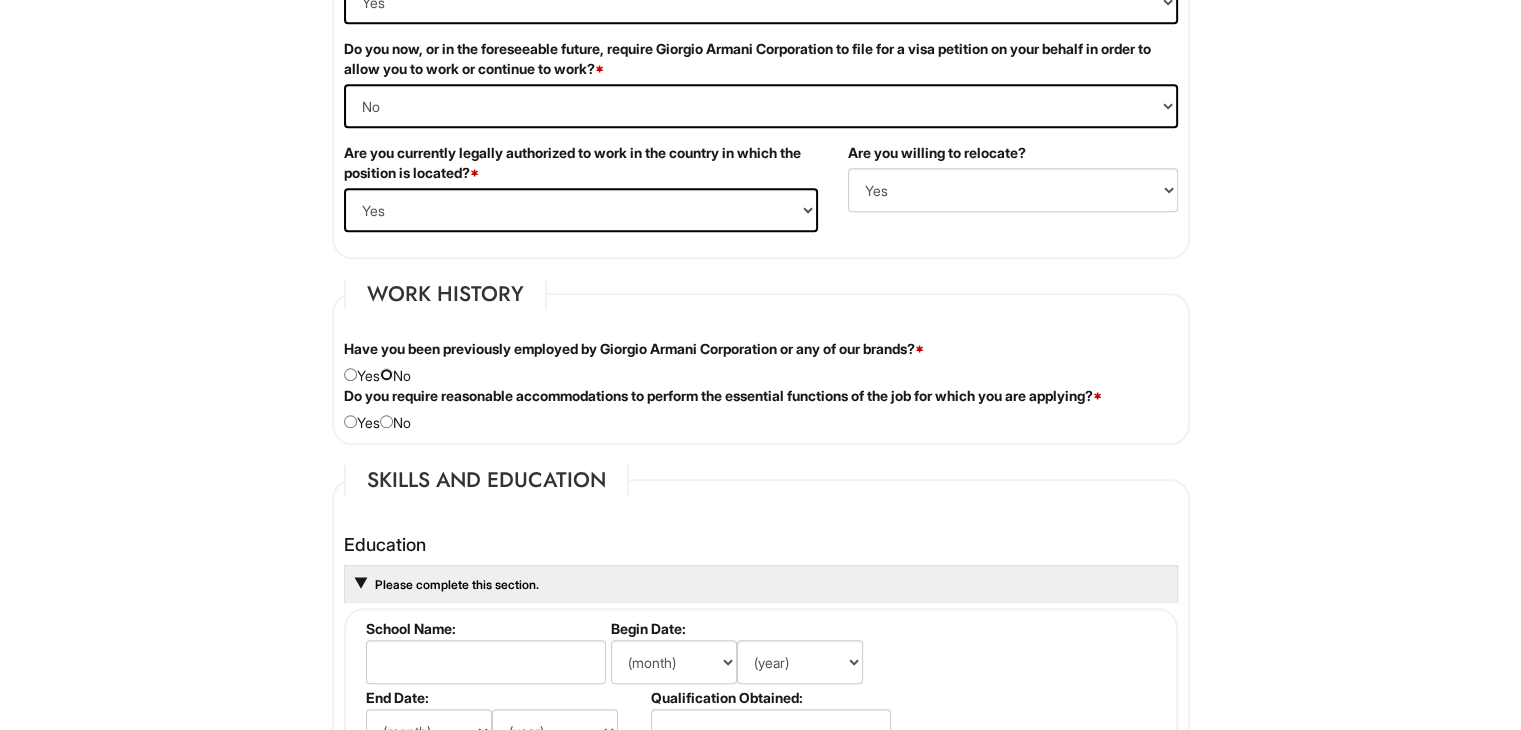 click at bounding box center (386, 374) 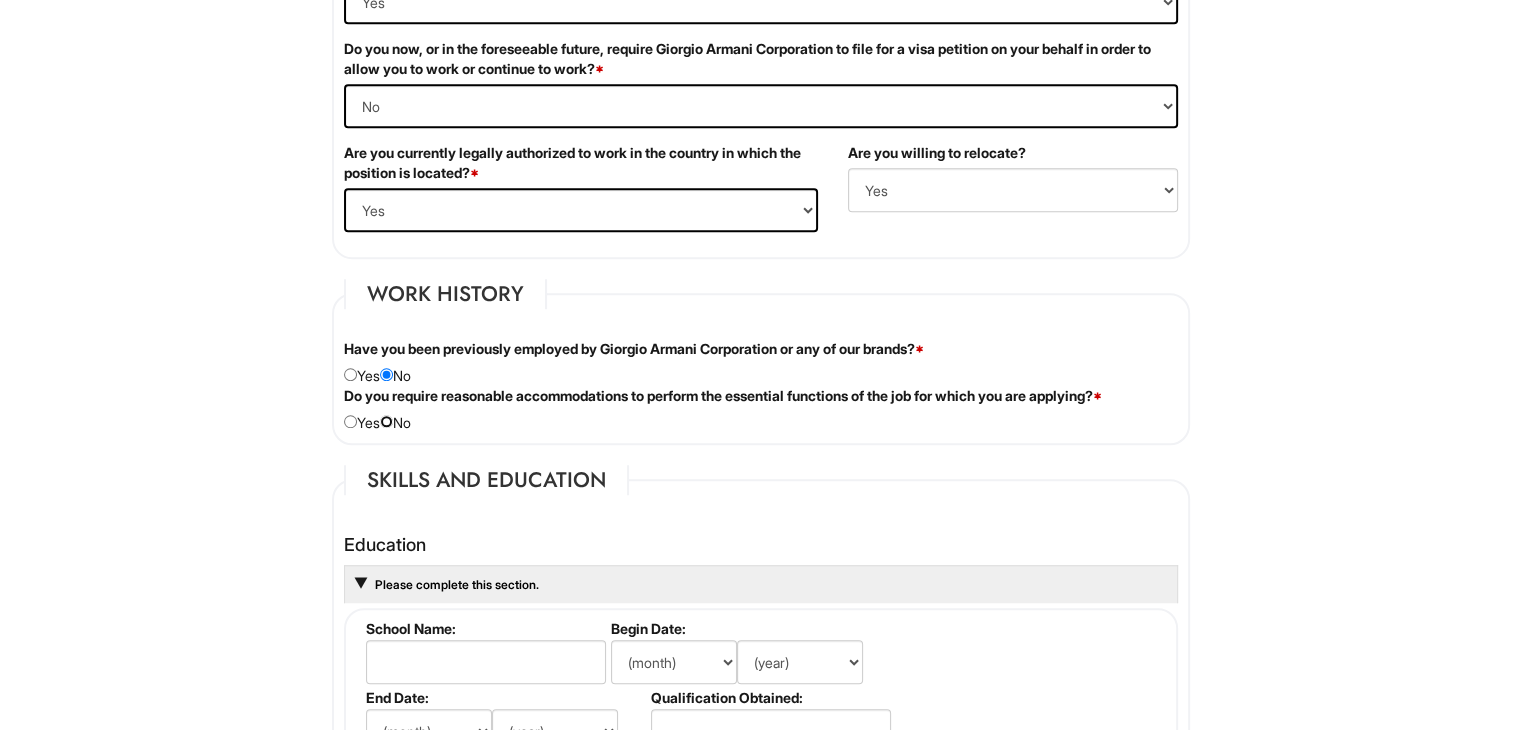 click at bounding box center (386, 421) 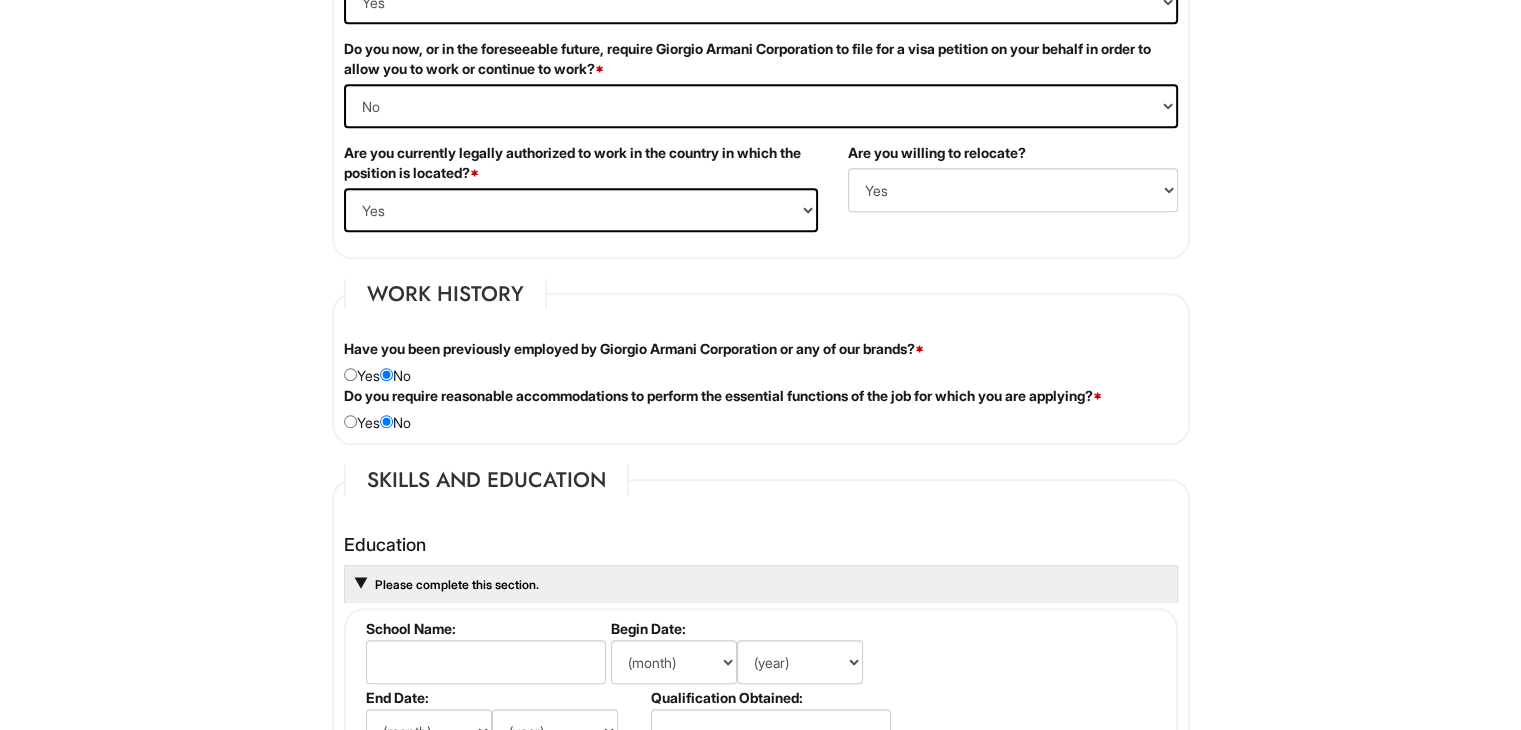click on "Do you require reasonable accommodations to perform the essential functions of the job for which you are applying? *" at bounding box center (723, 396) 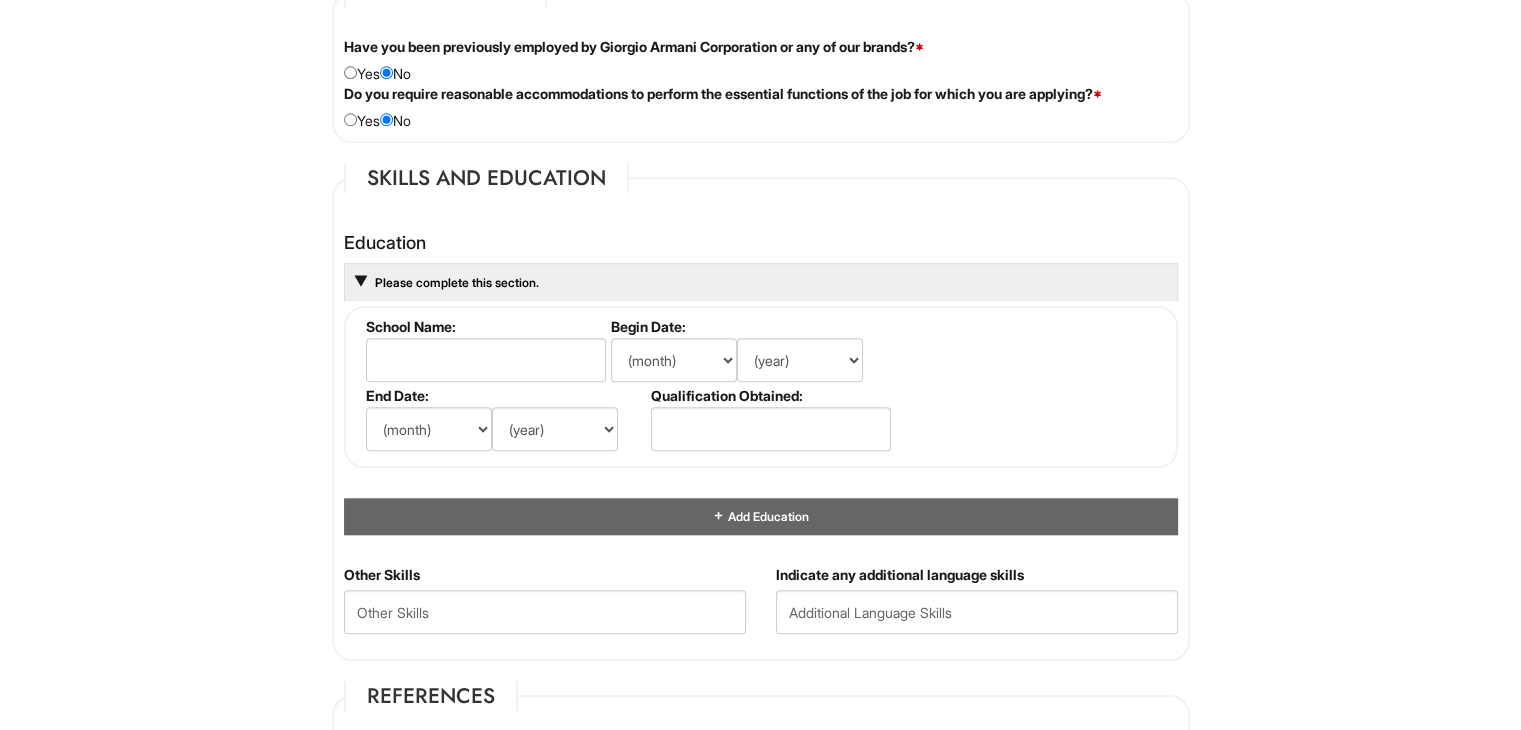 scroll, scrollTop: 1800, scrollLeft: 0, axis: vertical 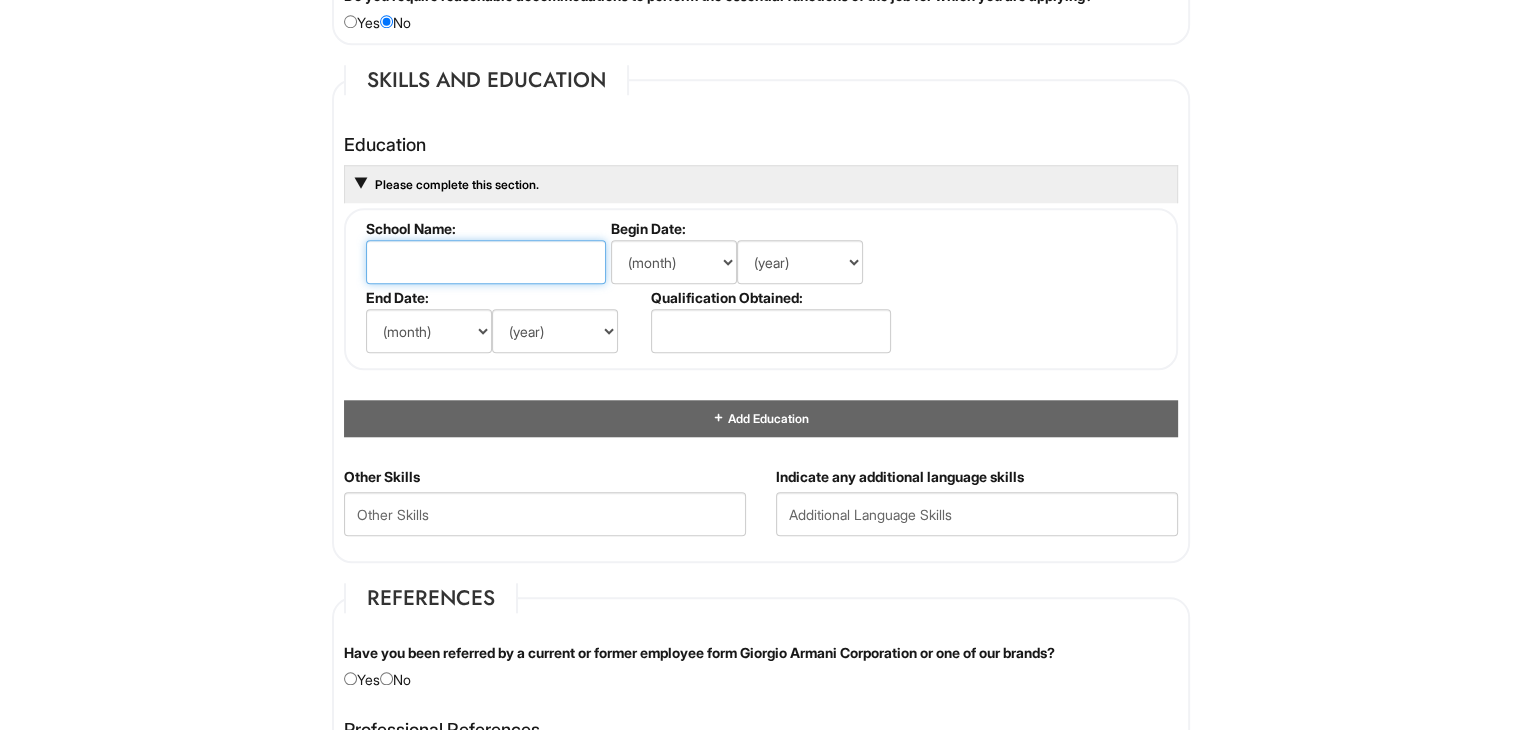 click at bounding box center (486, 262) 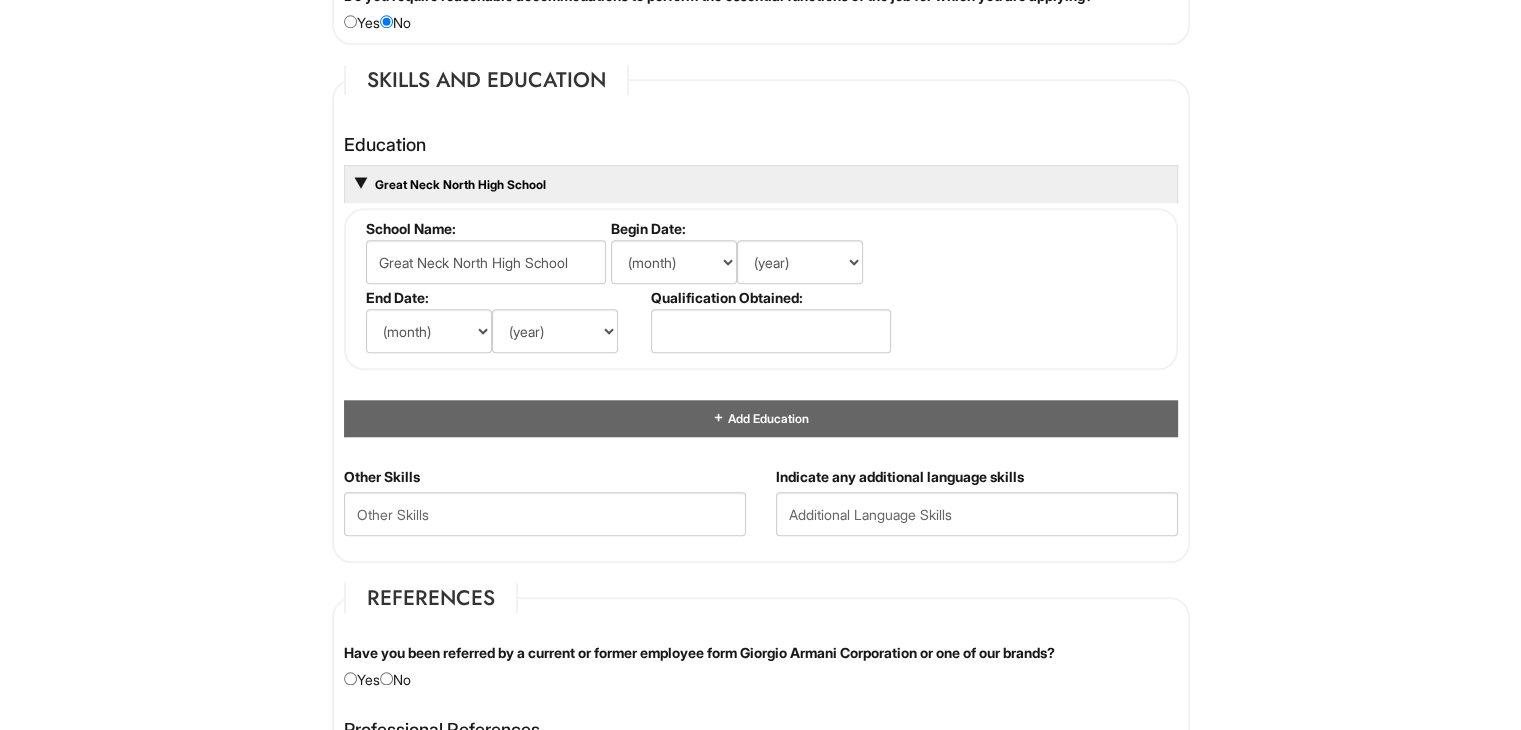 click on "School Name:
Great Neck North High School
Begin Date:
(month) Jan Feb Mar Apr May Jun Jul Aug Sep Oct Nov Dec (year) 2029 2028 2027 2026 2025 2024 2023 2022 2021 2020 2019 2018 2017 2016 2015 2014 2013 2012 2011 2010 2009 2008 2007 2006 2005 2004 2003 2002 2001 2000 1999 1998 1997 1996 1995 1994 1993 1992 1991 1990 1989 1988 1987 1986 1985 1984 1983 1982 1981 1980 1979 1978 1977 1976 1975 1974 1973 1972 1971 1970 1969 1968 1967 1966 1965 1964 1963 1962 1961 1960 1959 1958 1957 1956 1955 1954 1953 1952 1951 1950 1949 1948 1947 1946  --  2030 2031 2032 2033 2034 2035 2036 2037 2038 2039 2040 2041 2042 2043 2044 2045 2046 2047 2048 2049 2050 2051 2052 2053 2054 2055 2056 2057 2058 2059 2060 2061 2062 2063 2064
End Date:
(month) Jan Feb Mar Apr May Jun Jul Aug Sep Oct Nov Dec (year) 2029 2028 2027 2026 2025 2024 2023 2022 2021 2020 2019 2018 2017 2016 2015 2014 2013 2012 2011 2010 2009 2008 2007 2006 2005 2004 2003 2002 2001 2000 1999 1998 1997 1996 1995 1994 1993 1992 1991 1990 1989" at bounding box center [761, 289] 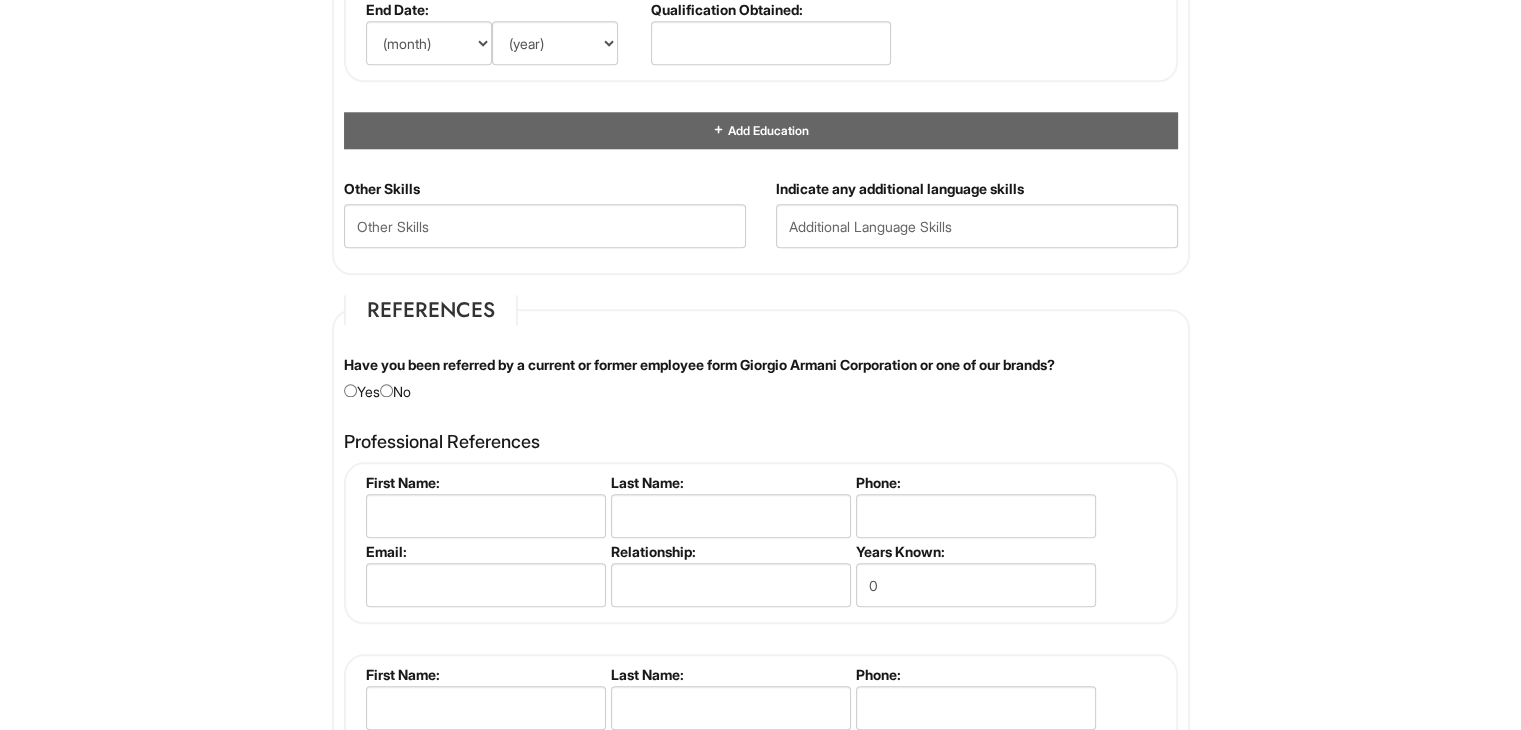 scroll, scrollTop: 2100, scrollLeft: 0, axis: vertical 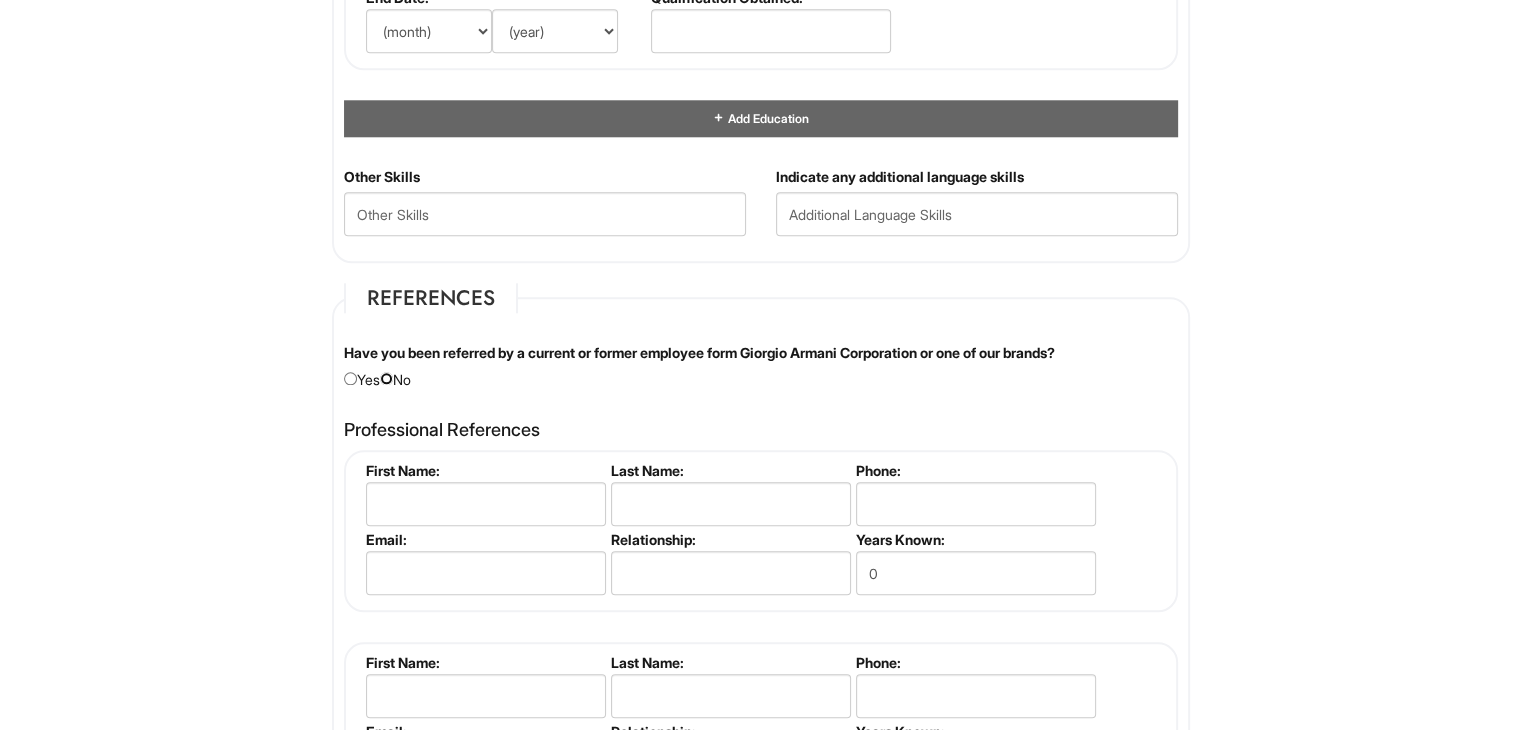 click at bounding box center (386, 378) 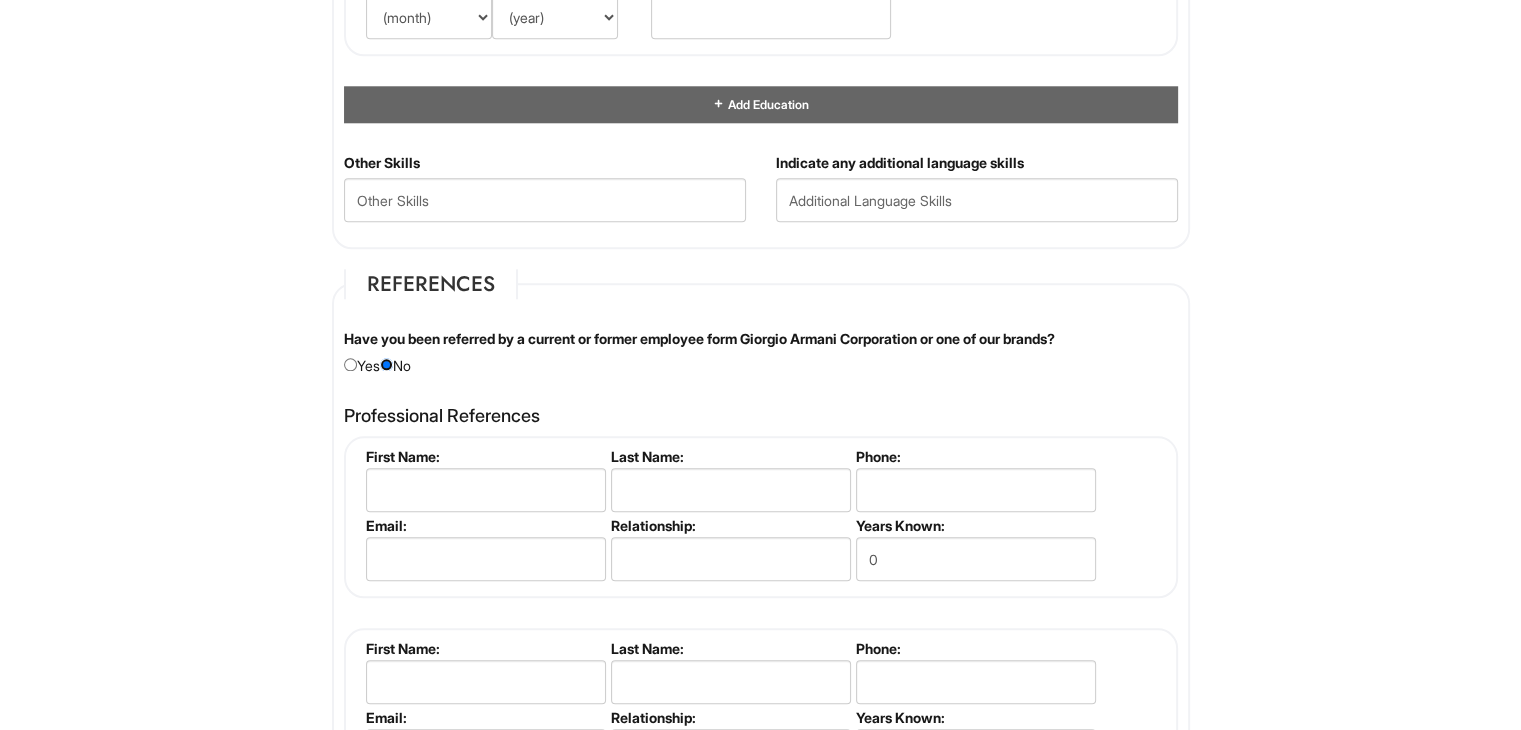 scroll, scrollTop: 2400, scrollLeft: 0, axis: vertical 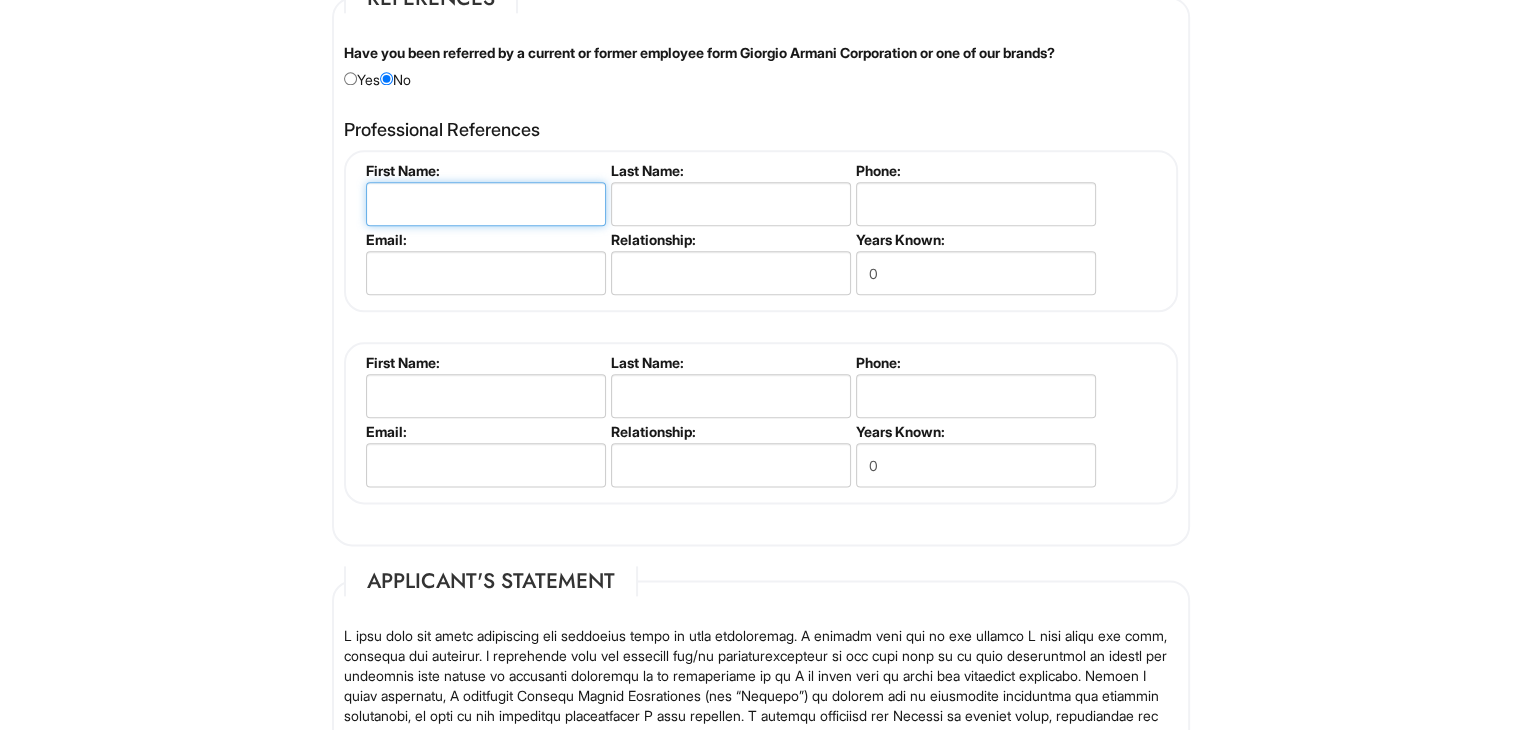 click at bounding box center (486, 204) 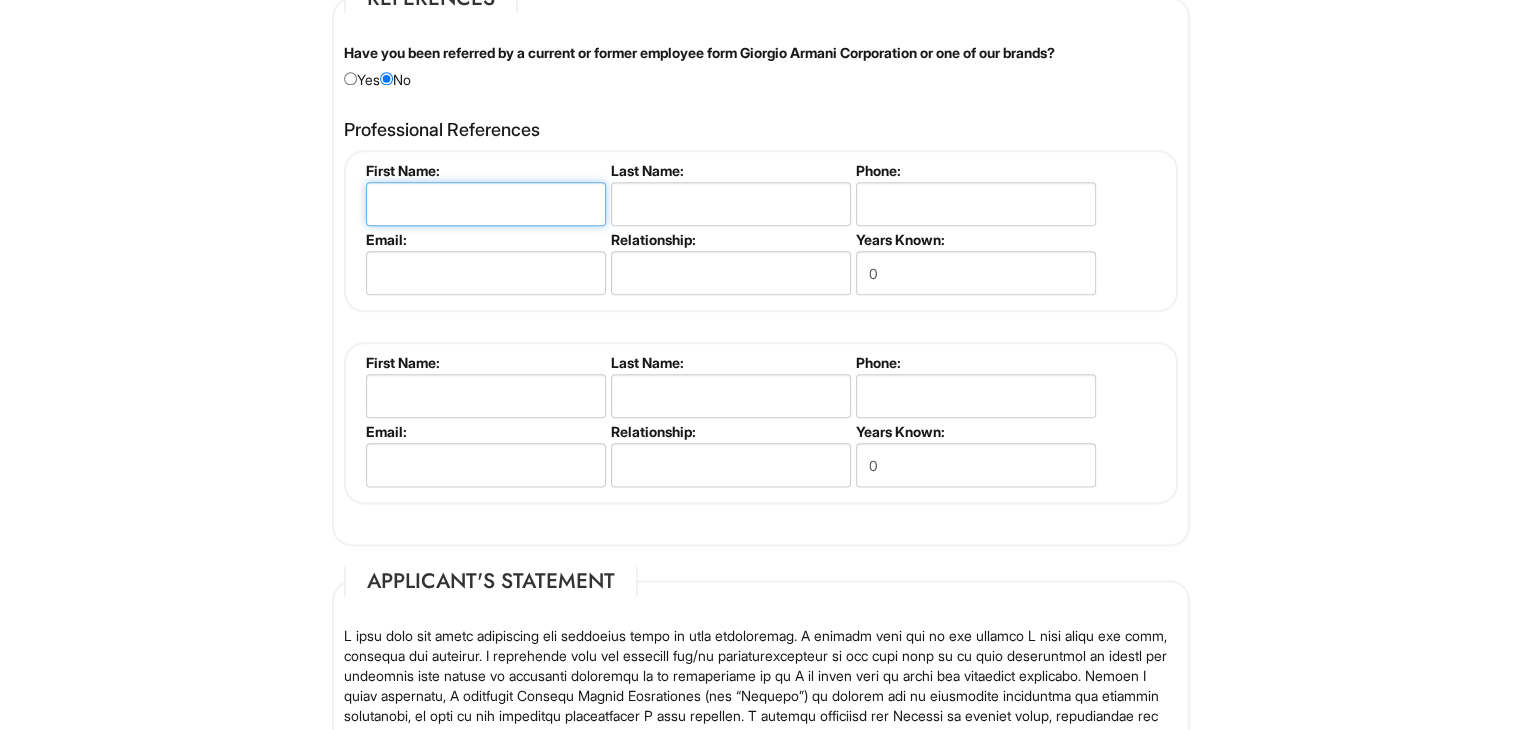 type on "[FIRST]" 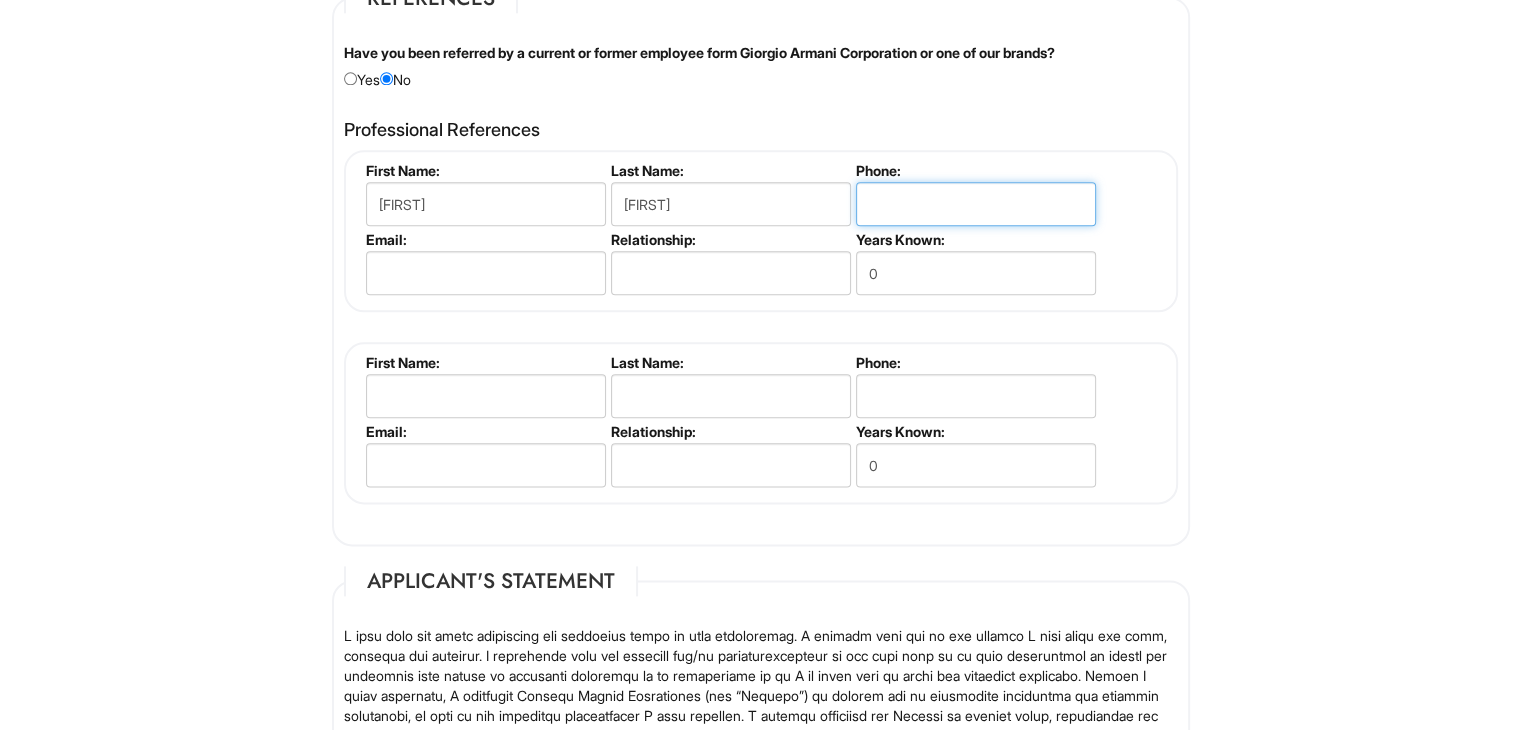 type on "[PHONE]" 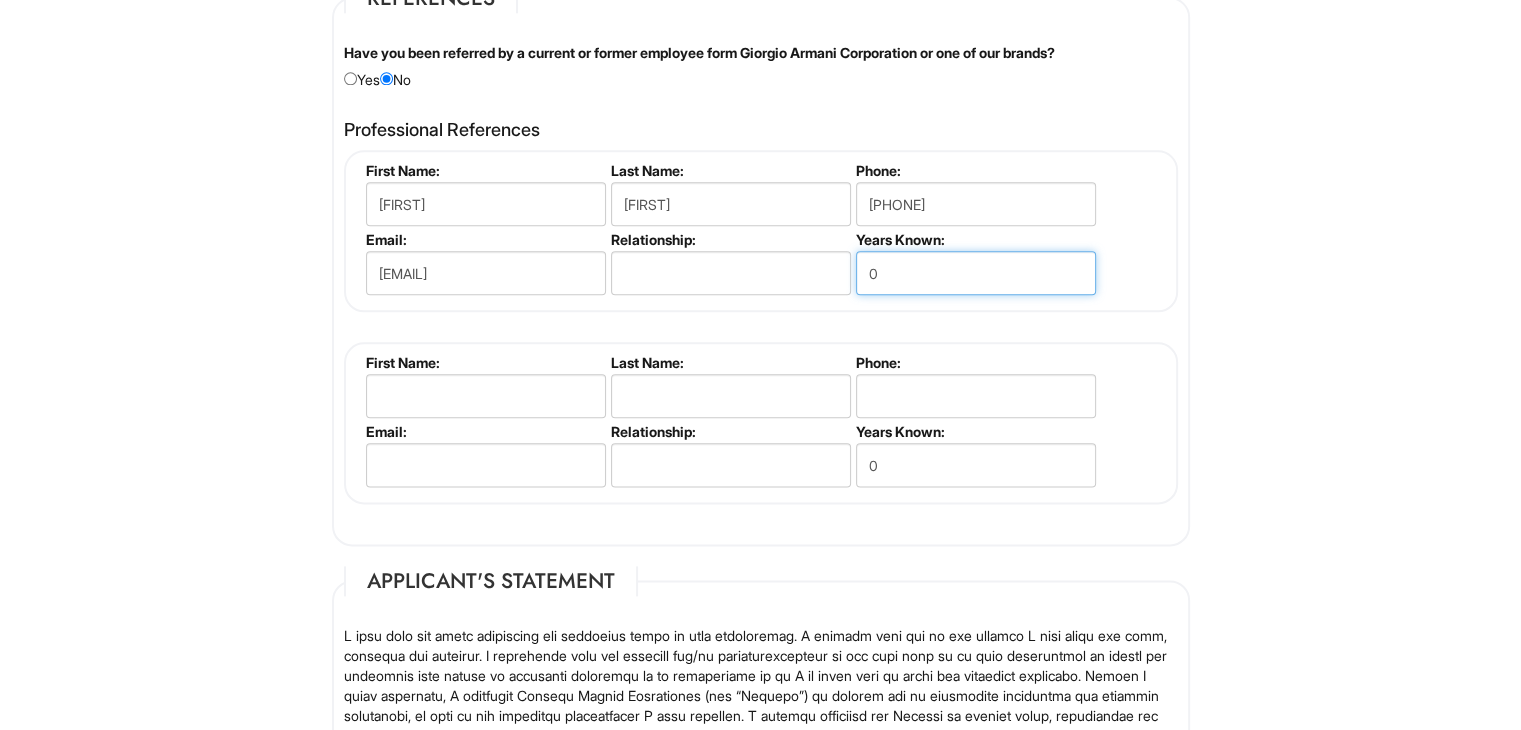 click on "0" at bounding box center (976, 273) 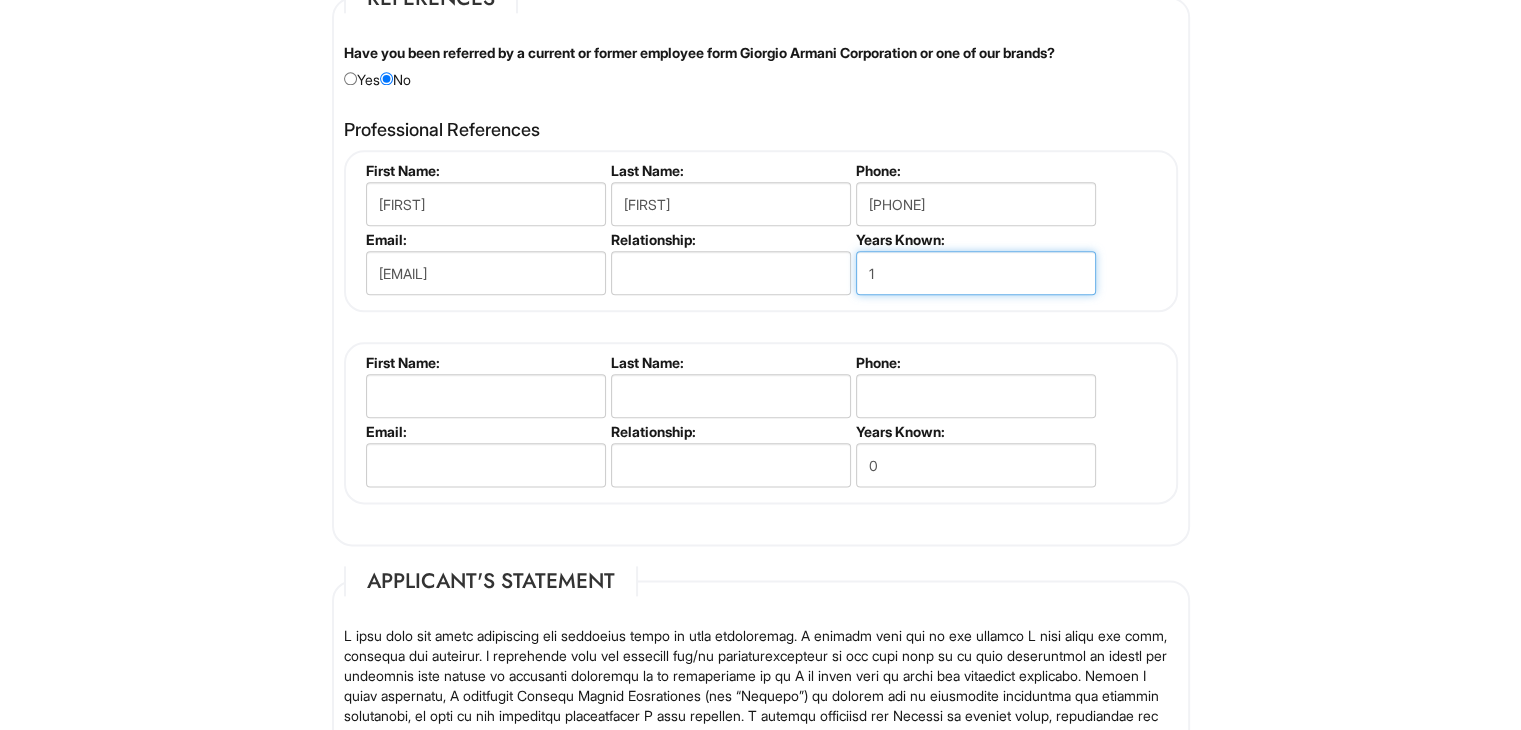 type on "1" 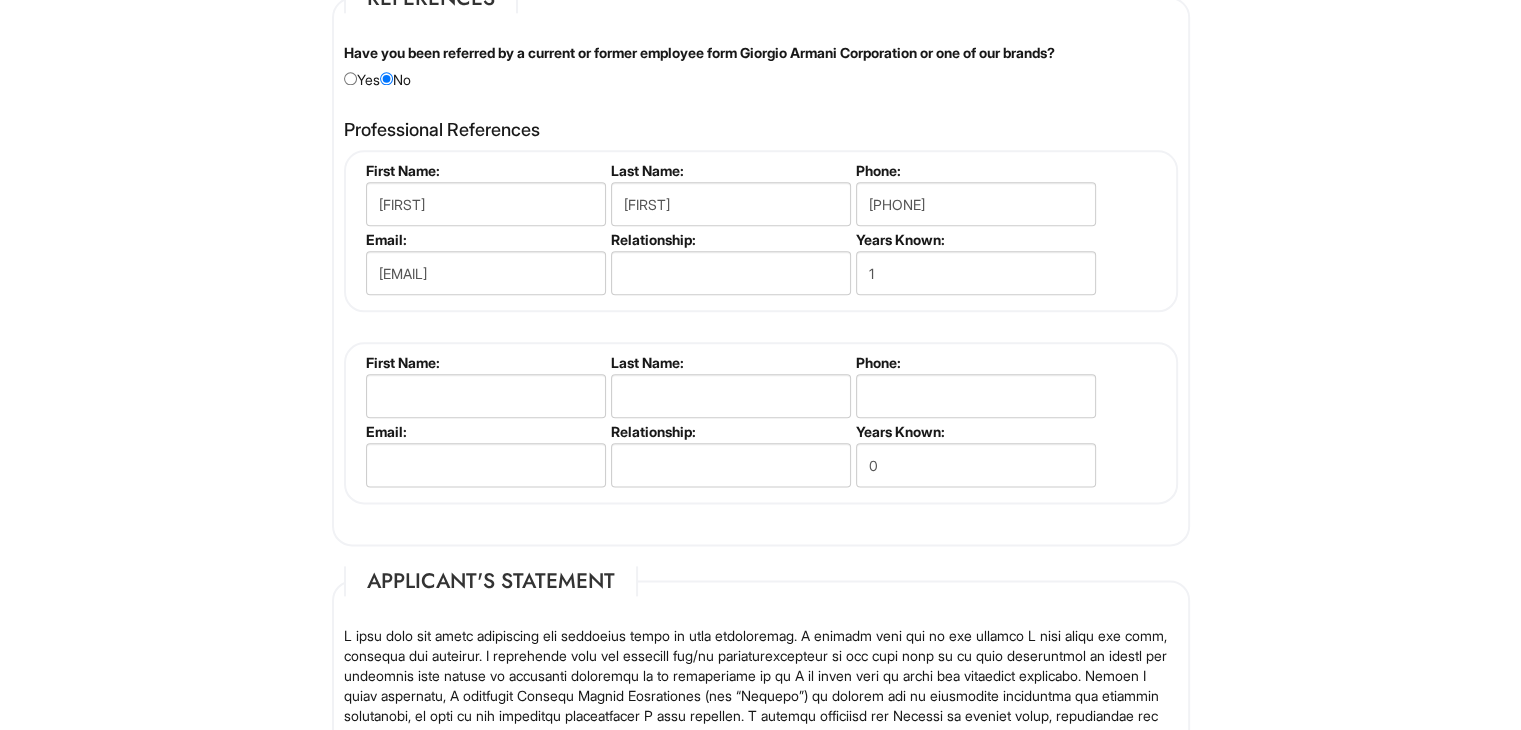 click on "First Name:" at bounding box center (483, 388) 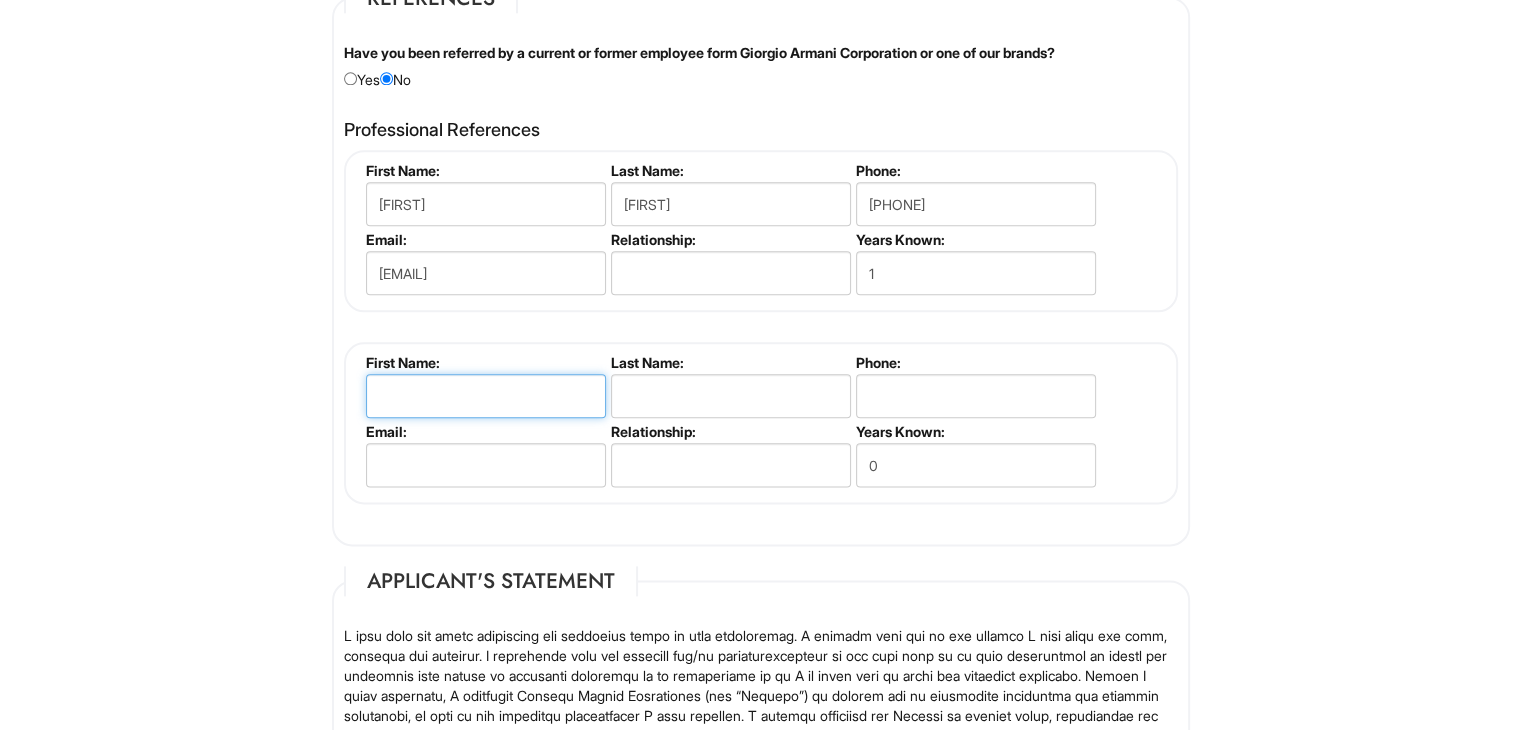paste on "[FIRST] [LAST] [PHONE]" 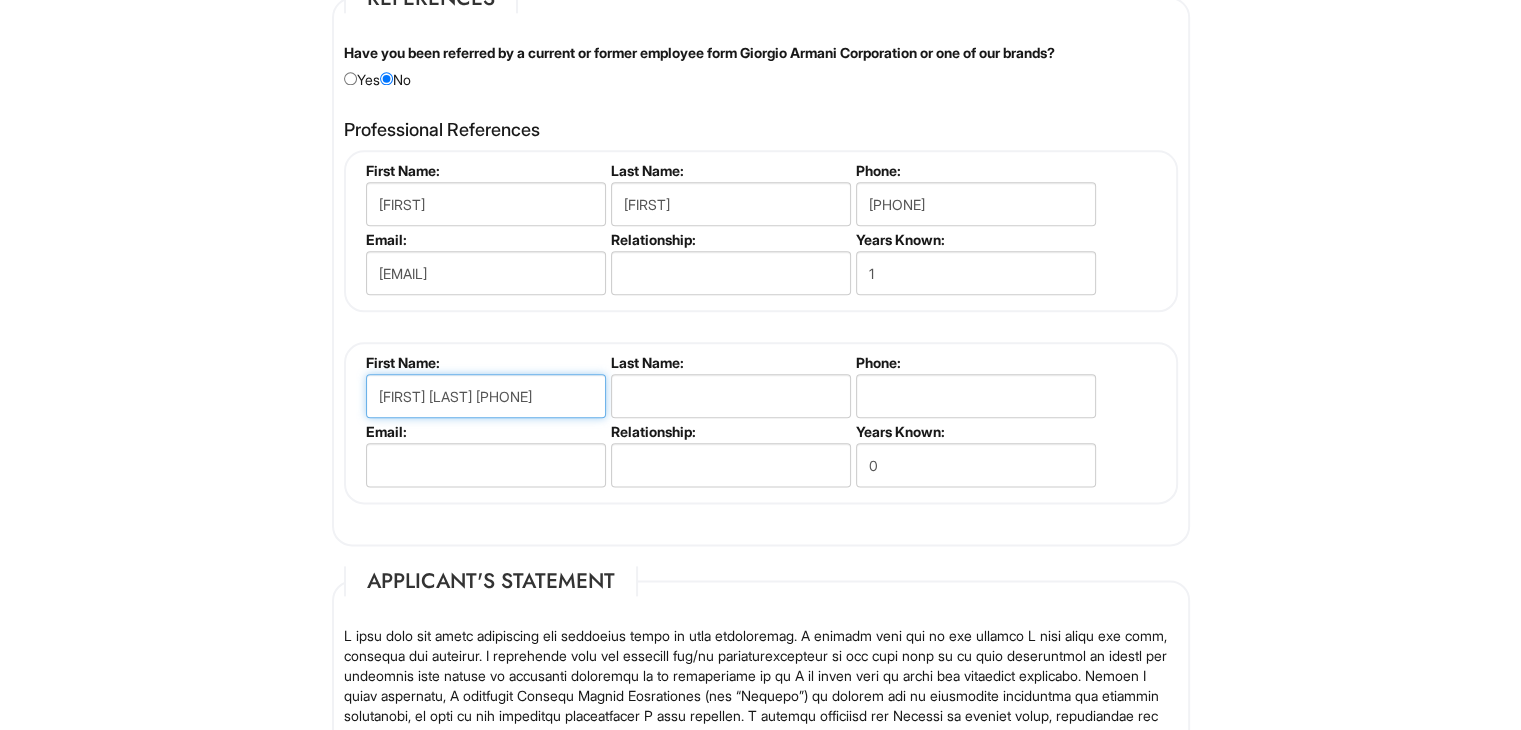 drag, startPoint x: 457, startPoint y: 392, endPoint x: 422, endPoint y: 388, distance: 35.22783 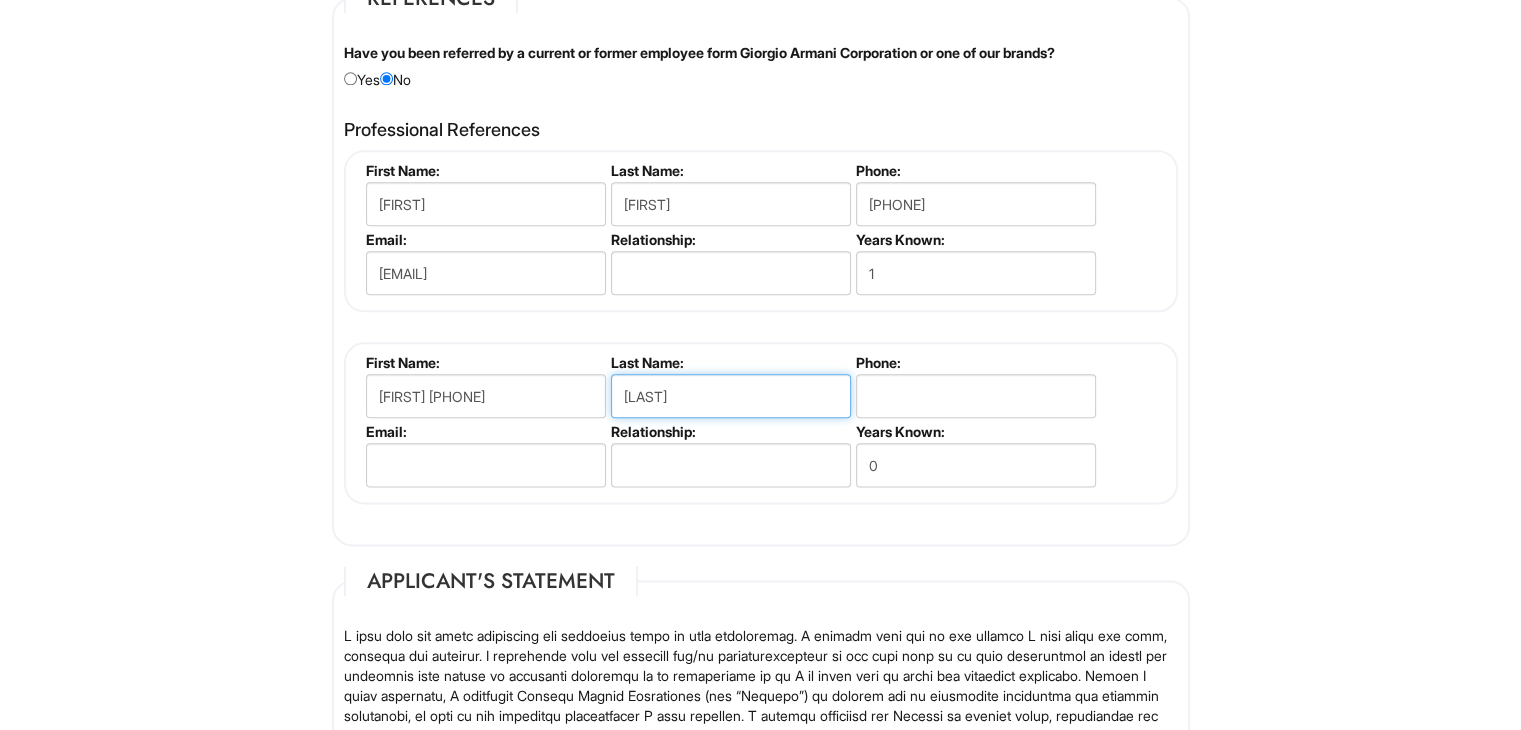 type on "[LAST]" 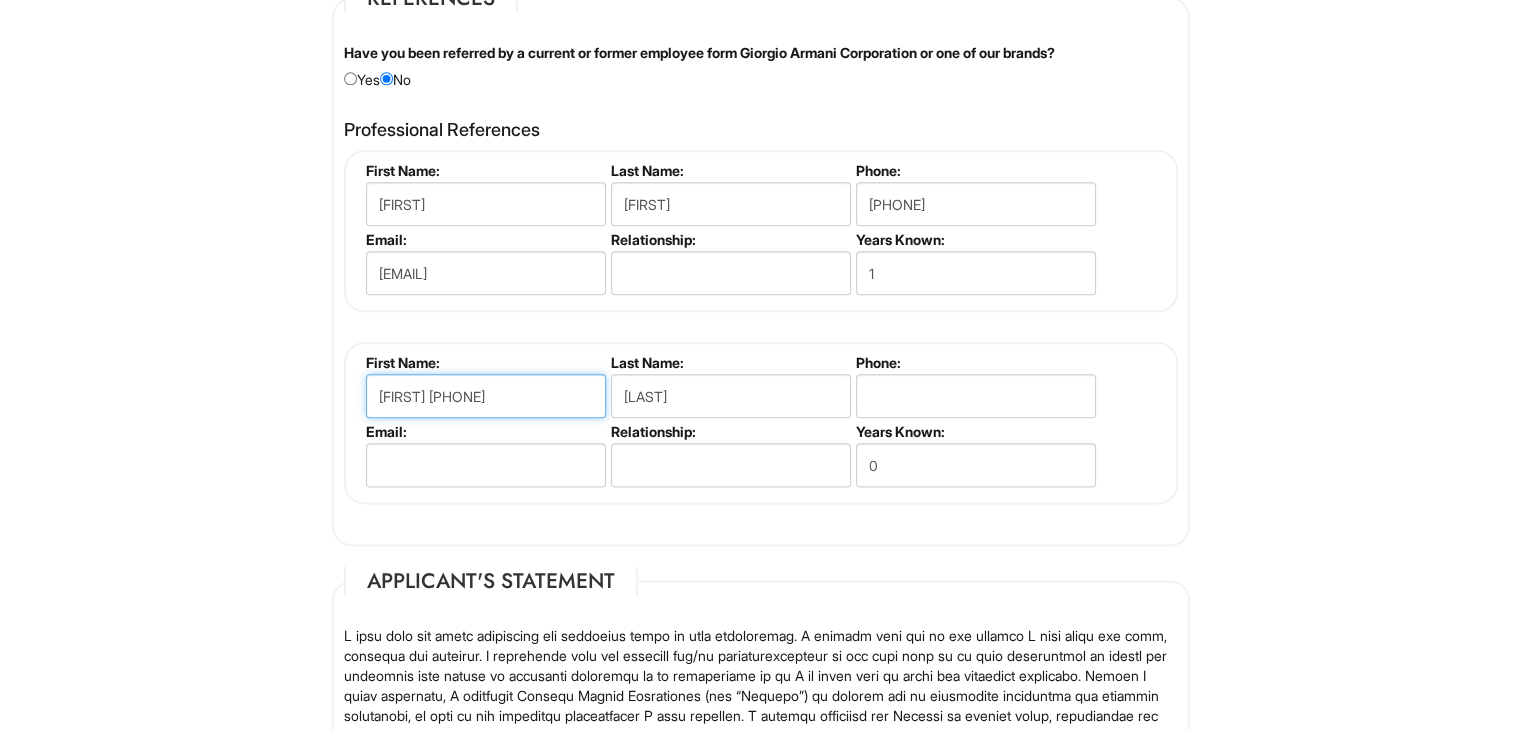 drag, startPoint x: 532, startPoint y: 382, endPoint x: 418, endPoint y: 394, distance: 114.62984 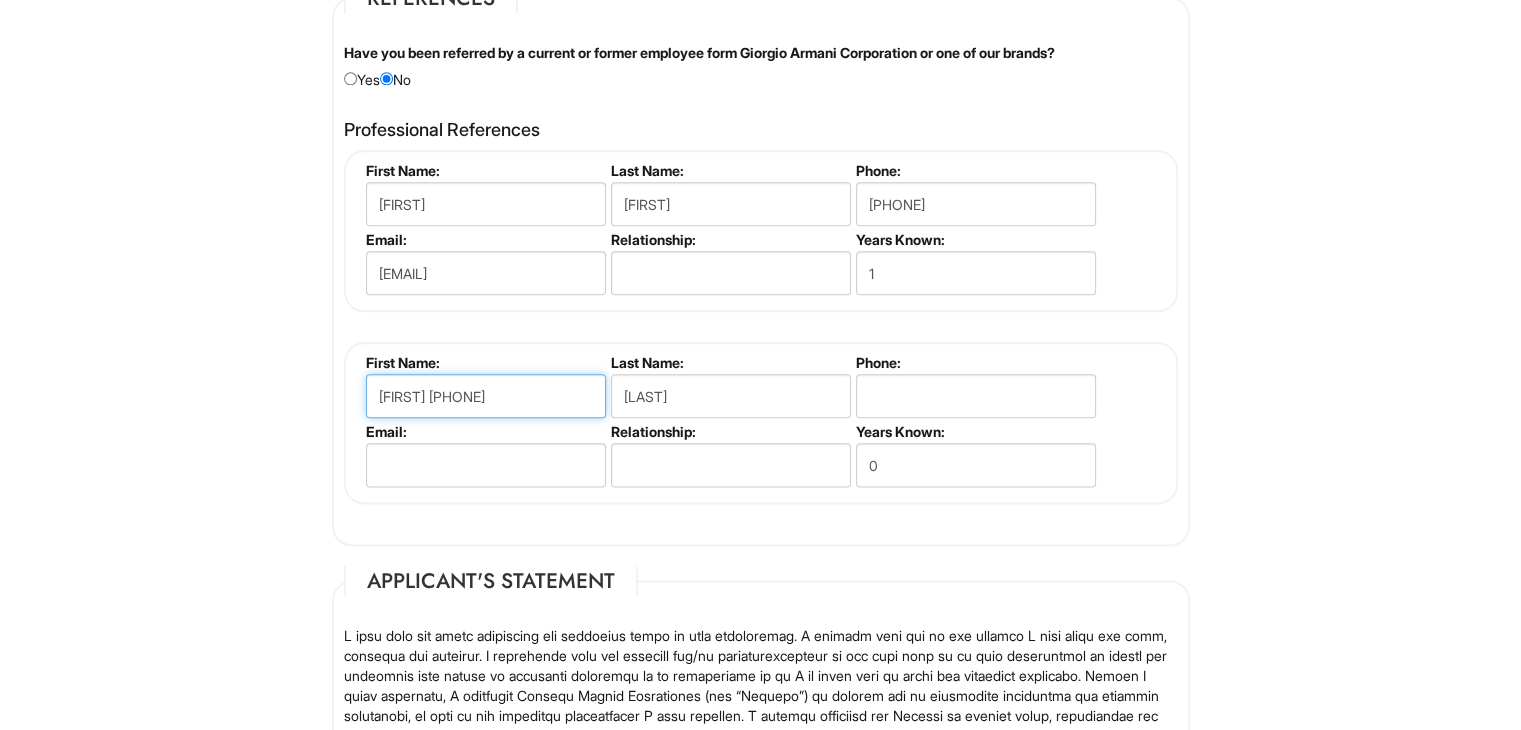 type on "[FIRST]" 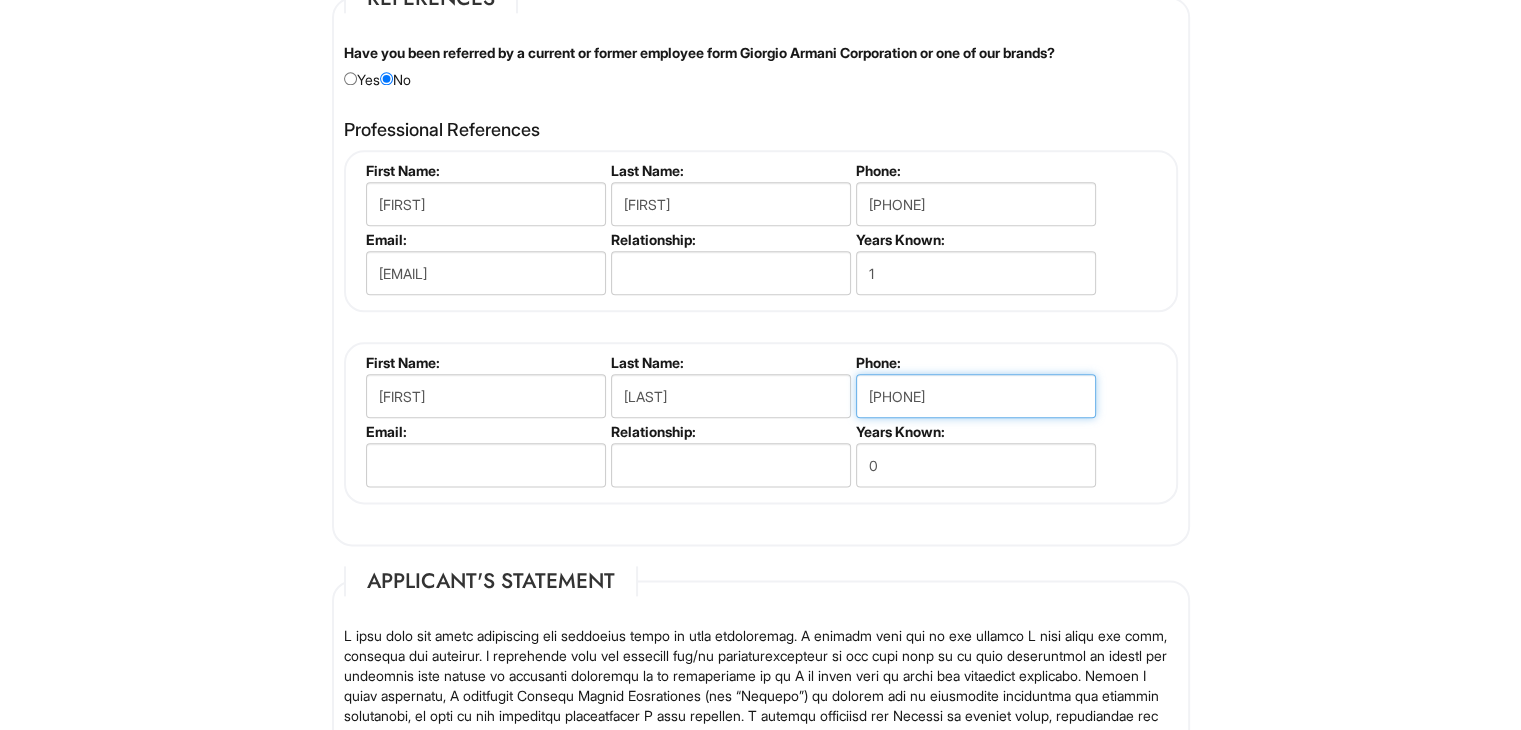 type on "[PHONE]" 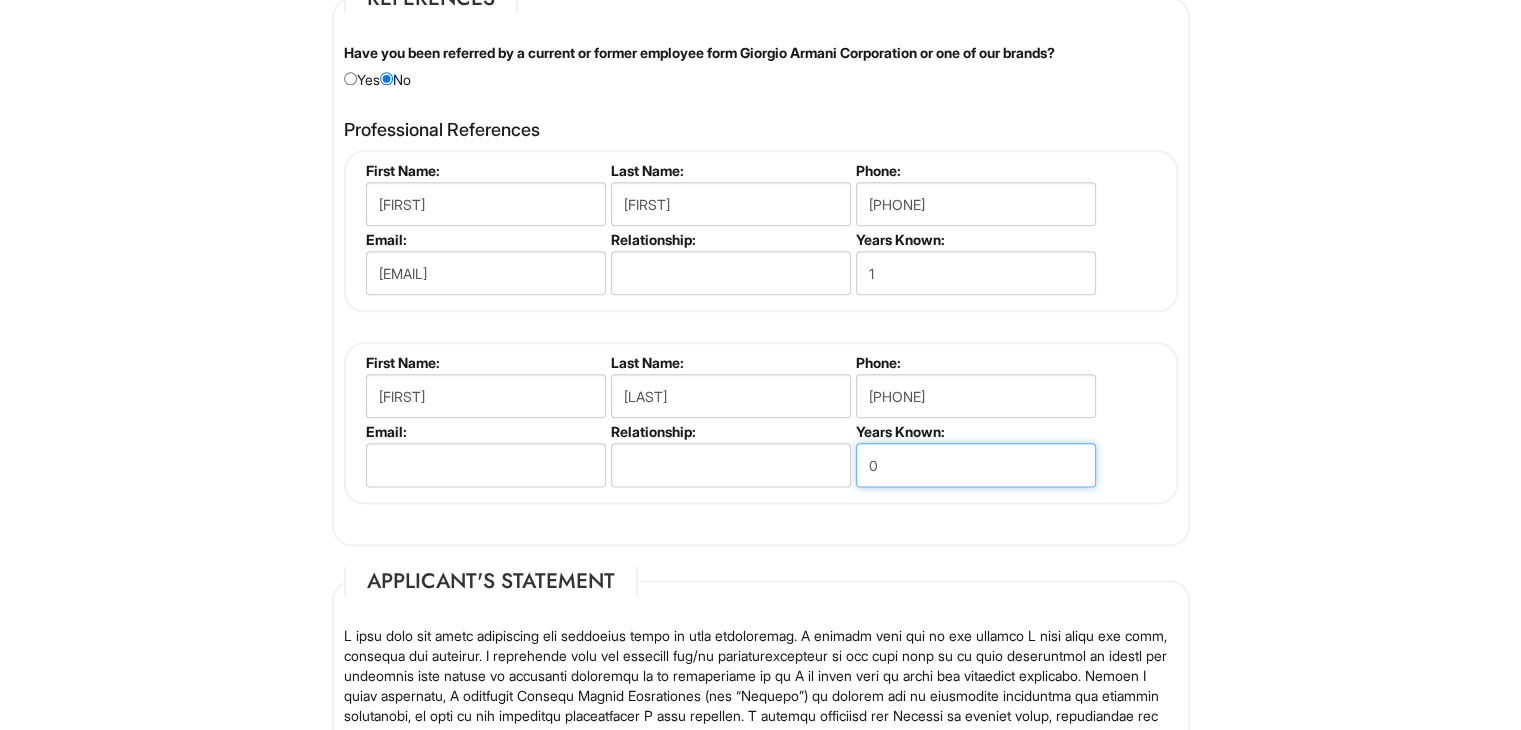 click on "0" at bounding box center (976, 465) 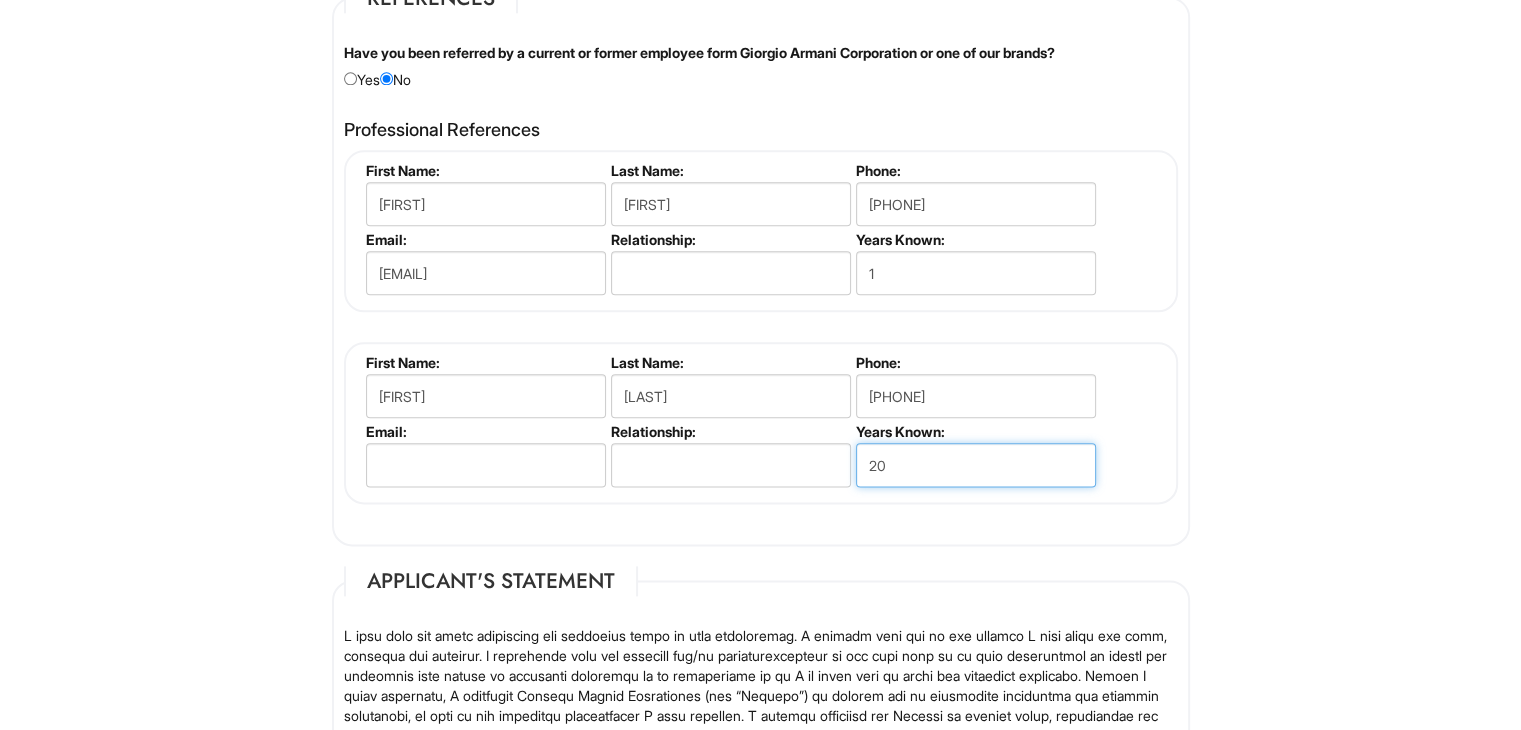 type on "20" 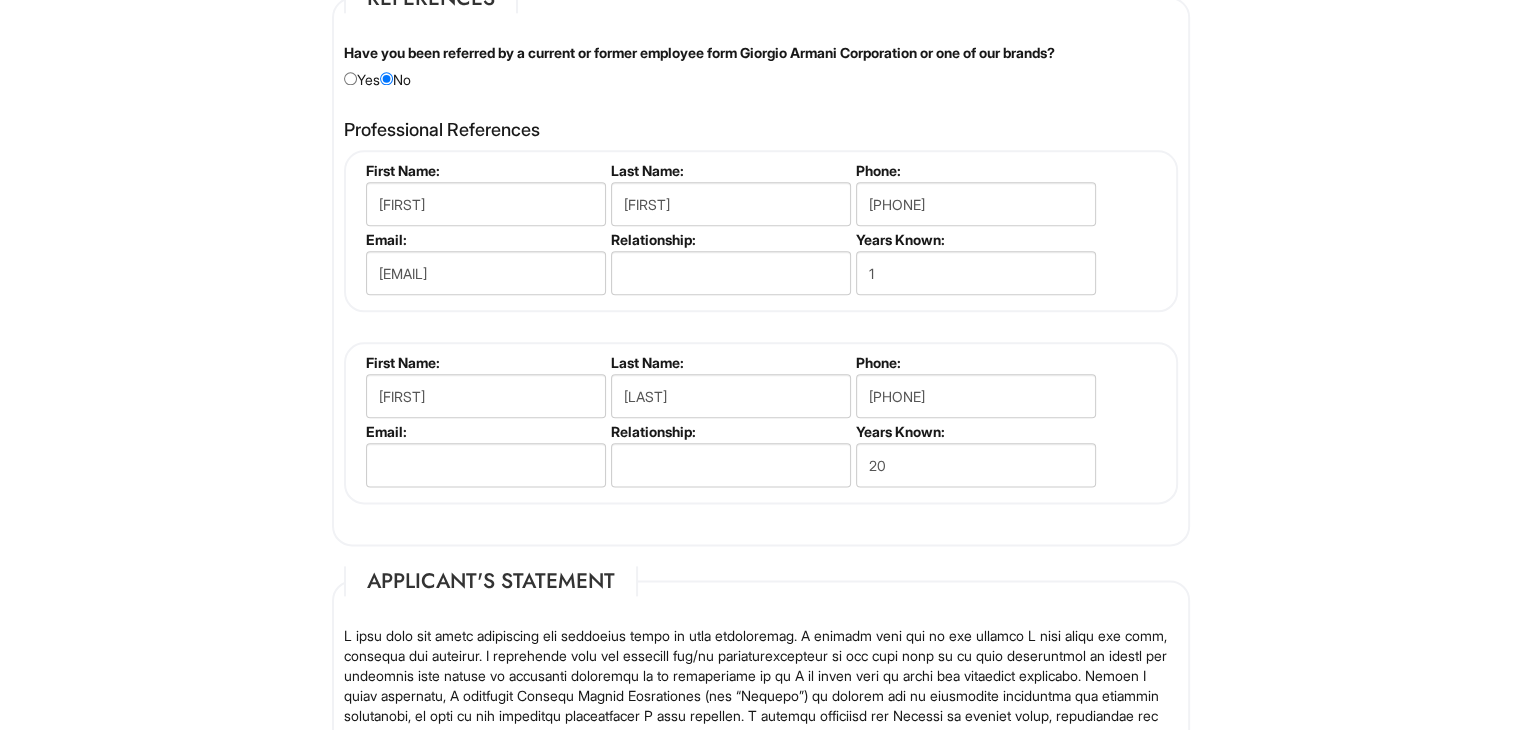click on "Personal Information
Last Name  *   [LAST]
First Name  *   [FIRST]
Middle Name
E-mail Address  *   [EMAIL]
Phone  *   [PHONE]
LinkedIn URL   https://www.[domain]/in/[name]-[id]/
Resume Upload   Resume Upload* [FIRST] [LAST] Updated Resume [YEAR].pdf
Street Address  *   [NUMBER] [STREET] [DIRECTION]
Address Line 2
City  *   [CITY]
State/Province  *   State/Province ALABAMA ALASKA ARIZONA ARKANSAS CALIFORNIA COLORADO CONNECTICUT DELAWARE DISTRICT OF COLUMBIA FLORIDA GEORGIA HAWAII IDAHO ILLINOIS INDIANA IOWA KANSAS KENTUCKY LOUISIANA MAINE MARYLAND MASSACHUSETTS MICHIGAN MINNESOTA MISSISSIPPI MISSOURI MONTANA NEBRASKA NEVADA NEW HAMPSHIRE NEW JERSEY NEW MEXICO NEW YORK NORTH CAROLINA NORTH DAKOTA OHIO OKLAHOMA OREGON PENNSYLVANIA RHODE ISLAND SOUTH CAROLINA SOUTH DAKOTA TENNESSEE TEXAS UTAH VERMONT VIRGINIA WASHINGTON WEST VIRGINIA WISCONSIN WYOMING CA-ALBERTA CA-BRITISH COLUMBIA CA-MANITOBA CA-NEW BRUNSWICK CA-NEWFOUNDLAND US-GUAM" at bounding box center [761, -392] 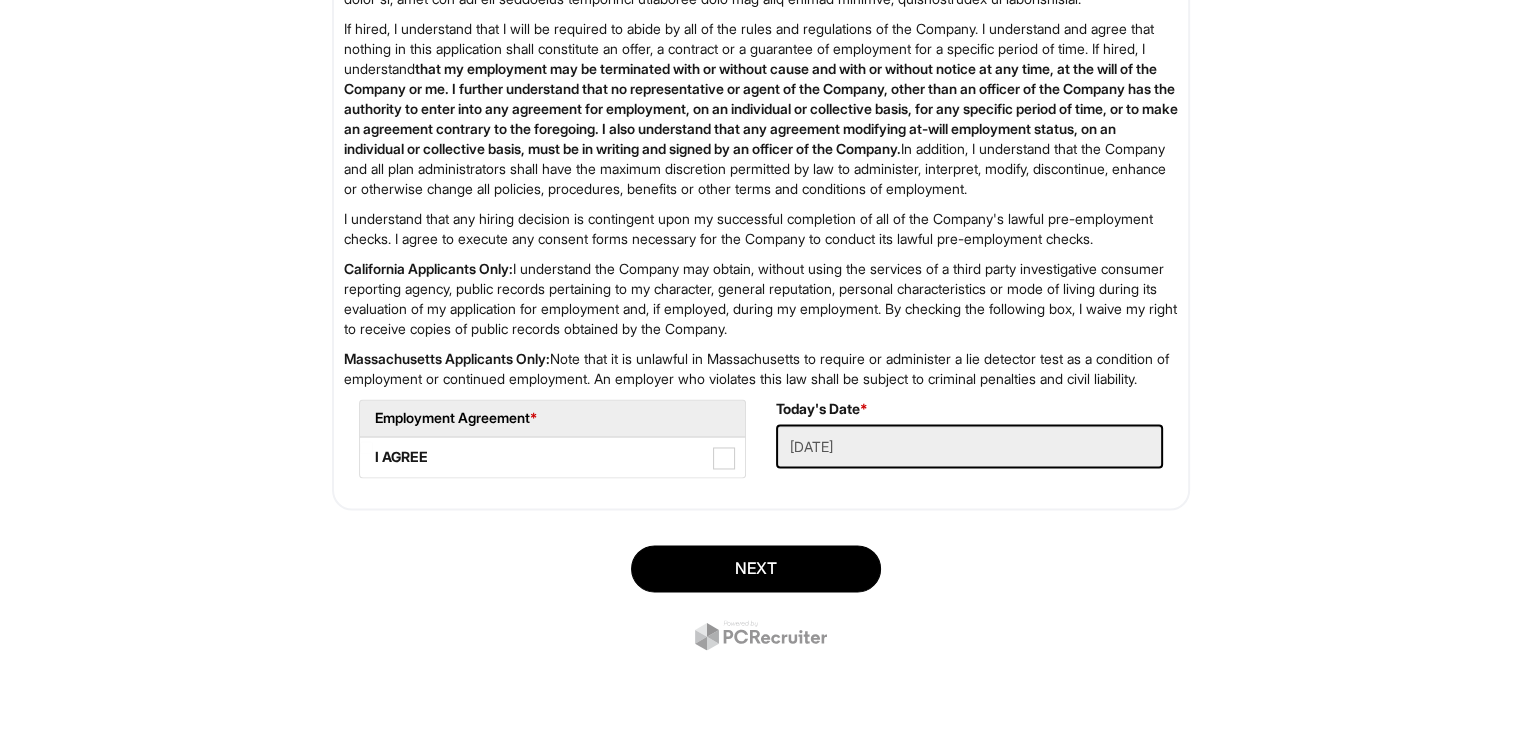 scroll, scrollTop: 3245, scrollLeft: 0, axis: vertical 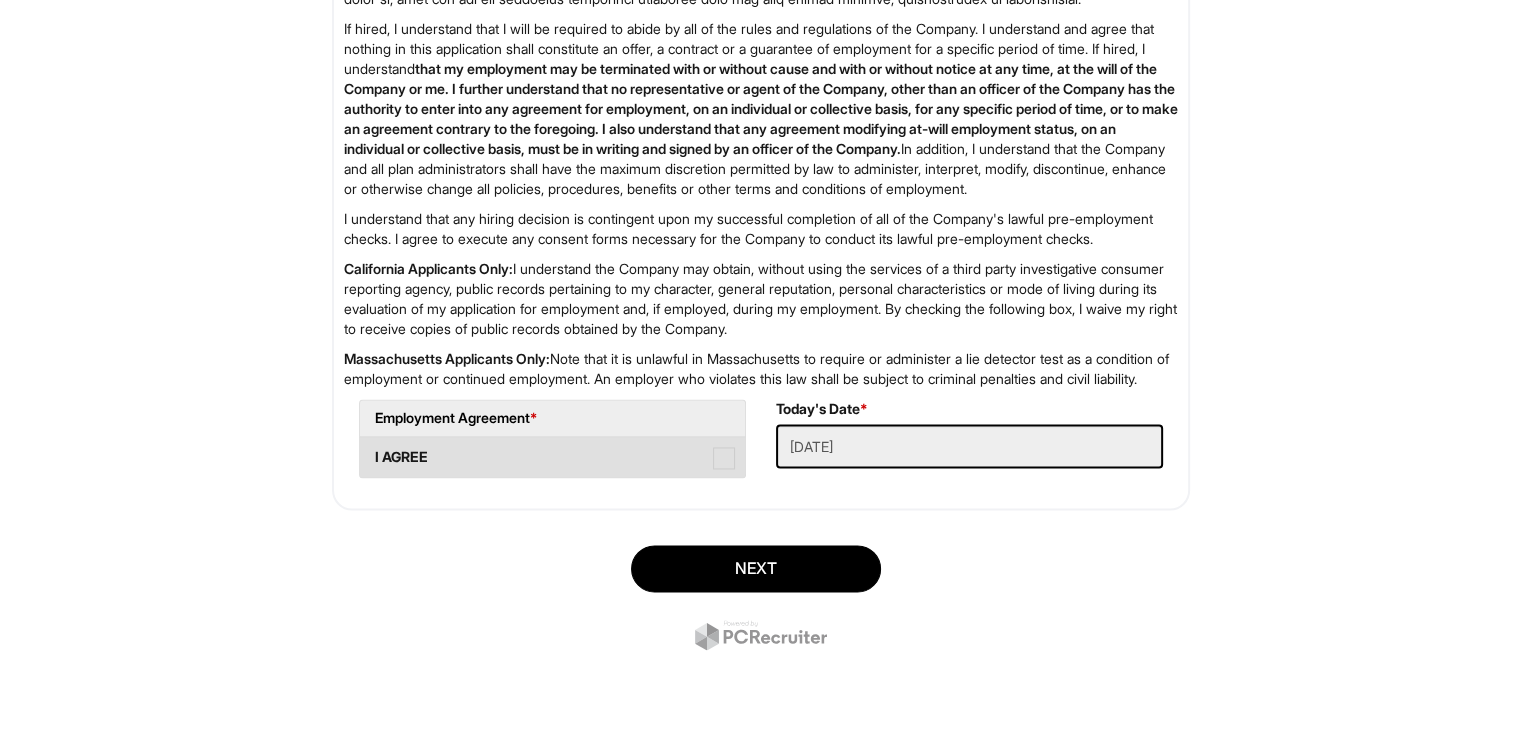 click at bounding box center (724, 458) 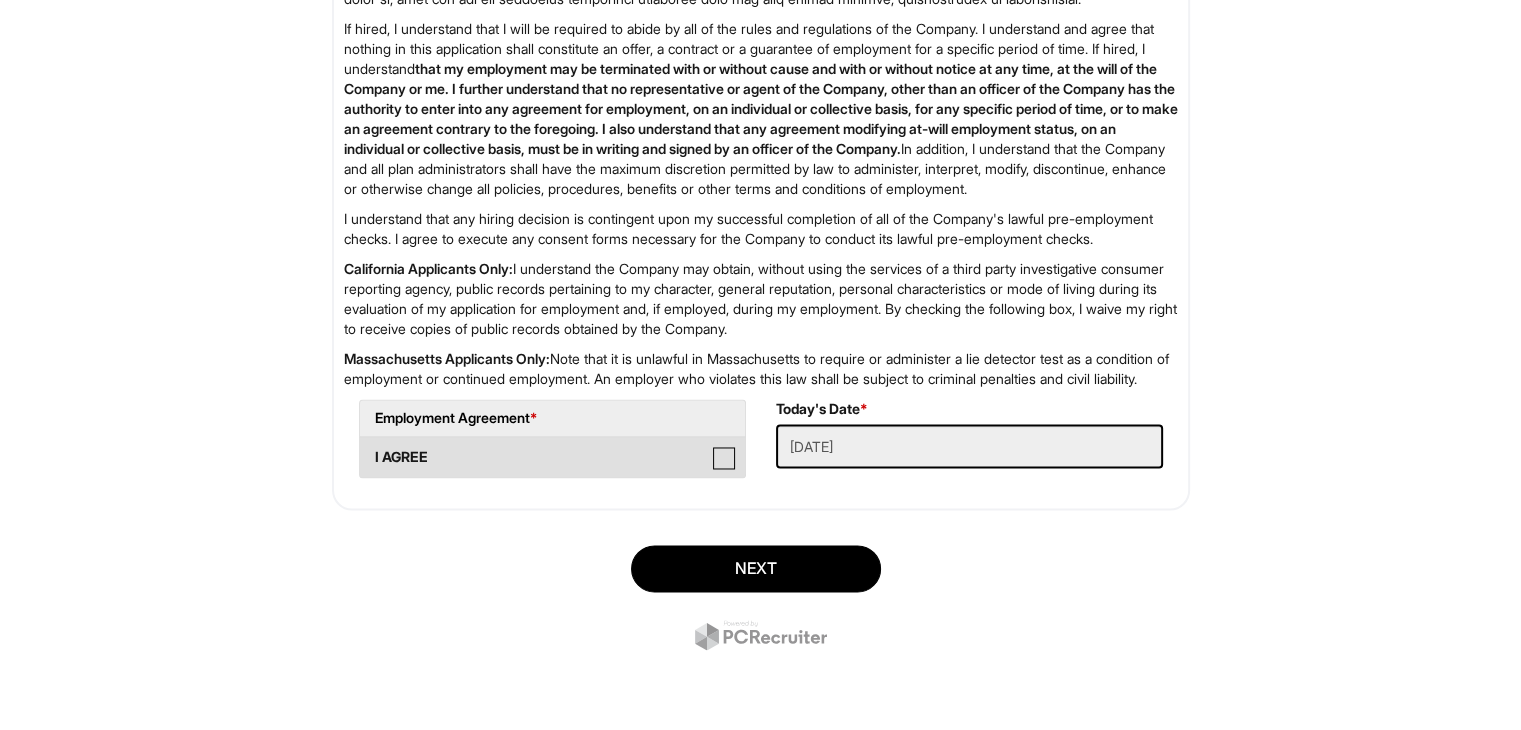 click on "I AGREE" at bounding box center (366, 447) 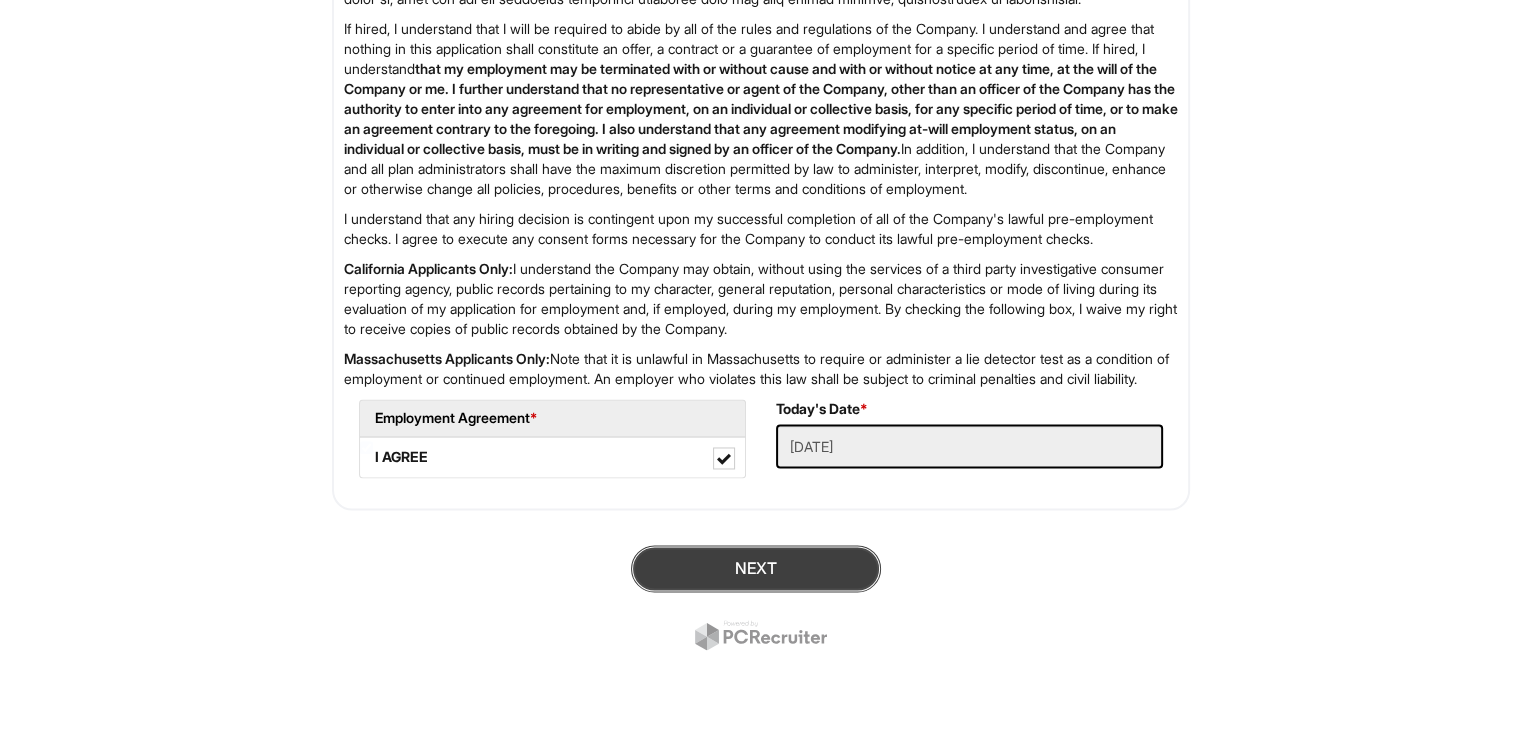click on "Next" at bounding box center [756, 568] 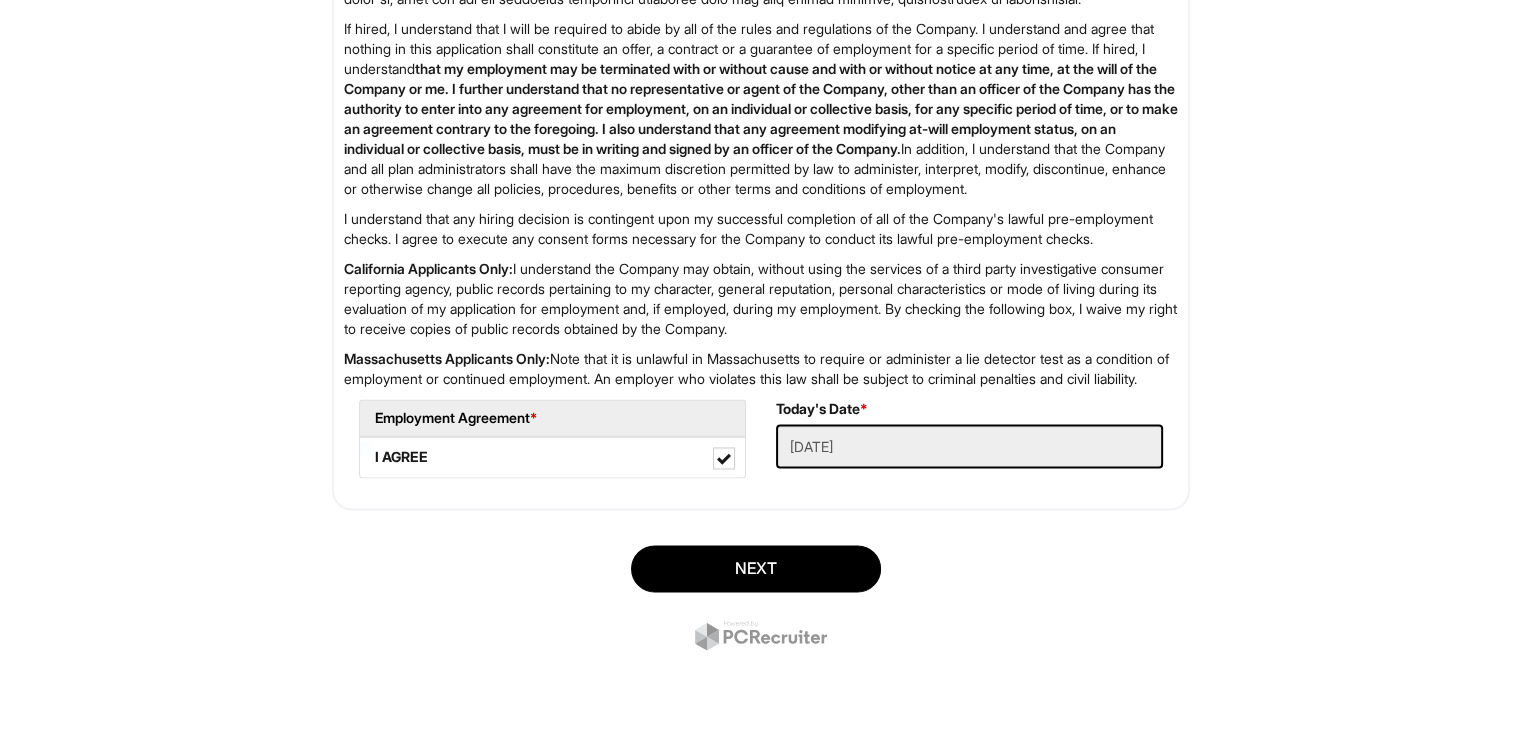 scroll, scrollTop: 122, scrollLeft: 0, axis: vertical 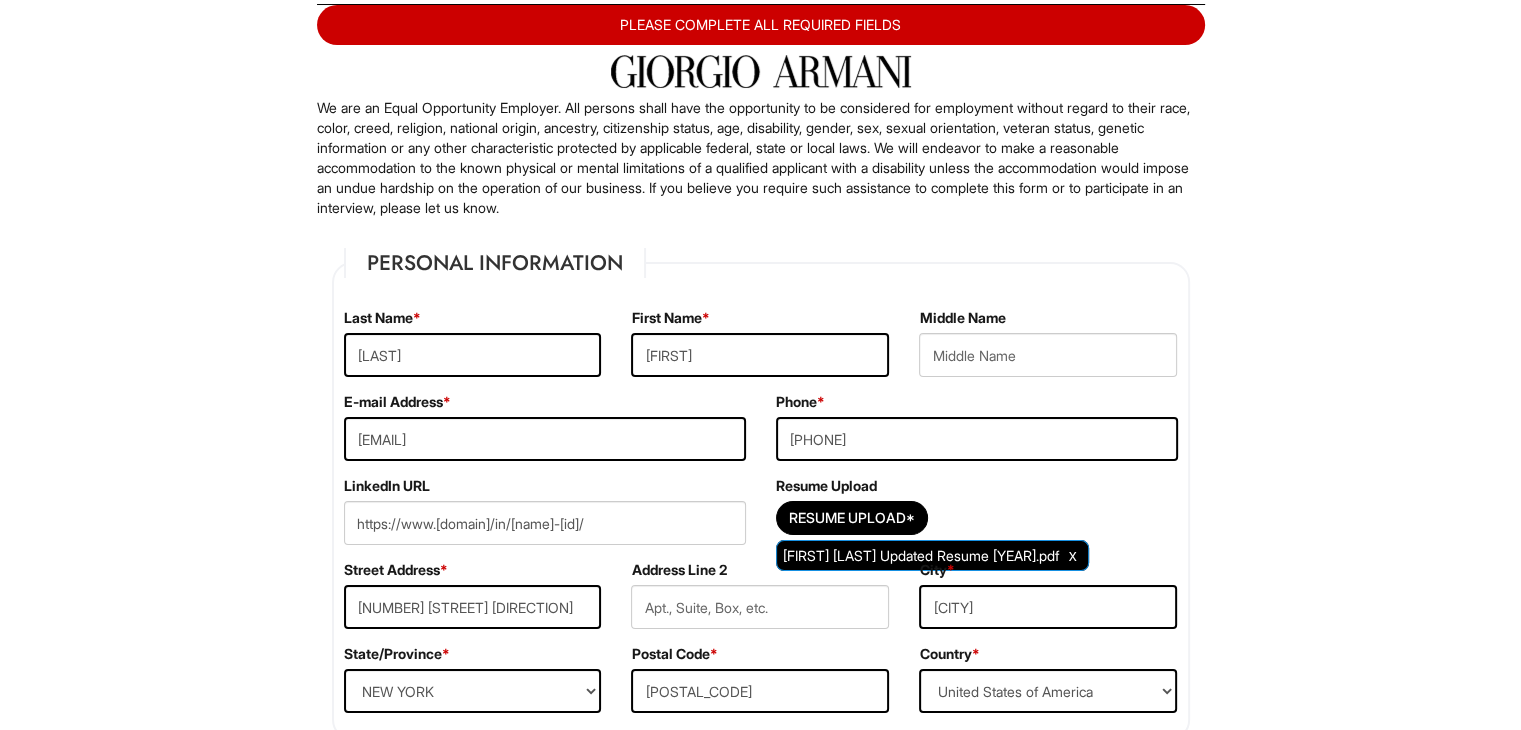 click on "PLEASE COMPLETE ALL REQUIRED FIELDS" at bounding box center [761, 25] 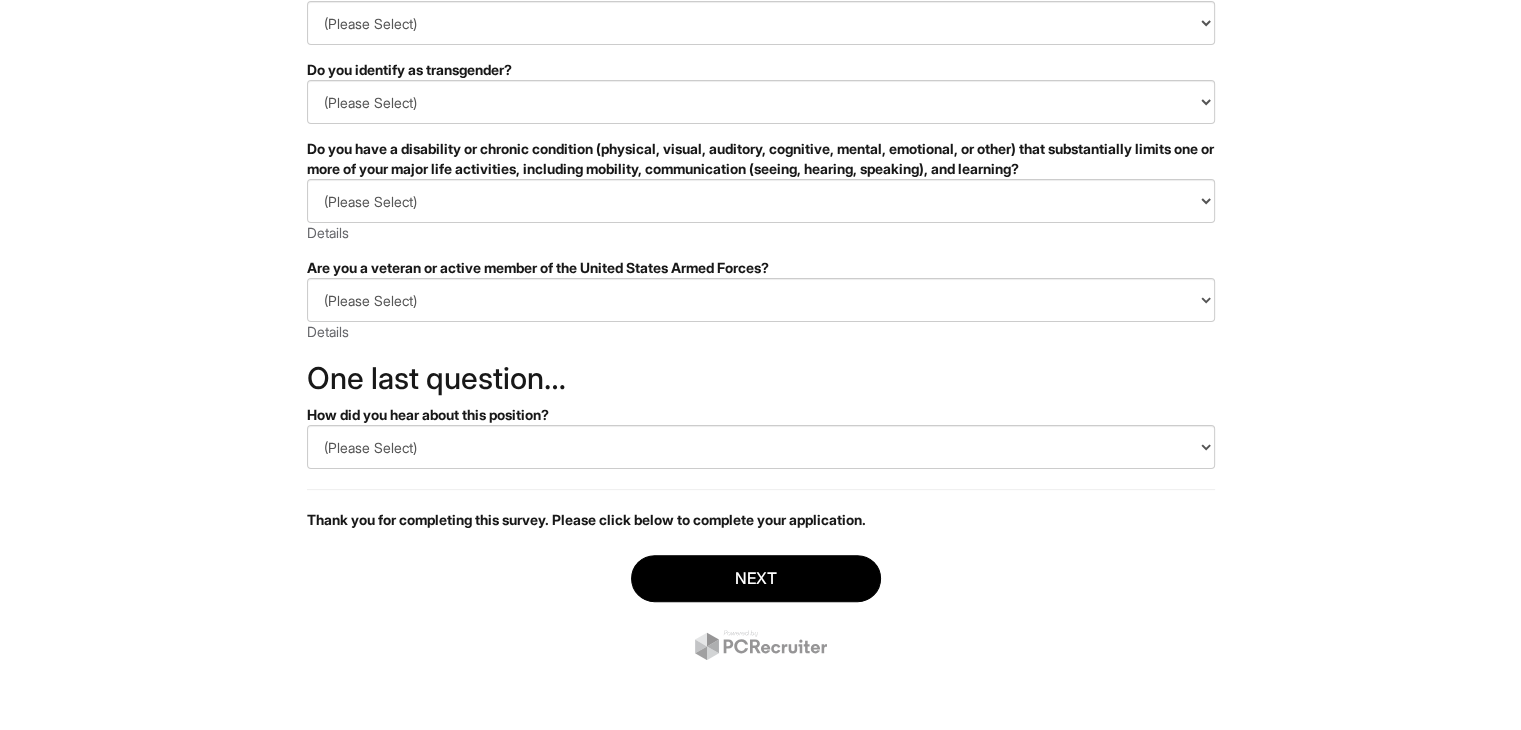 scroll, scrollTop: 0, scrollLeft: 0, axis: both 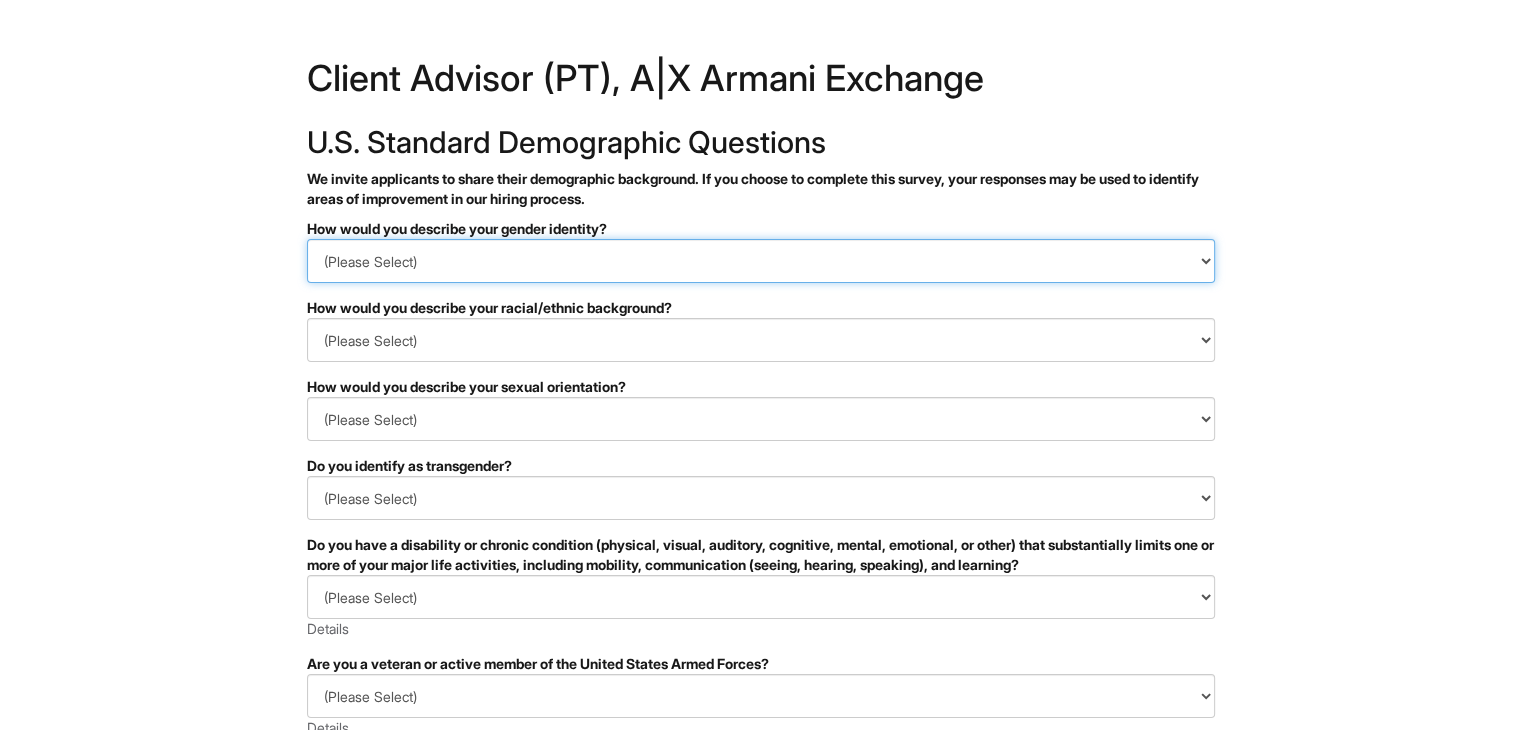 click on "(Please Select) Man Woman Non-binary I prefer to self-describe I don't wish to answer" at bounding box center [761, 261] 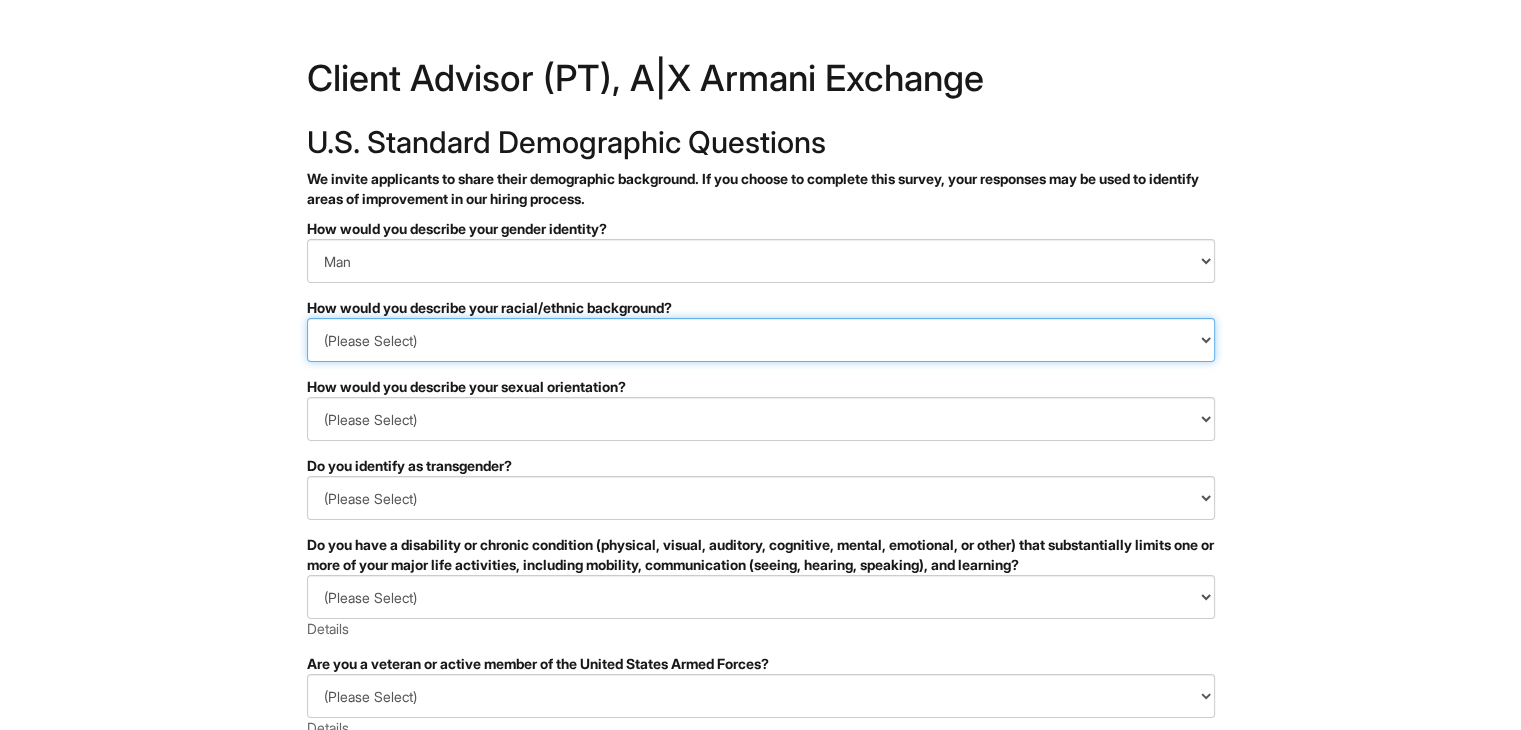 click on "(Please Select) Black or of African descent    East Asian    Hispanic, Latinx or of Spanish Origin    Indigenous, American Indian or Alaska Native    Middle Eastern or North African    Native Hawaiian or Pacific Islander    South Asian    Southeast Asian    White or European    I prefer to self-describe    I don't wish to answer" at bounding box center (761, 340) 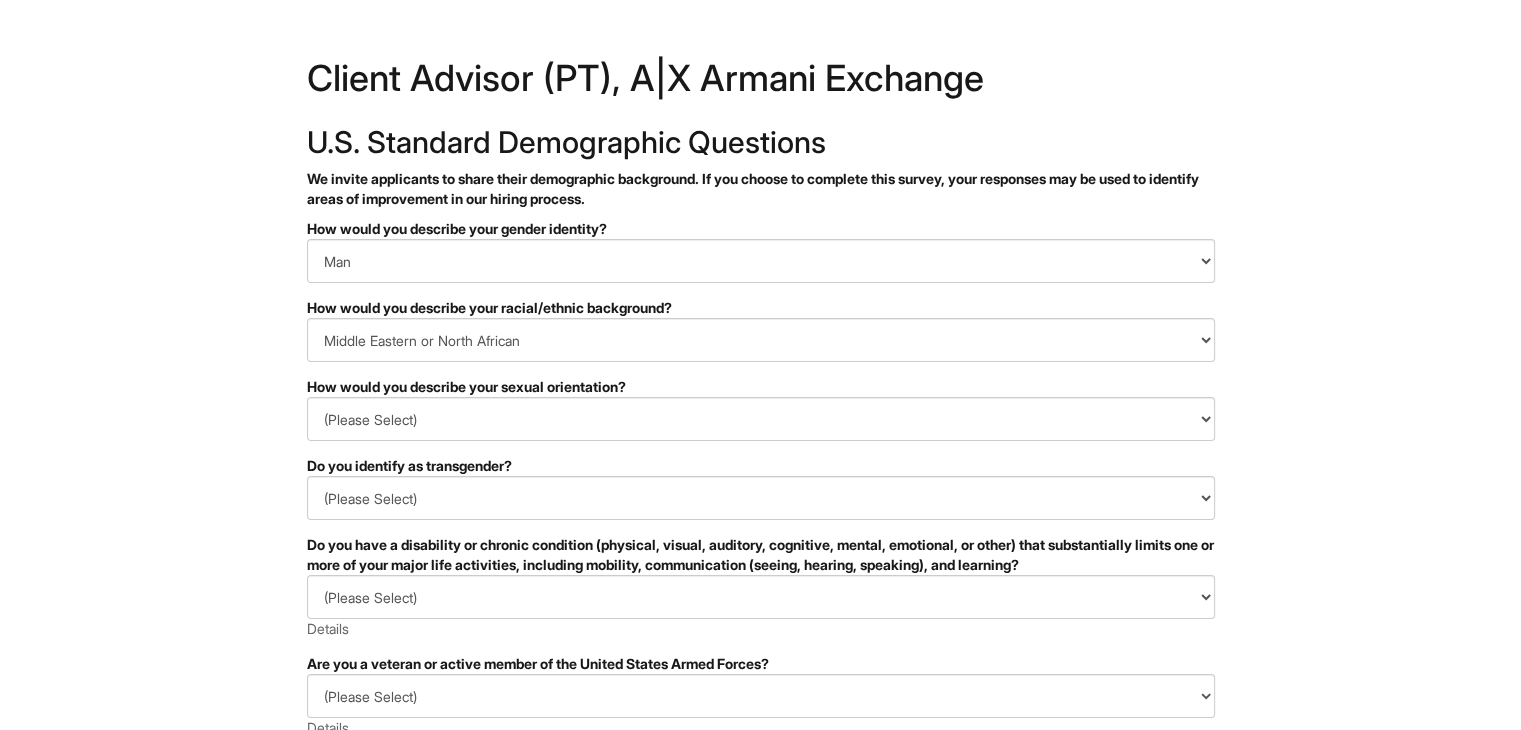 click on "&nbsp; ✔ 2 3 Client Advisor (PT), A|X Armani Exchange U.S. Standard Demographic Questions We invite applicants to share their demographic background. If you choose to complete this survey, your responses may be used to identify
areas of improvement in our hiring process. PLEASE COMPLETE ALL REQUIRED FIELDS How would you describe your gender identity? (Please Select) Man Woman Non-binary I prefer to self-describe I don't wish to answer How would you describe your racial/ethnic background? (Please Select) Black or of African descent    East Asian    Hispanic, Latinx or of Spanish Origin    Indigenous, American Indian or Alaska Native    Middle Eastern or North African    Native Hawaiian or Pacific Islander    South Asian    Southeast Asian    White or European    I prefer to self-describe    I don't wish to answer How would you describe your sexual orientation? (Please Select) Asexual Bisexual and/or pansexual Gay Heterosexual Lesbian Queer I prefer to self-describe I don't wish to answer Yes No . x" at bounding box center [760, 563] 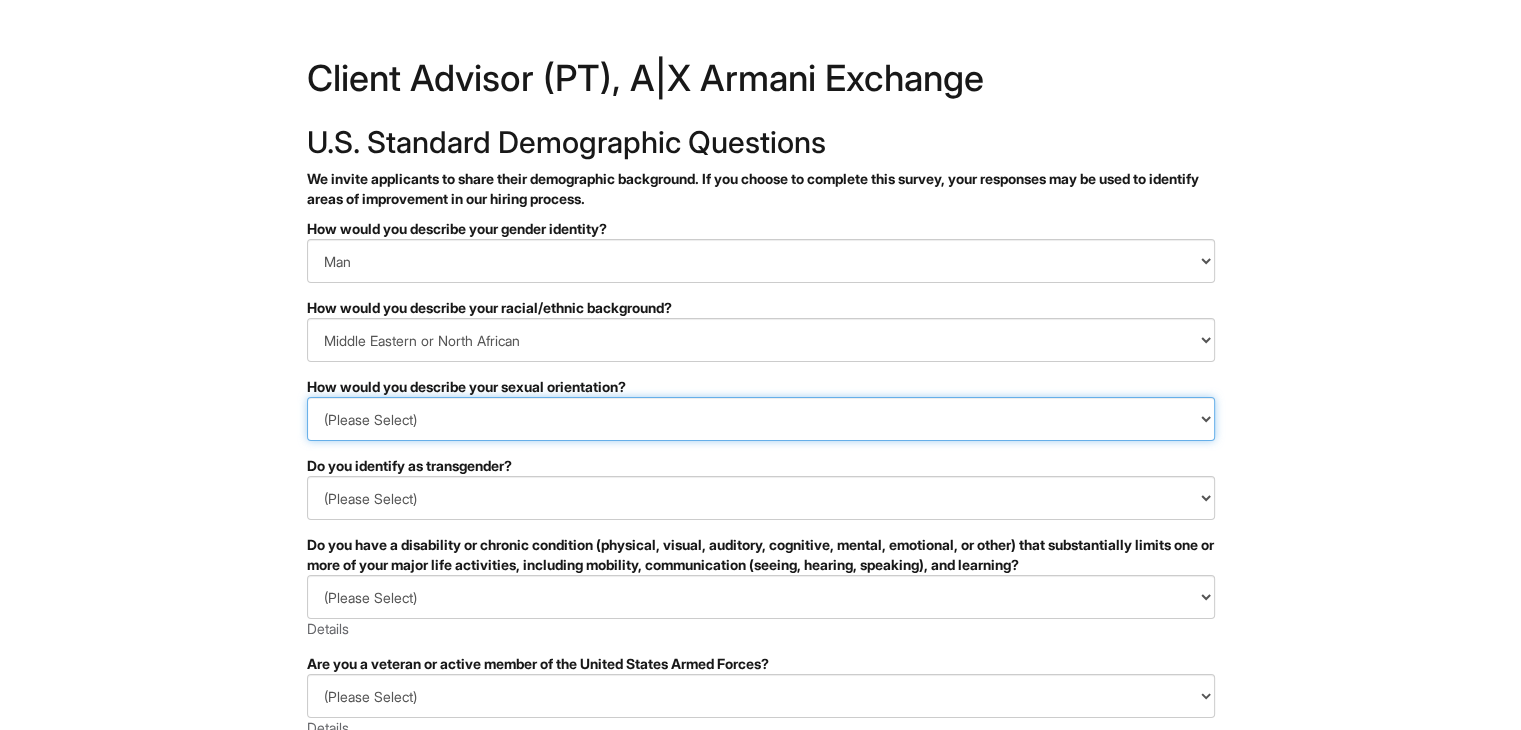click on "(Please Select) Asexual Bisexual and/or pansexual Gay Heterosexual Lesbian Queer I prefer to self-describe I don't wish to answer" at bounding box center (761, 419) 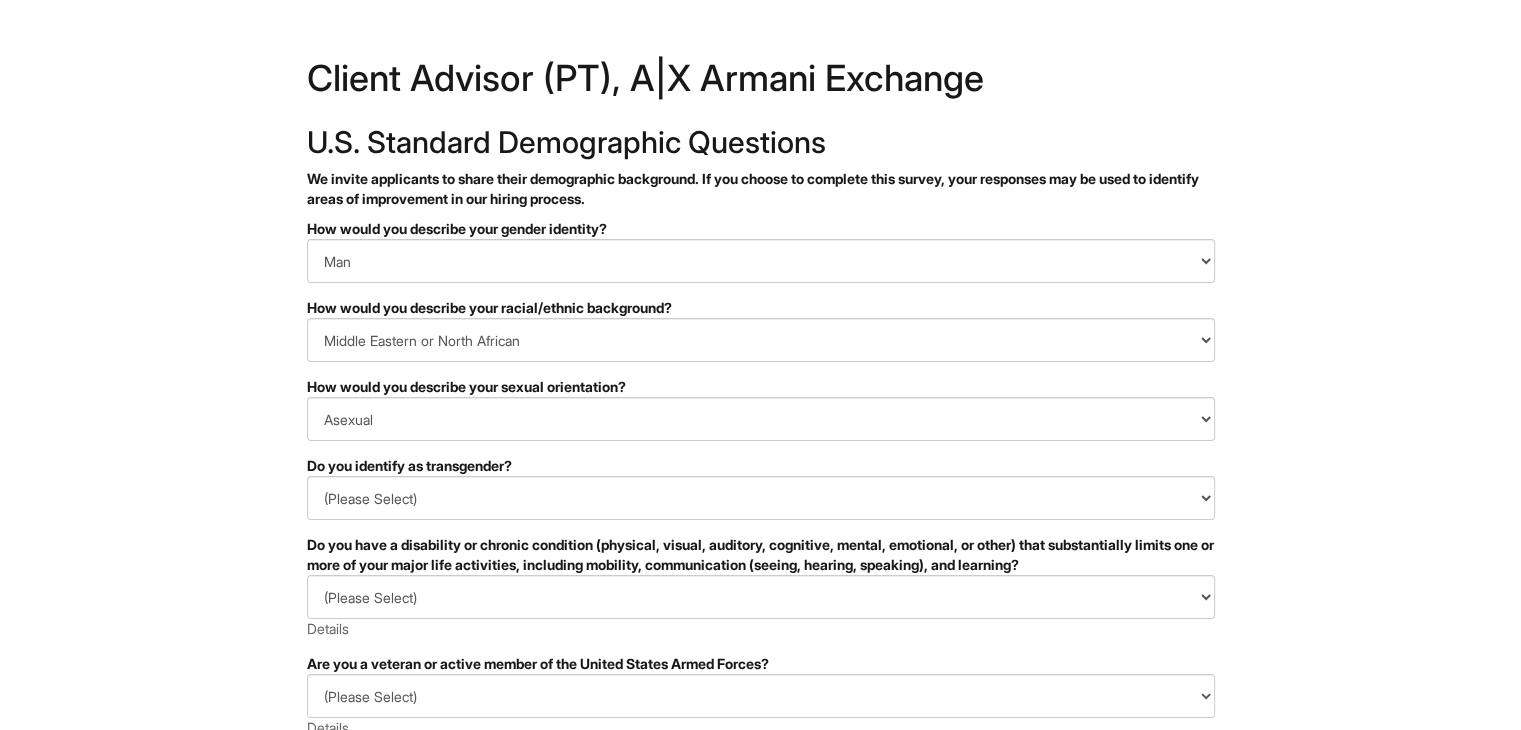 click on "&nbsp; ✔ 2 3 Client Advisor (PT), A|X Armani Exchange U.S. Standard Demographic Questions We invite applicants to share their demographic background. If you choose to complete this survey, your responses may be used to identify
areas of improvement in our hiring process. PLEASE COMPLETE ALL REQUIRED FIELDS How would you describe your gender identity? (Please Select) Man Woman Non-binary I prefer to self-describe I don't wish to answer How would you describe your racial/ethnic background? (Please Select) Black or of African descent    East Asian    Hispanic, Latinx or of Spanish Origin    Indigenous, American Indian or Alaska Native    Middle Eastern or North African    Native Hawaiian or Pacific Islander    South Asian    Southeast Asian    White or European    I prefer to self-describe    I don't wish to answer How would you describe your sexual orientation? (Please Select) Asexual Bisexual and/or pansexual Gay Heterosexual Lesbian Queer I prefer to self-describe I don't wish to answer Yes No . x" at bounding box center (760, 563) 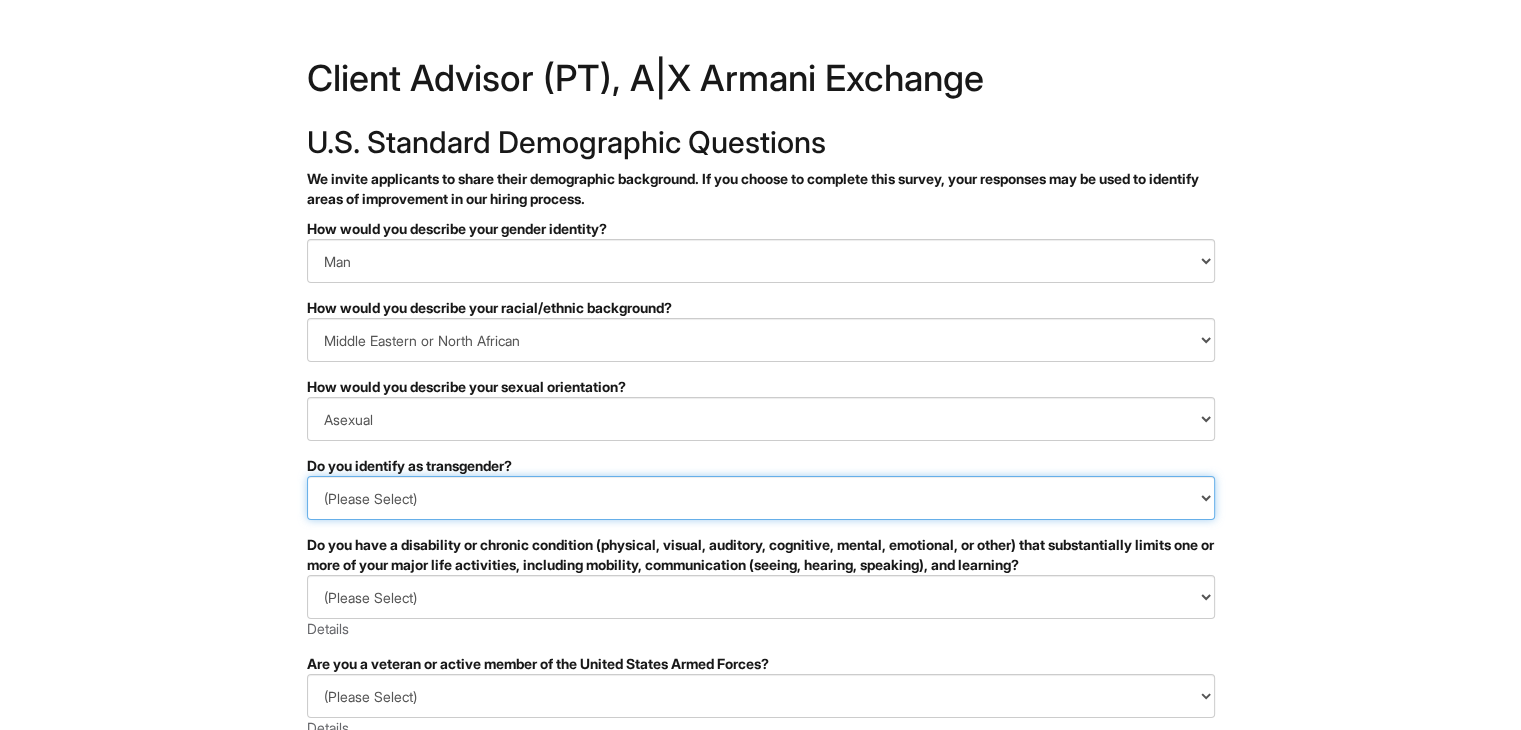 click on "(Please Select) Yes No I prefer to self-describe I don't wish to answer" at bounding box center (761, 498) 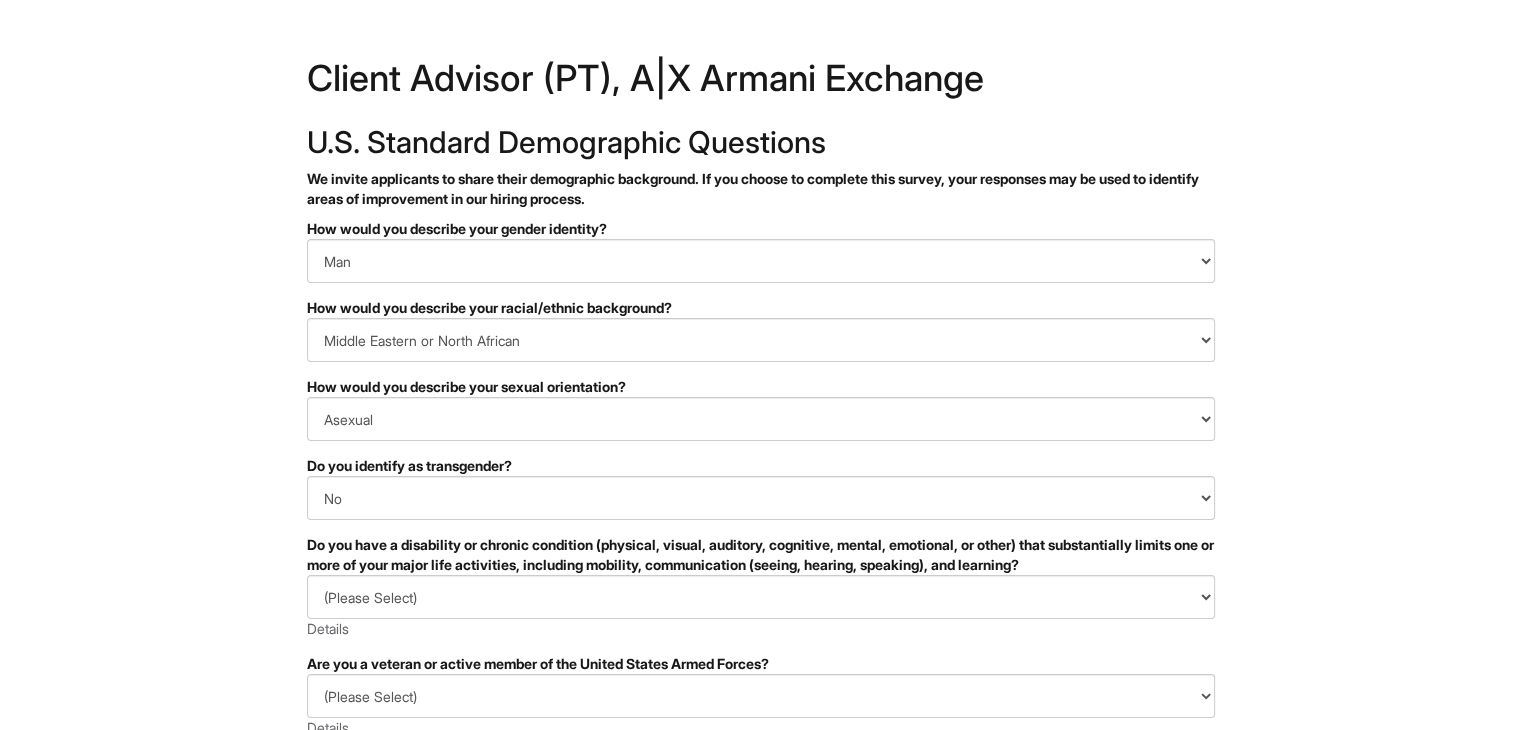 click on "✔ 2 3 Client Advisor (PT), A|X Armani Exchange U.S. Standard Demographic Questions We invite applicants to share their demographic background. If you choose to complete this survey, your responses may be used to identify
areas of improvement in our hiring process. PLEASE COMPLETE ALL REQUIRED FIELDS How would you describe your gender identity? (Please Select) Man Woman Non-binary I prefer to self-describe I don't wish to answer How would you describe your racial/ethnic background? (Please Select) Black or of African descent    East Asian    Hispanic, Latinx or of Spanish Origin    Indigenous, American Indian or Alaska Native    Middle Eastern or North African    Native Hawaiian or Pacific Islander    South Asian    Southeast Asian    White or European    I prefer to self-describe    I don't wish to answer How would you describe your sexual orientation? (Please Select) Asexual Bisexual and/or pansexual Gay Heterosexual Lesbian Queer I prefer to self-describe I don't wish to answer (Please Select) Yes No . x" at bounding box center (761, 568) 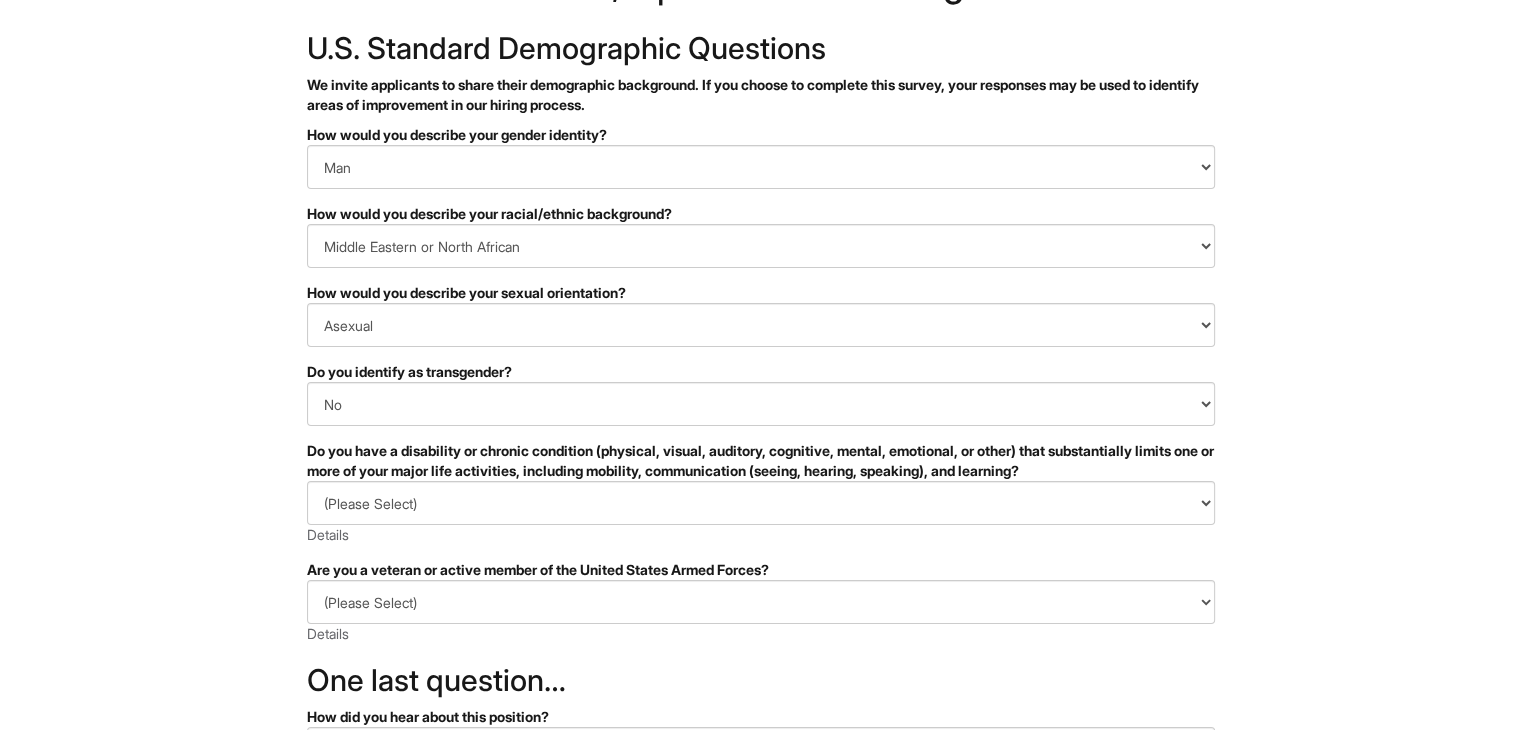 scroll, scrollTop: 200, scrollLeft: 0, axis: vertical 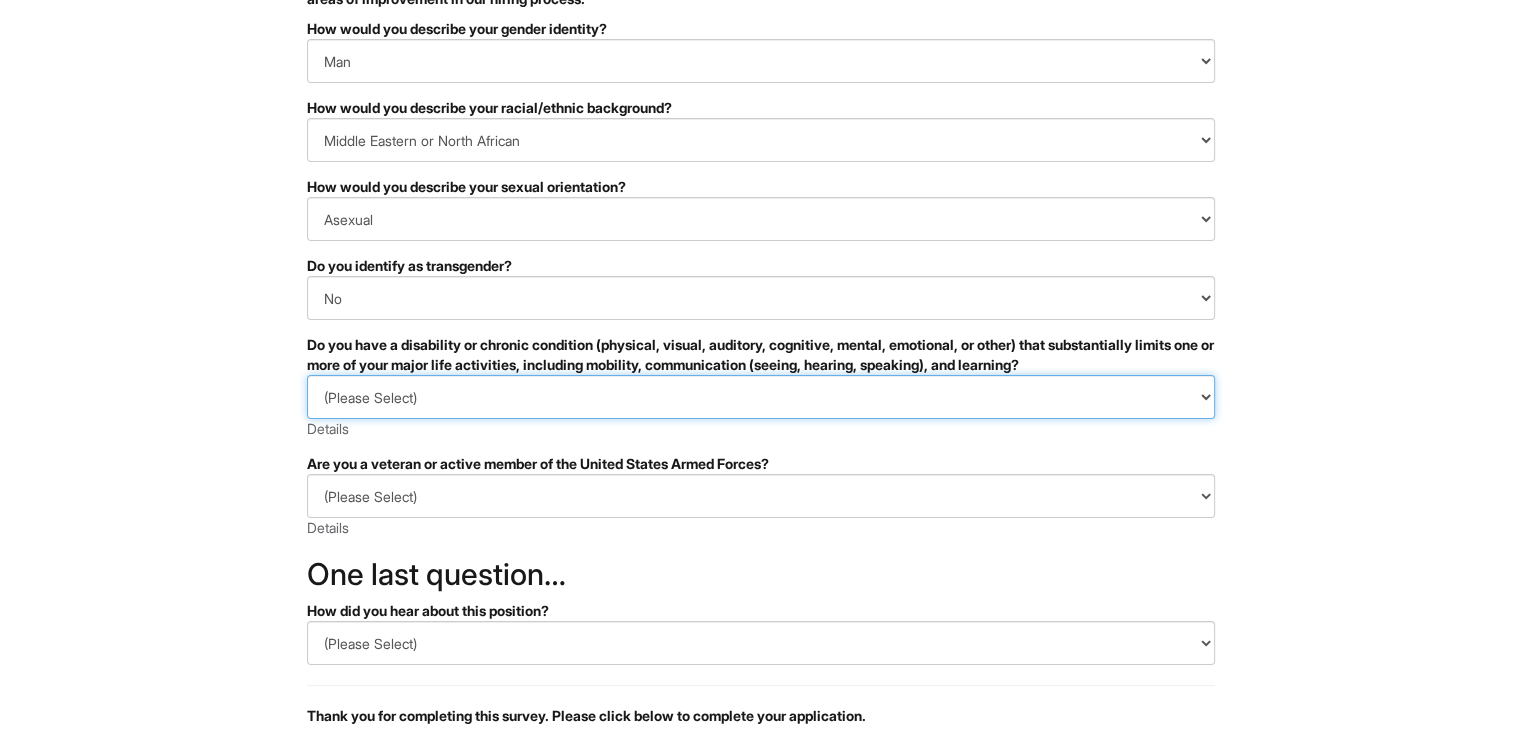click on "(Please Select) YES, I HAVE A DISABILITY (or previously had a disability) NO, I DON'T HAVE A DISABILITY I DON'T WISH TO ANSWER" at bounding box center [761, 397] 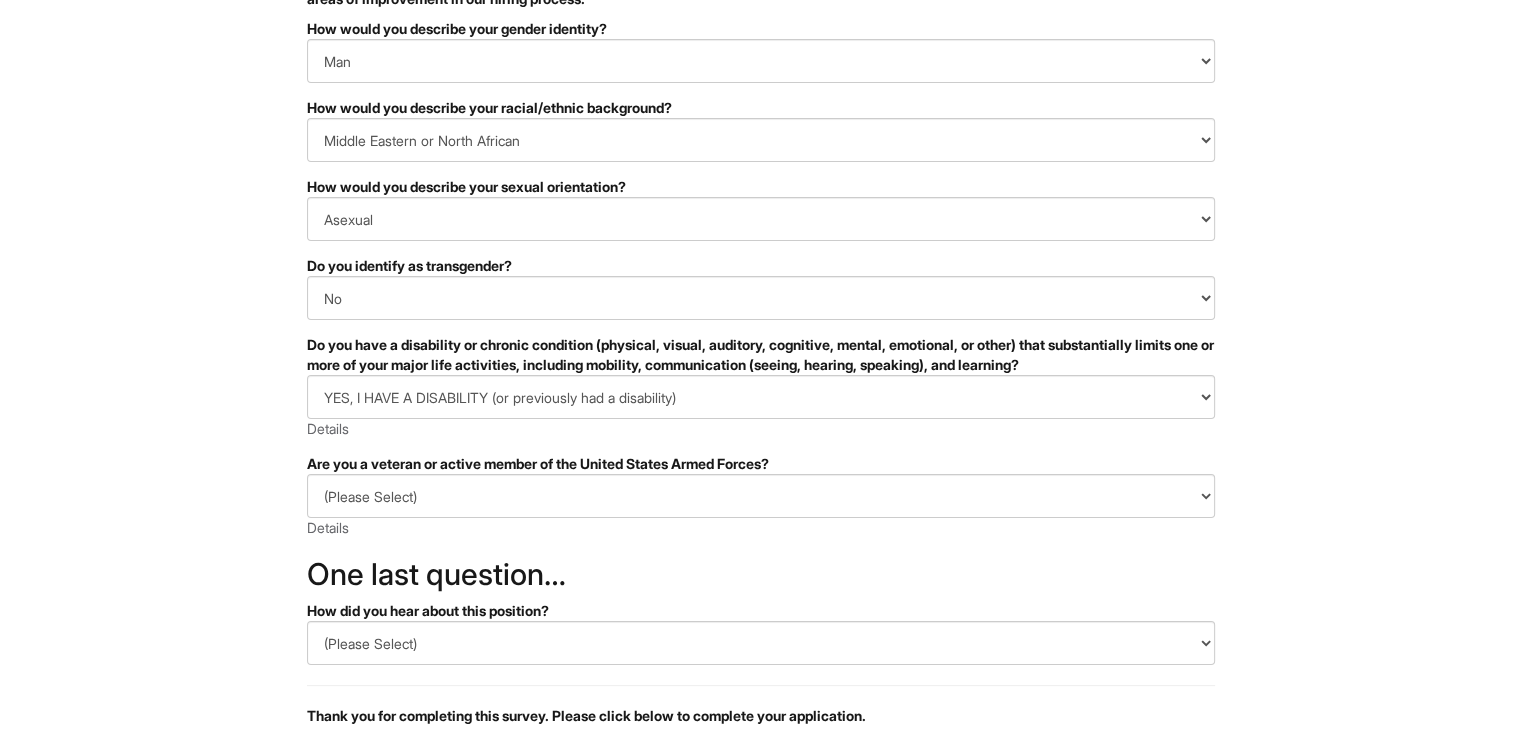 click on "&nbsp; ✔ 2 3 Client Advisor (PT), A|X Armani Exchange U.S. Standard Demographic Questions We invite applicants to share their demographic background. If you choose to complete this survey, your responses may be used to identify
areas of improvement in our hiring process. PLEASE COMPLETE ALL REQUIRED FIELDS How would you describe your gender identity? (Please Select) Man Woman Non-binary I prefer to self-describe I don't wish to answer How would you describe your racial/ethnic background? (Please Select) Black or of African descent    East Asian    Hispanic, Latinx or of Spanish Origin    Indigenous, American Indian or Alaska Native    Middle Eastern or North African    Native Hawaiian or Pacific Islander    South Asian    Southeast Asian    White or European    I prefer to self-describe    I don't wish to answer How would you describe your sexual orientation? (Please Select) Asexual Bisexual and/or pansexual Gay Heterosexual Lesbian Queer I prefer to self-describe I don't wish to answer Yes No . x" at bounding box center (760, 363) 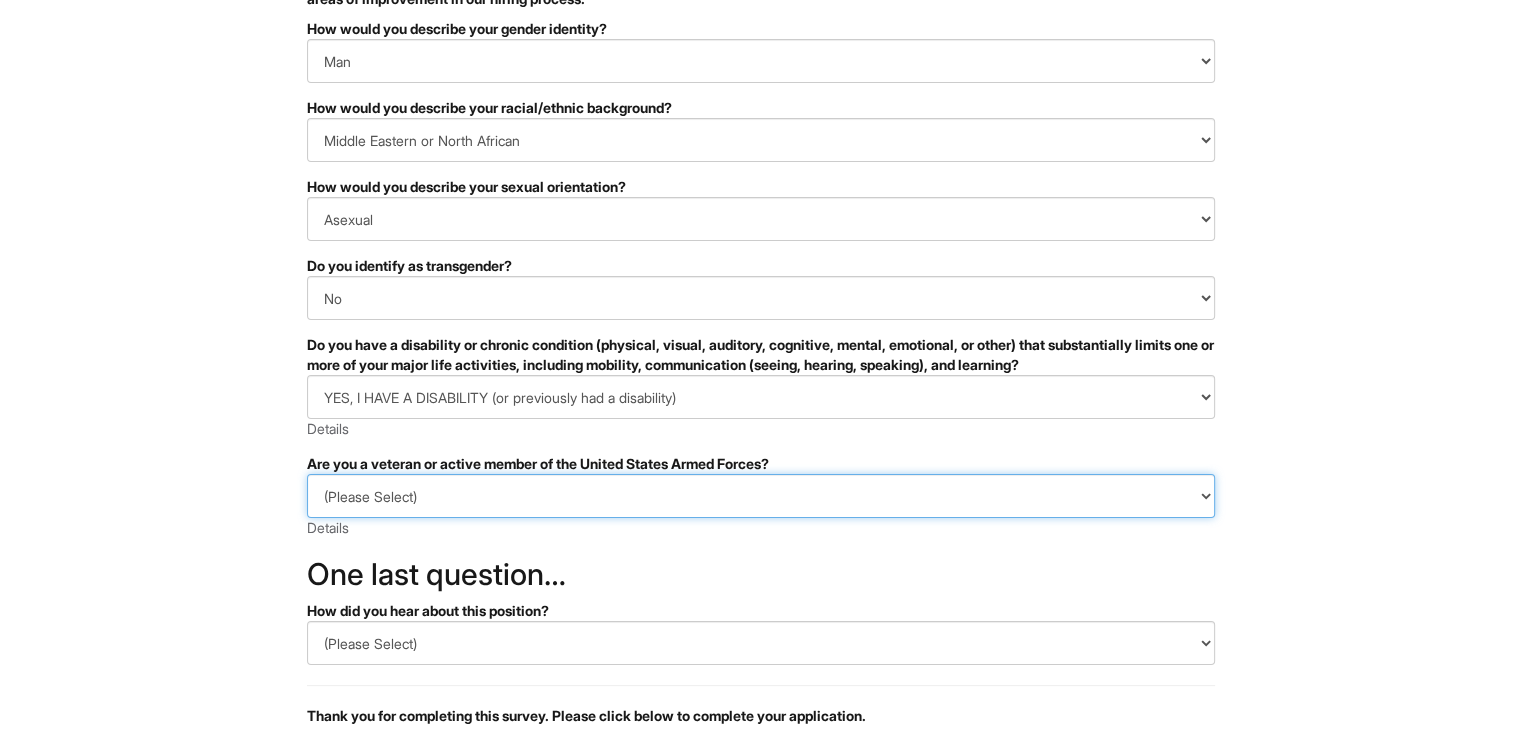 drag, startPoint x: 357, startPoint y: 491, endPoint x: 352, endPoint y: 501, distance: 11.18034 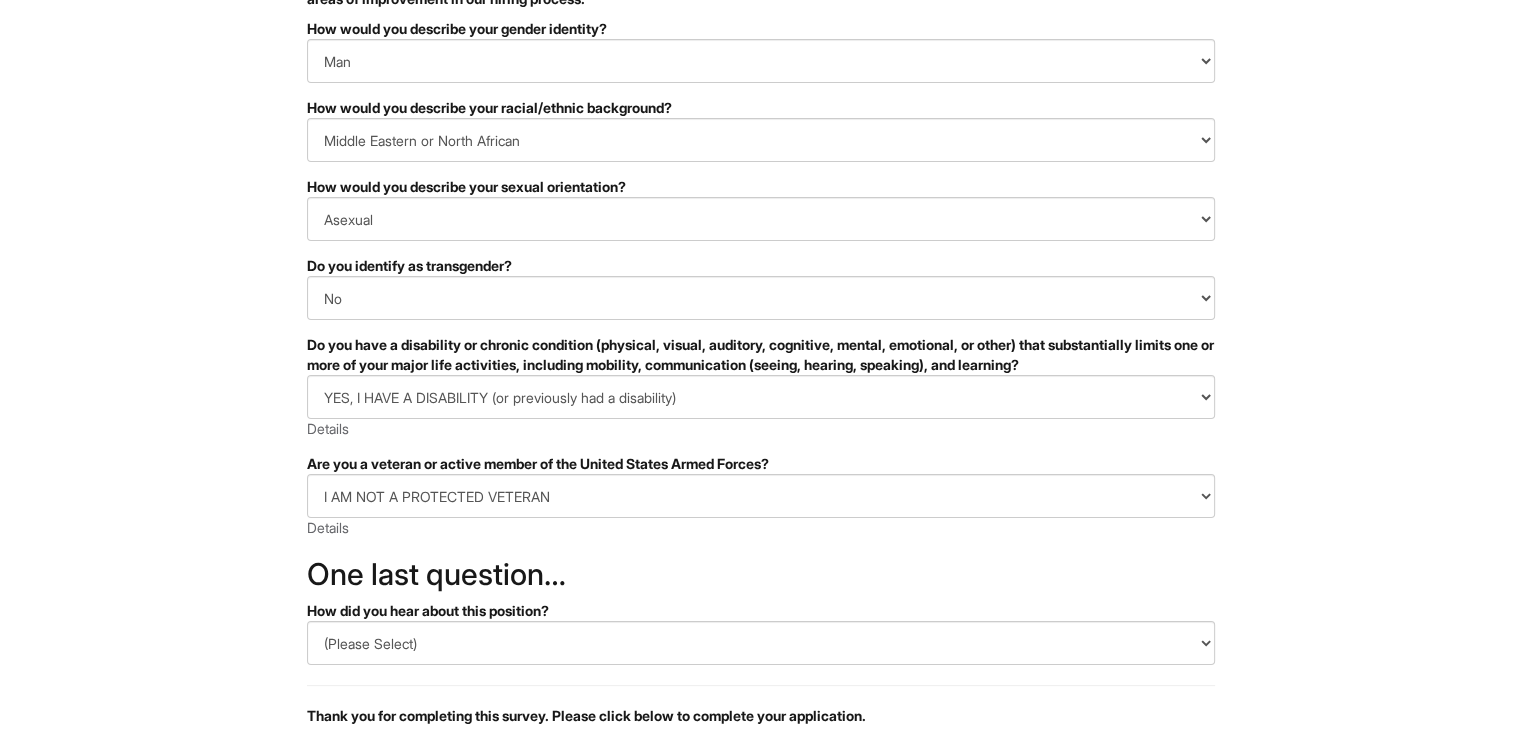 click on "&nbsp; ✔ 2 3 Client Advisor (PT), A|X Armani Exchange U.S. Standard Demographic Questions We invite applicants to share their demographic background. If you choose to complete this survey, your responses may be used to identify
areas of improvement in our hiring process. PLEASE COMPLETE ALL REQUIRED FIELDS How would you describe your gender identity? (Please Select) Man Woman Non-binary I prefer to self-describe I don't wish to answer How would you describe your racial/ethnic background? (Please Select) Black or of African descent    East Asian    Hispanic, Latinx or of Spanish Origin    Indigenous, American Indian or Alaska Native    Middle Eastern or North African    Native Hawaiian or Pacific Islander    South Asian    Southeast Asian    White or European    I prefer to self-describe    I don't wish to answer How would you describe your sexual orientation? (Please Select) Asexual Bisexual and/or pansexual Gay Heterosexual Lesbian Queer I prefer to self-describe I don't wish to answer Yes No . x" at bounding box center [760, 363] 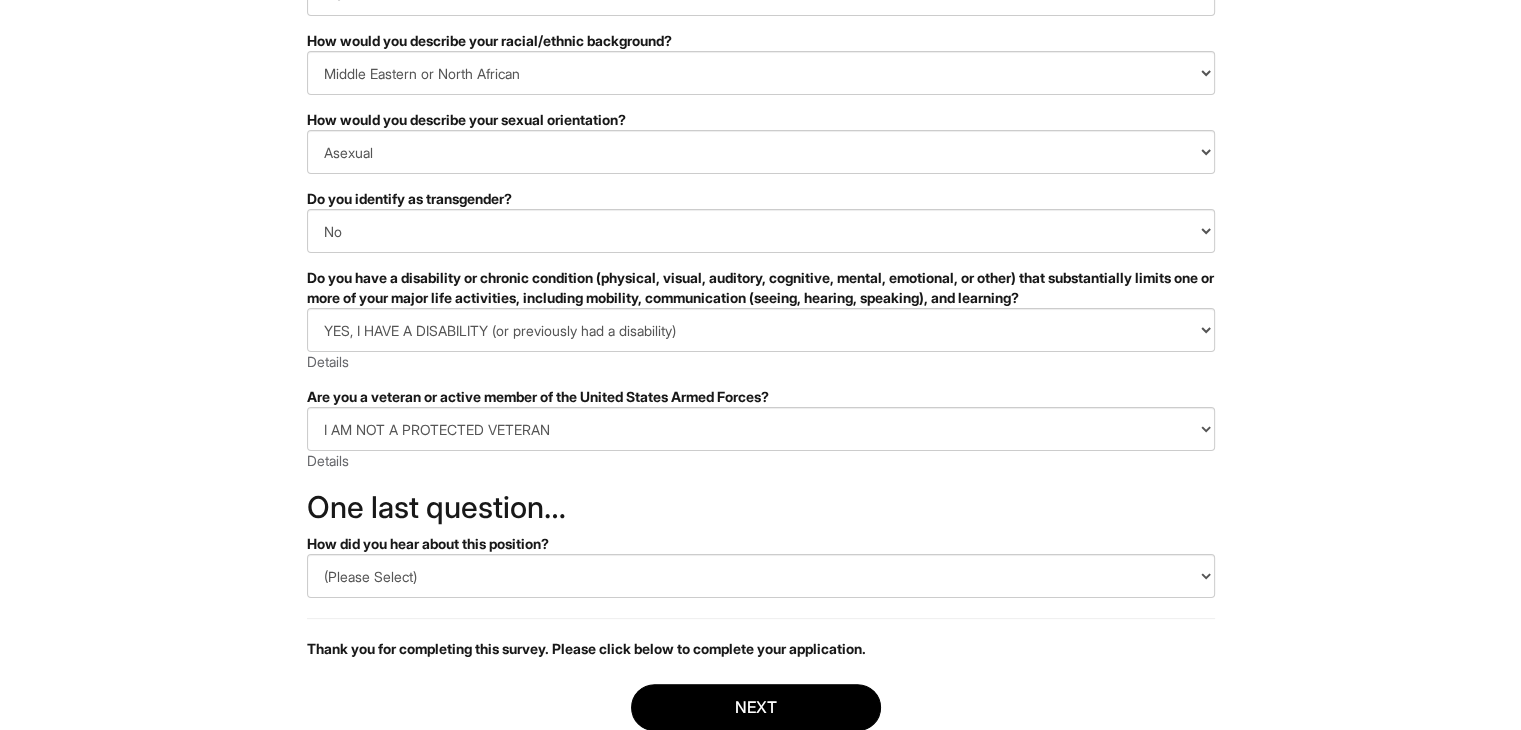 scroll, scrollTop: 396, scrollLeft: 0, axis: vertical 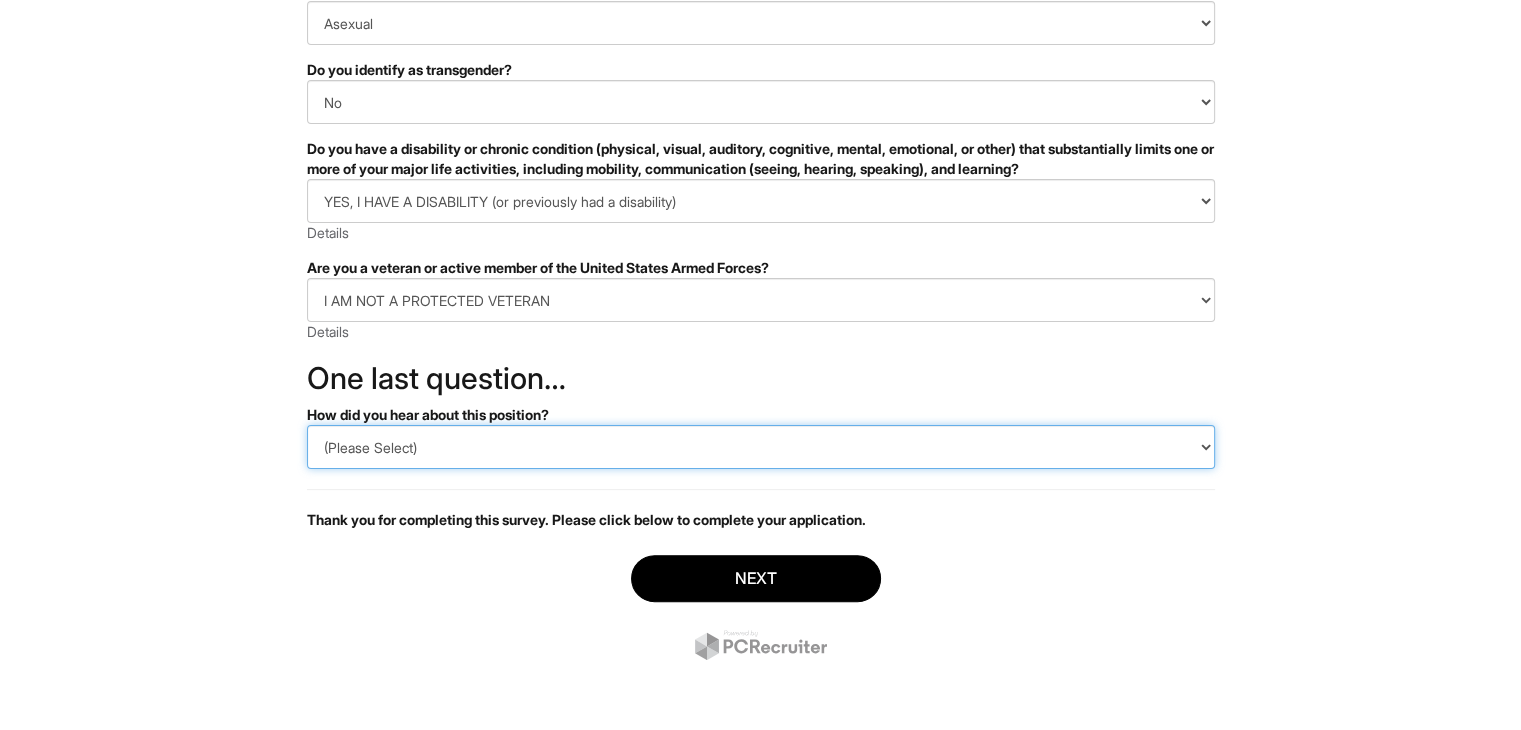 click on "(Please Select) CareerBuilder Indeed LinkedIn Monster Referral Other" at bounding box center [761, 447] 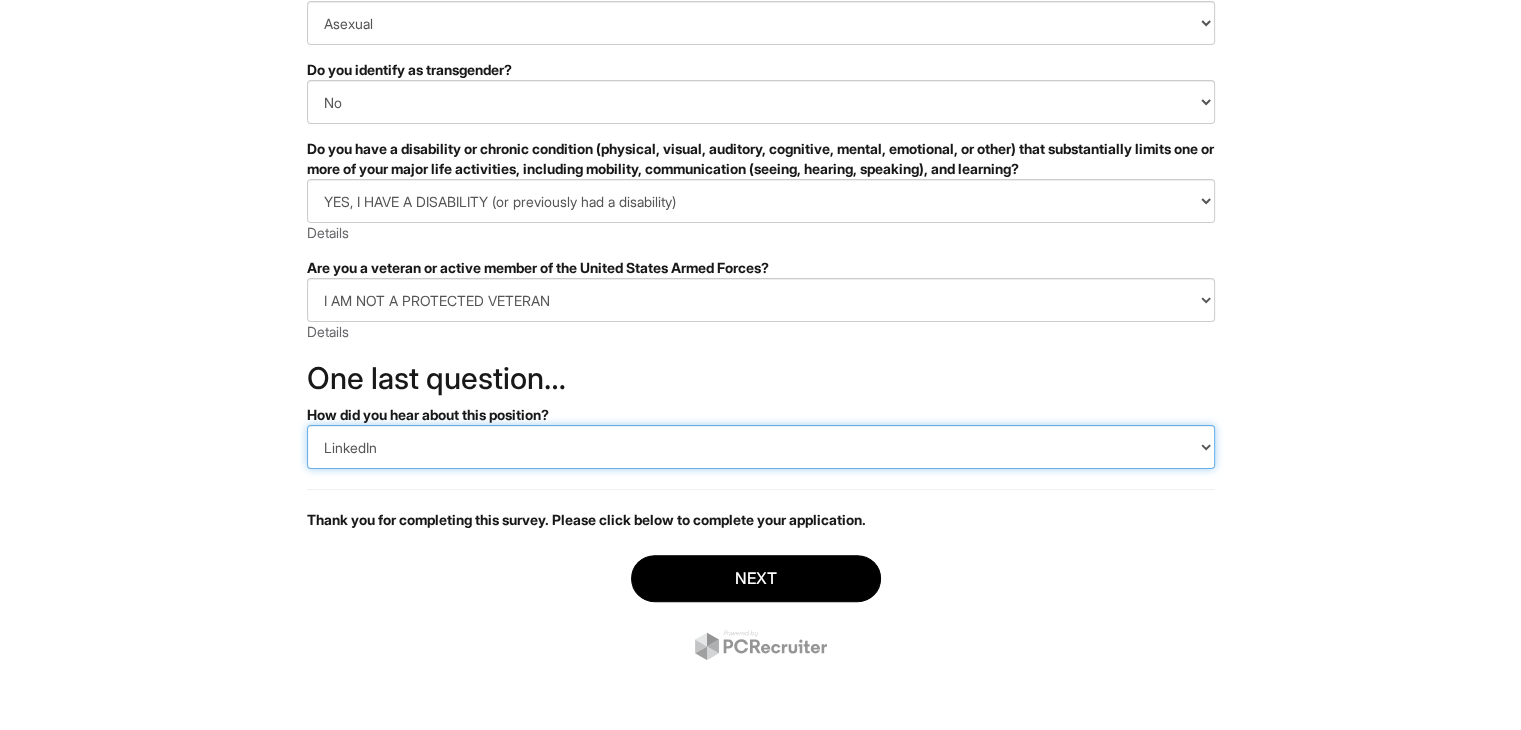 click on "(Please Select) CareerBuilder Indeed LinkedIn Monster Referral Other" at bounding box center (761, 447) 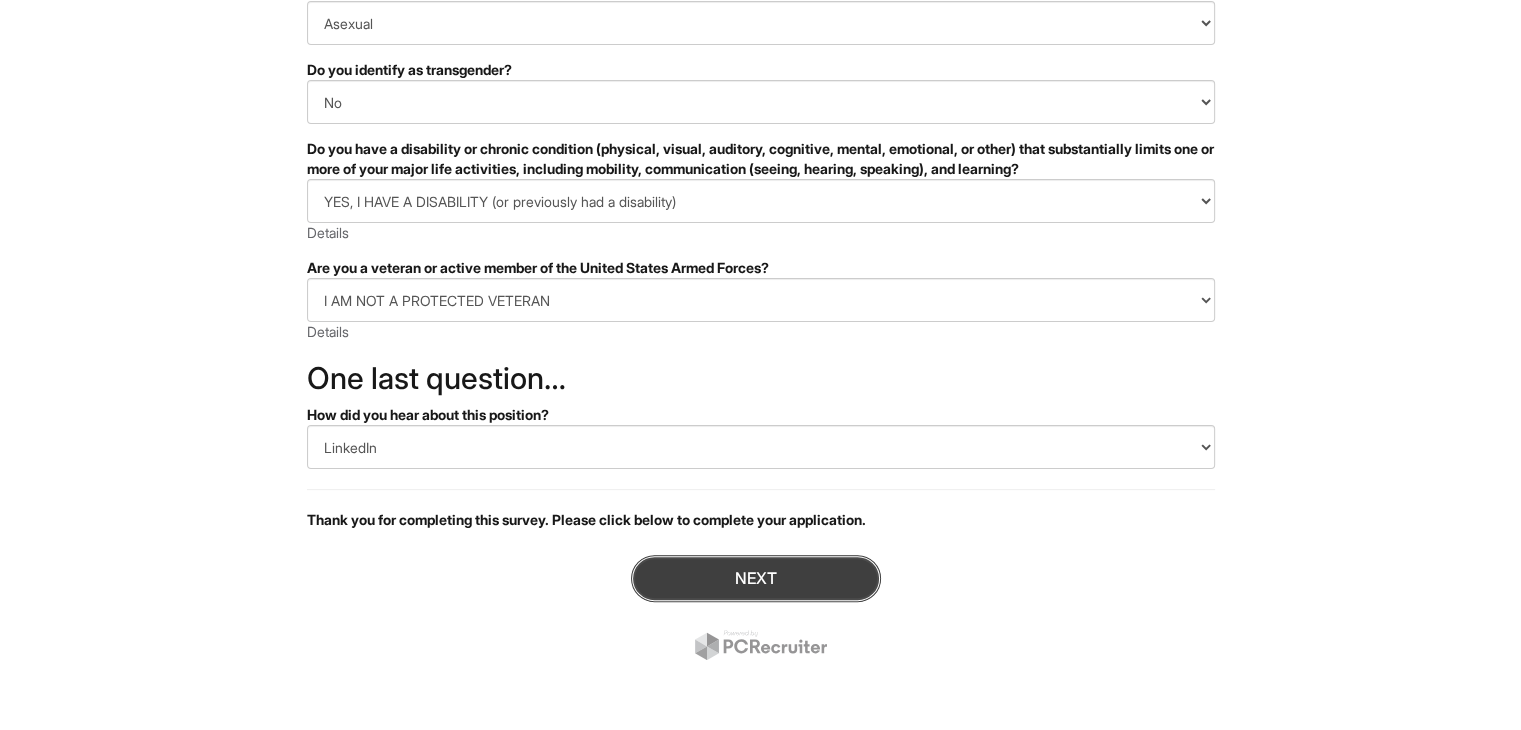 click on "Next" at bounding box center [756, 578] 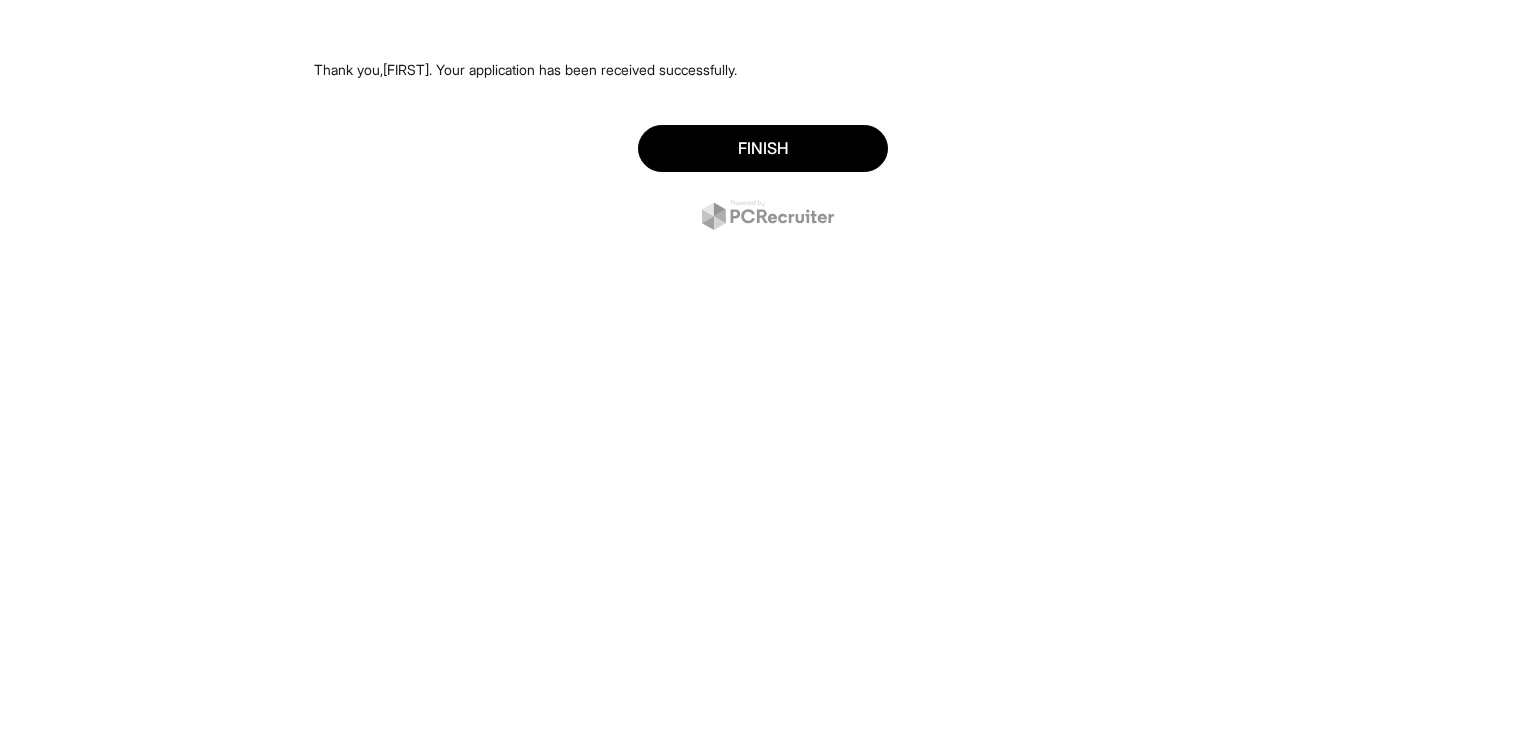 scroll, scrollTop: 0, scrollLeft: 0, axis: both 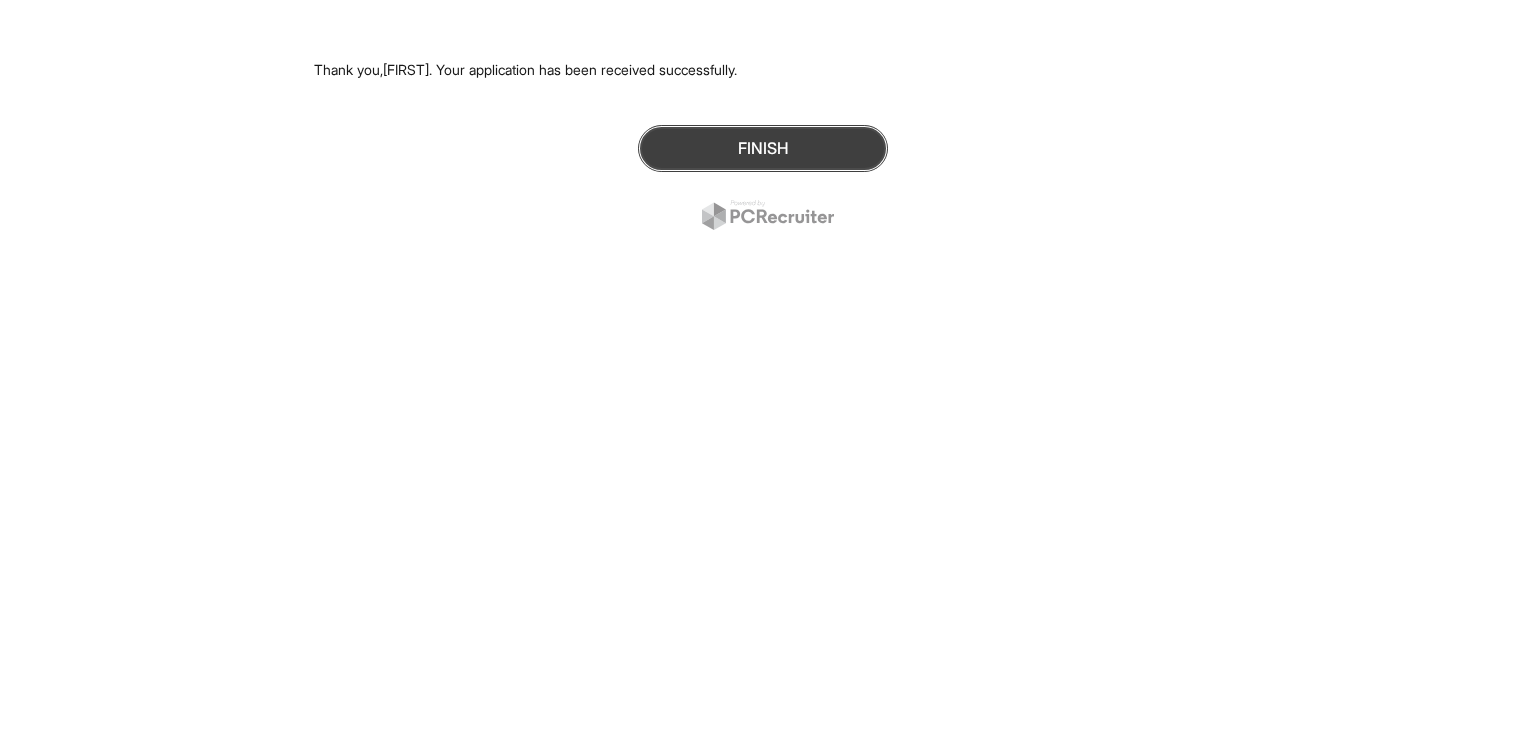 click on "Finish" at bounding box center [763, 148] 